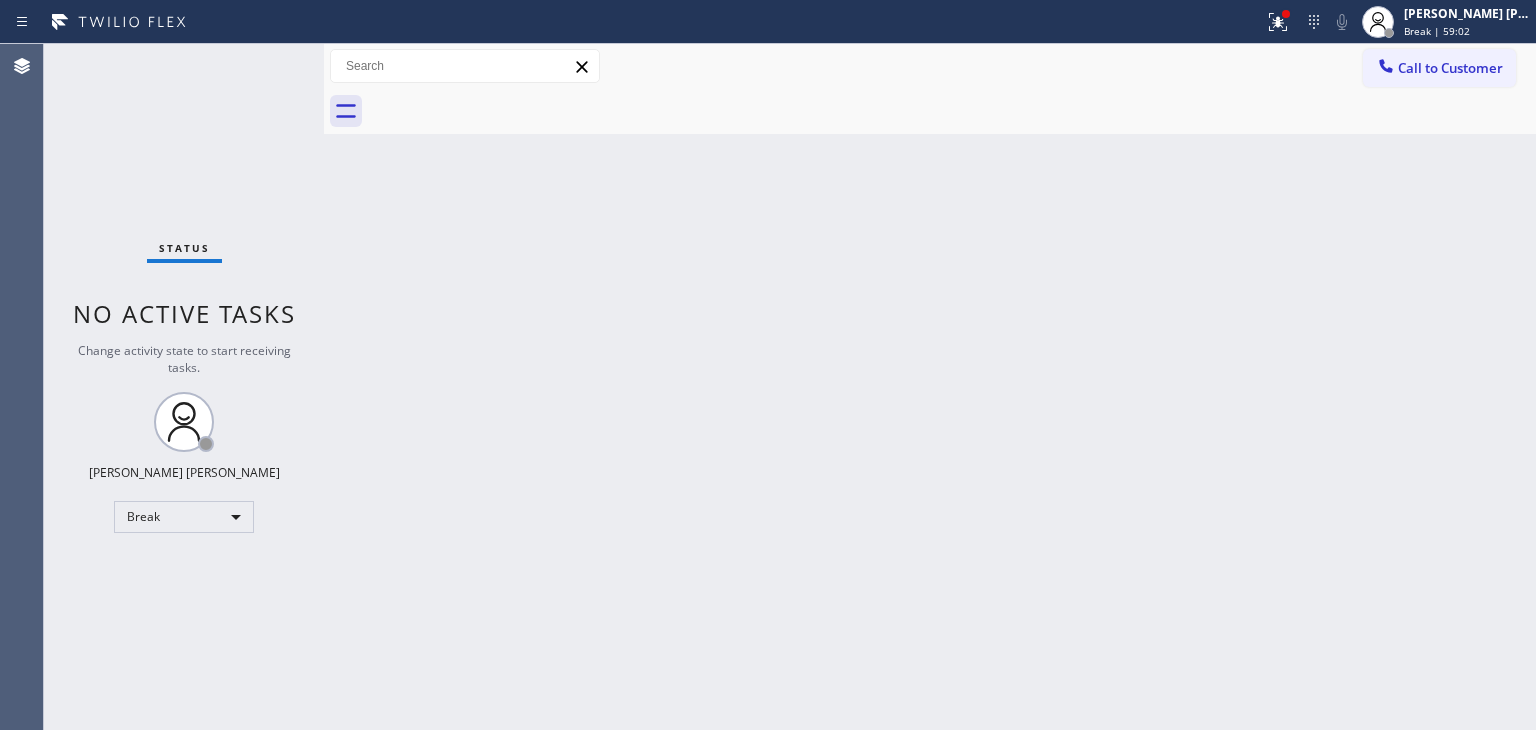 scroll, scrollTop: 0, scrollLeft: 0, axis: both 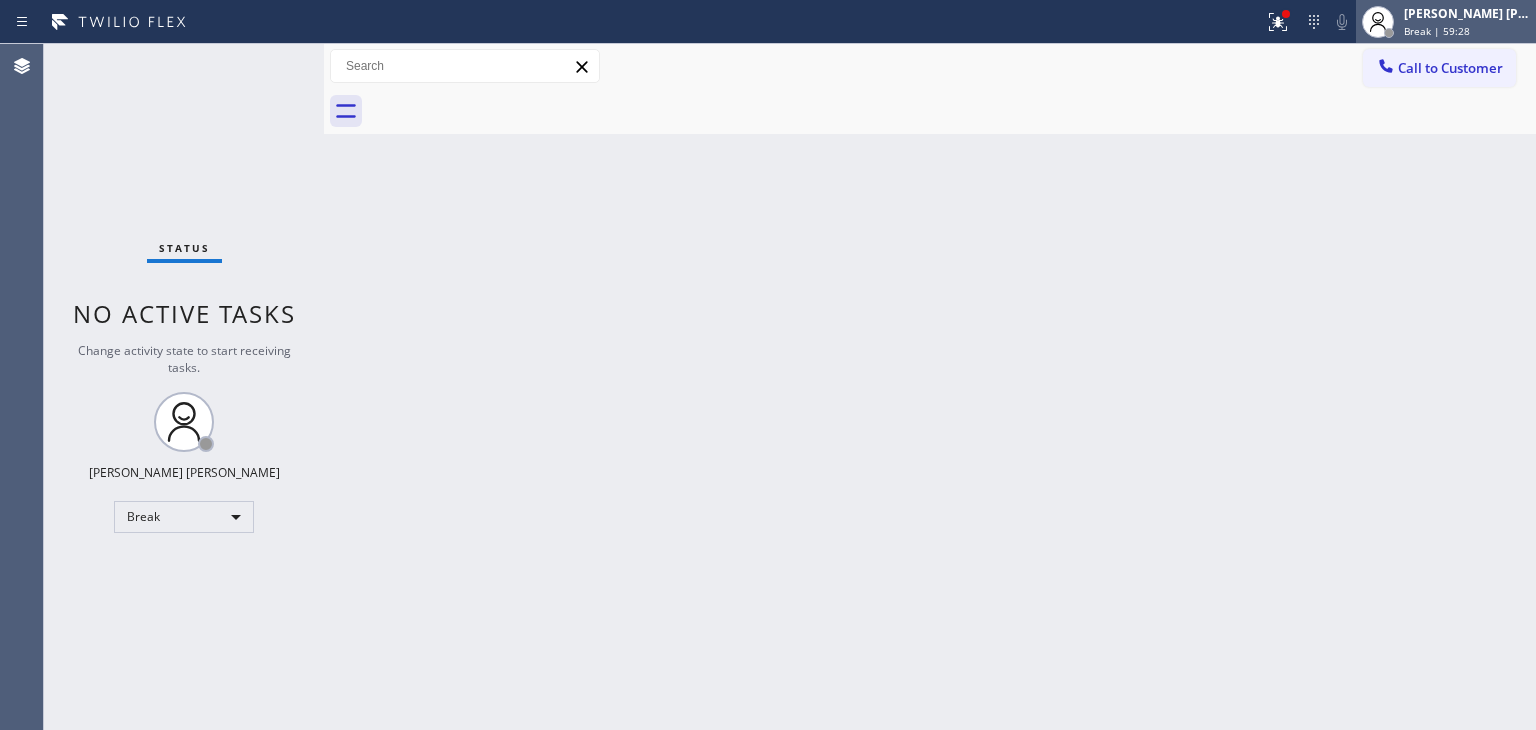 click on "[PERSON_NAME] [PERSON_NAME]" at bounding box center (1467, 13) 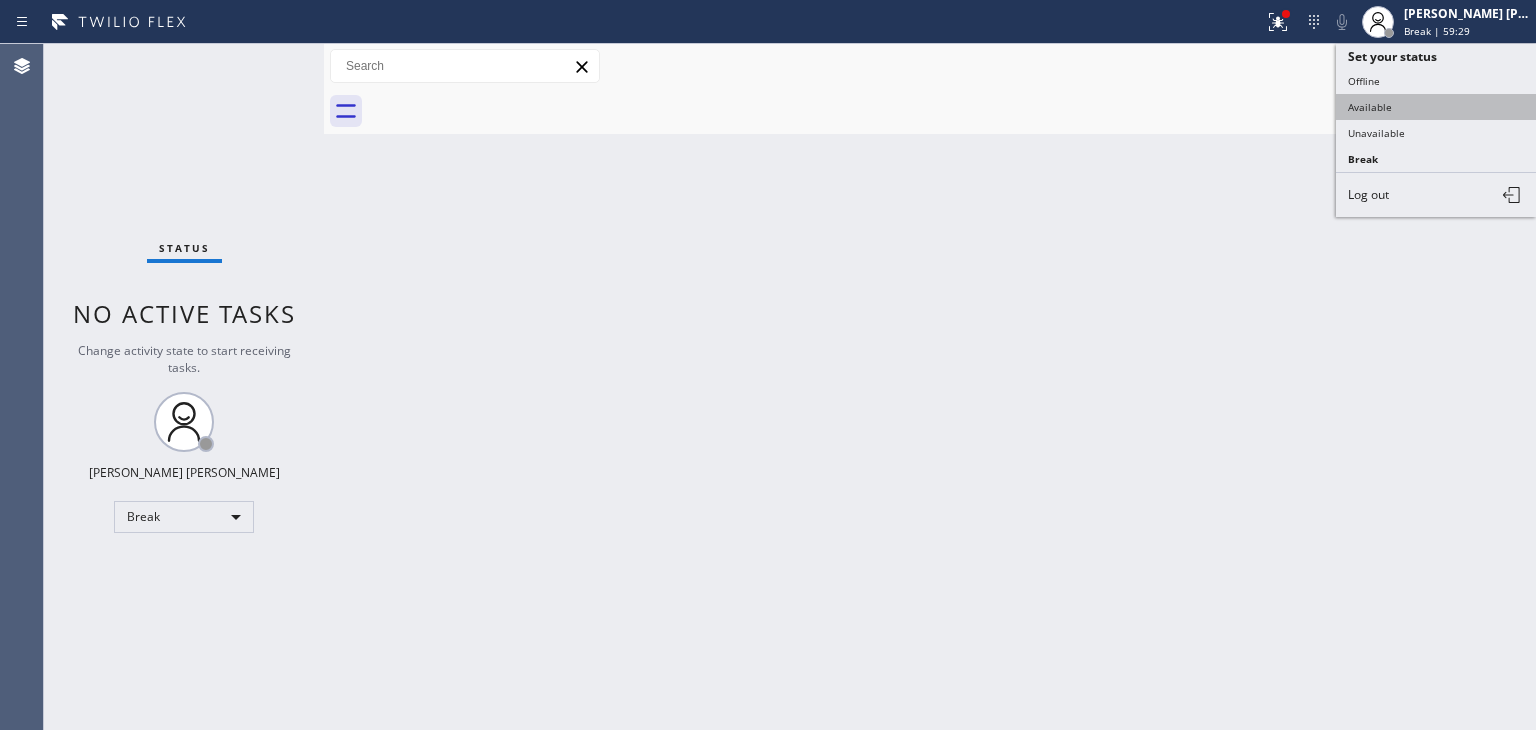 click on "Available" at bounding box center [1436, 107] 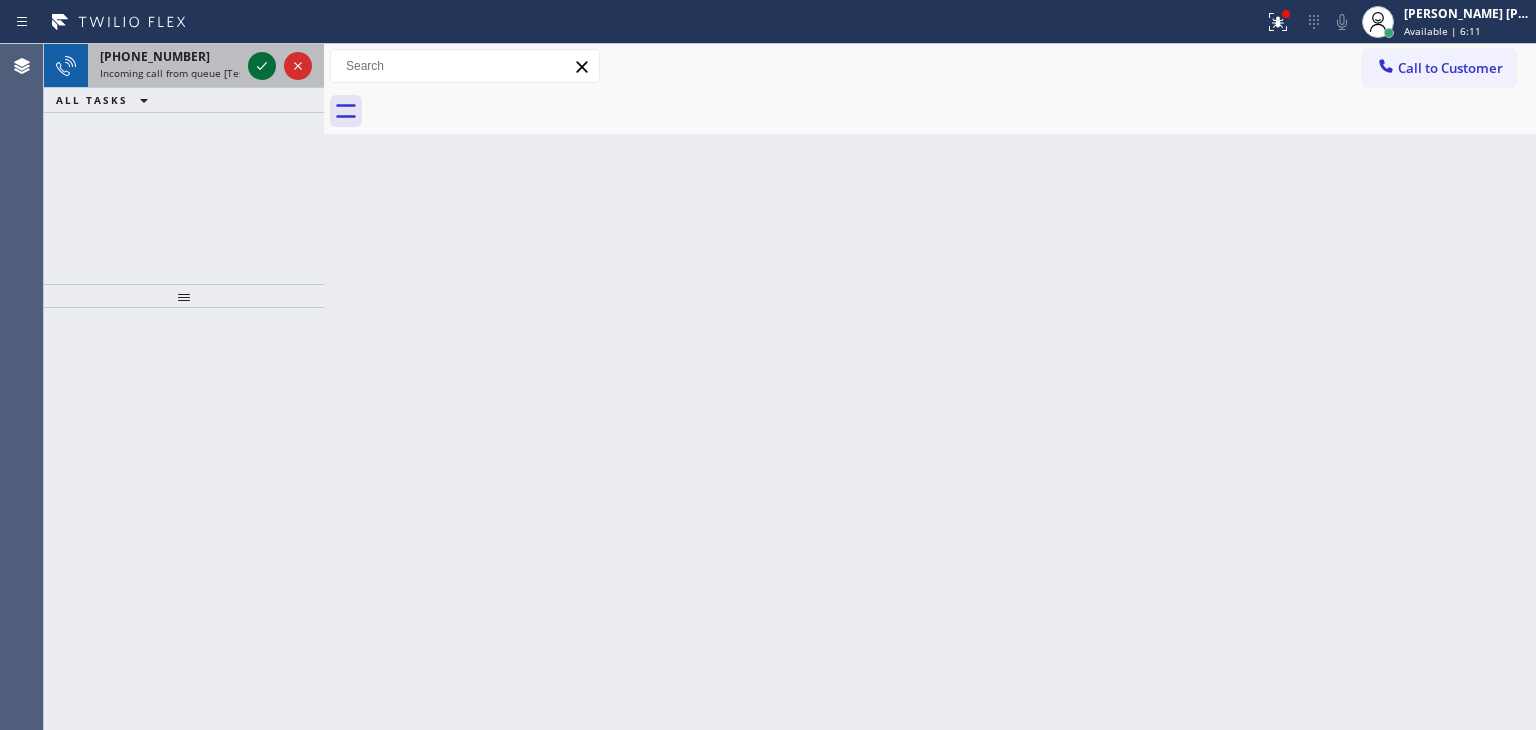 click 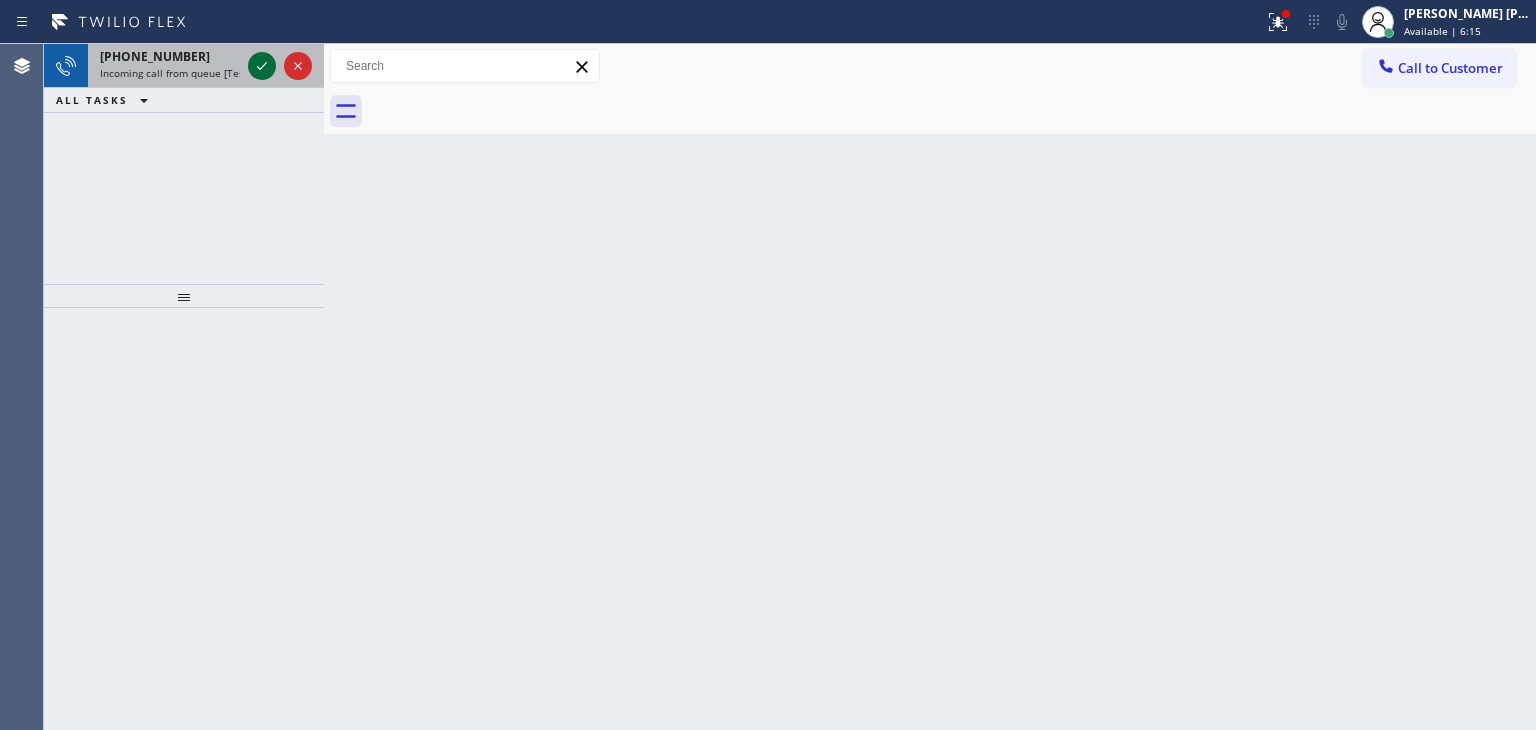 click 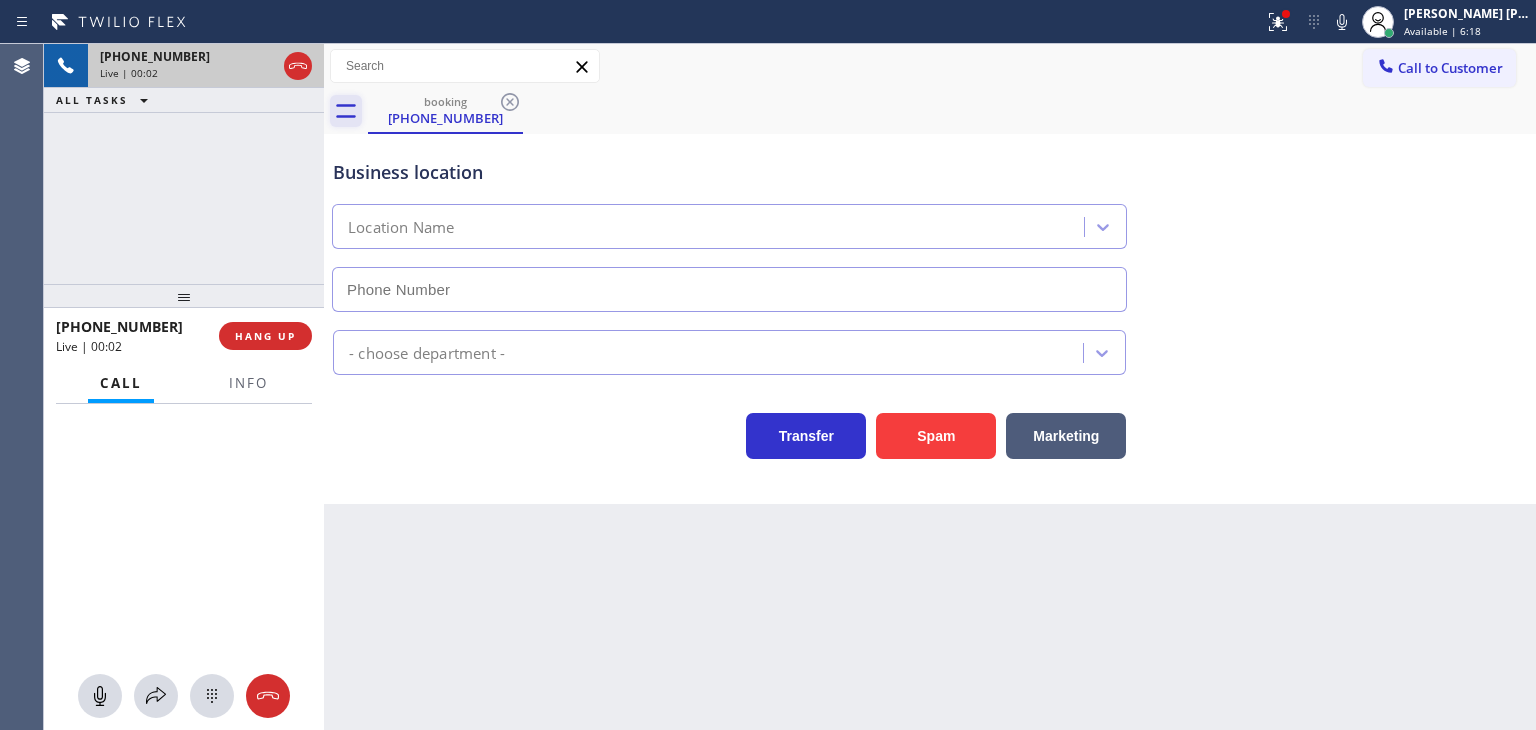 type on "[PHONE_NUMBER]" 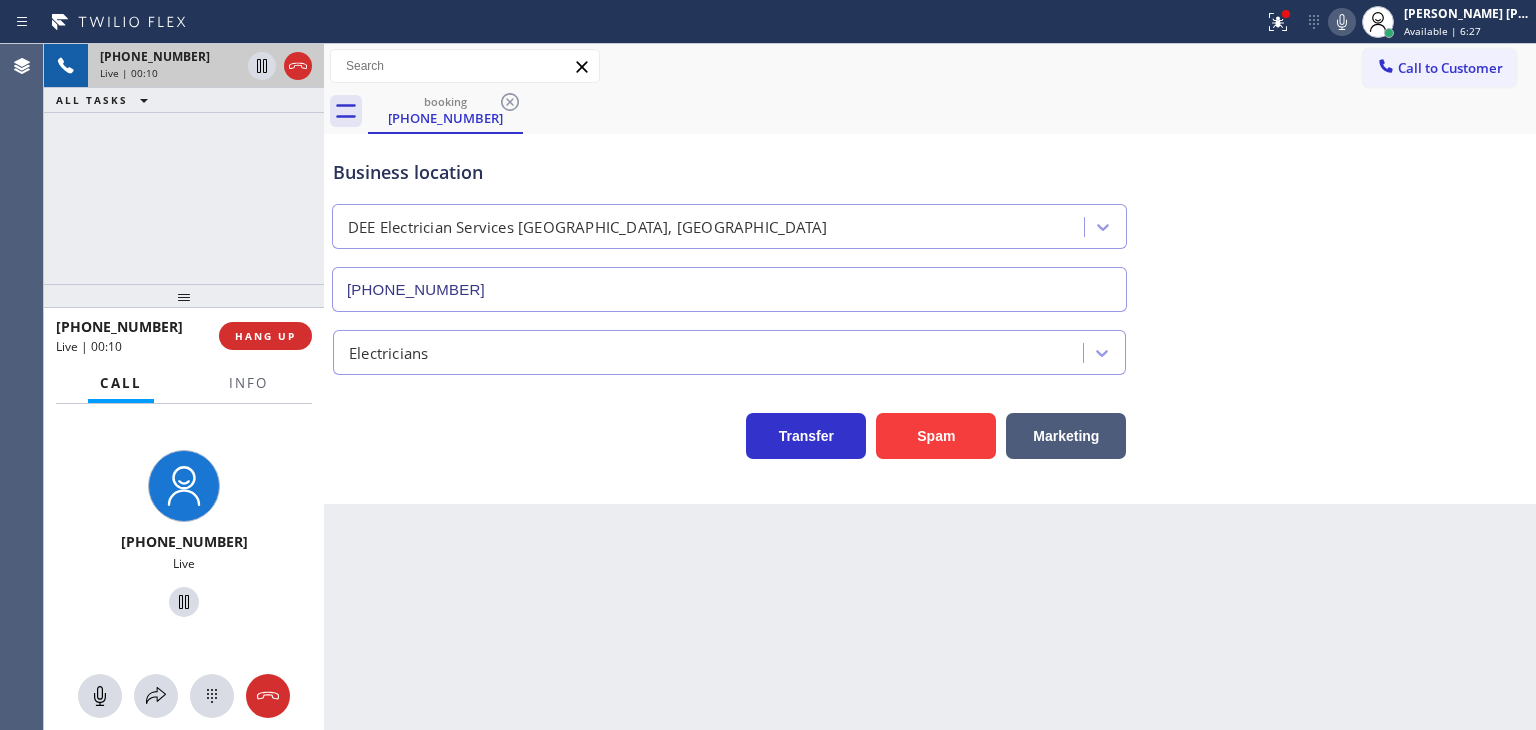 click 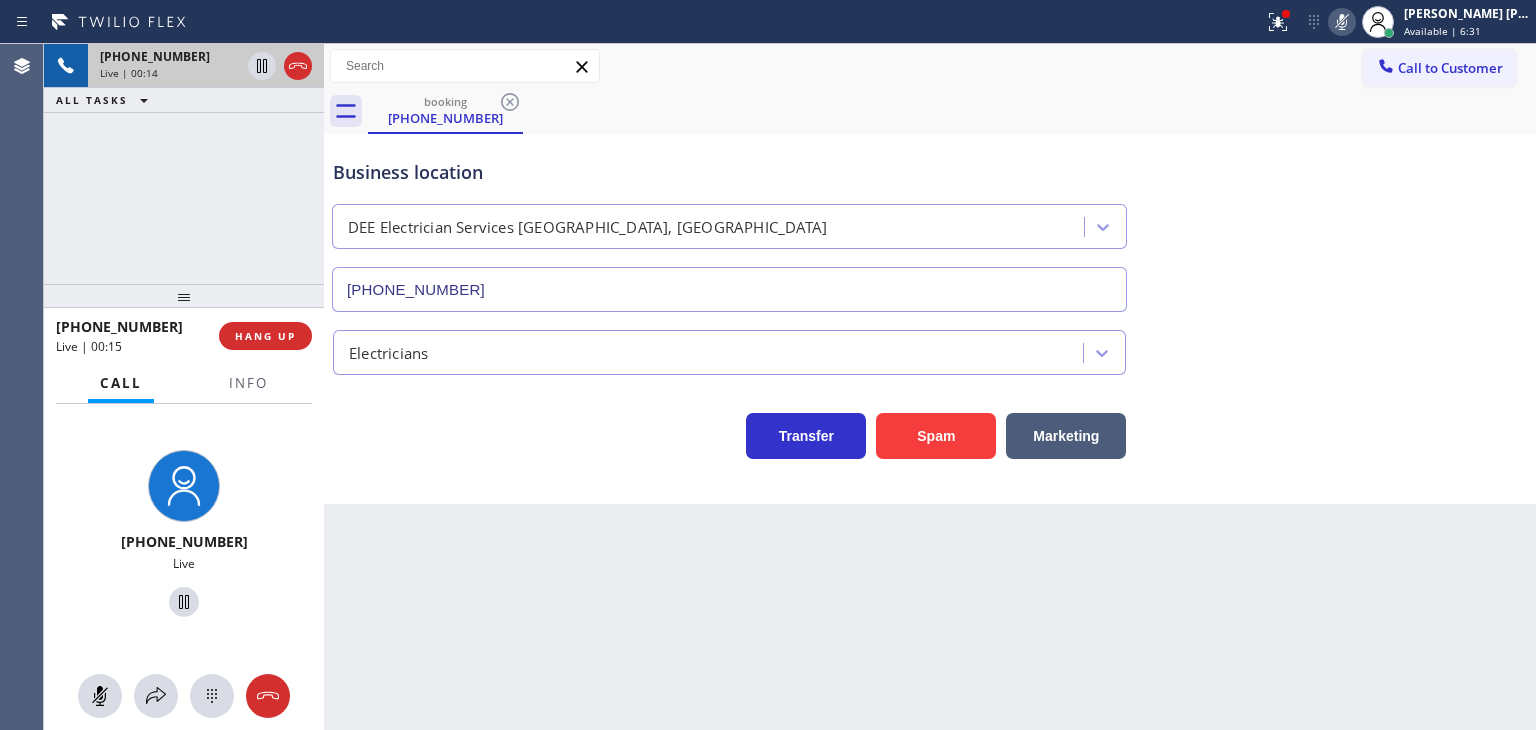 click 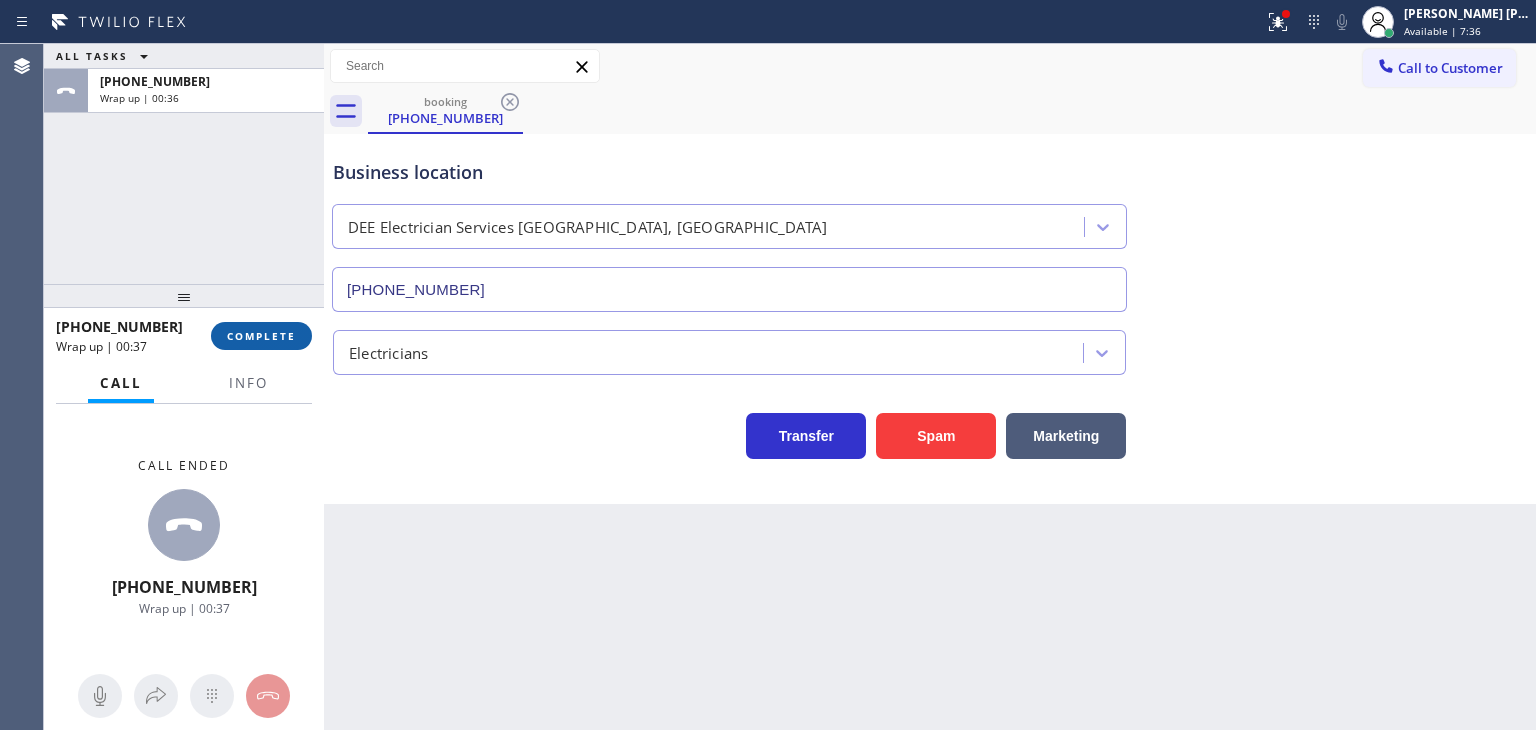 click on "COMPLETE" at bounding box center [261, 336] 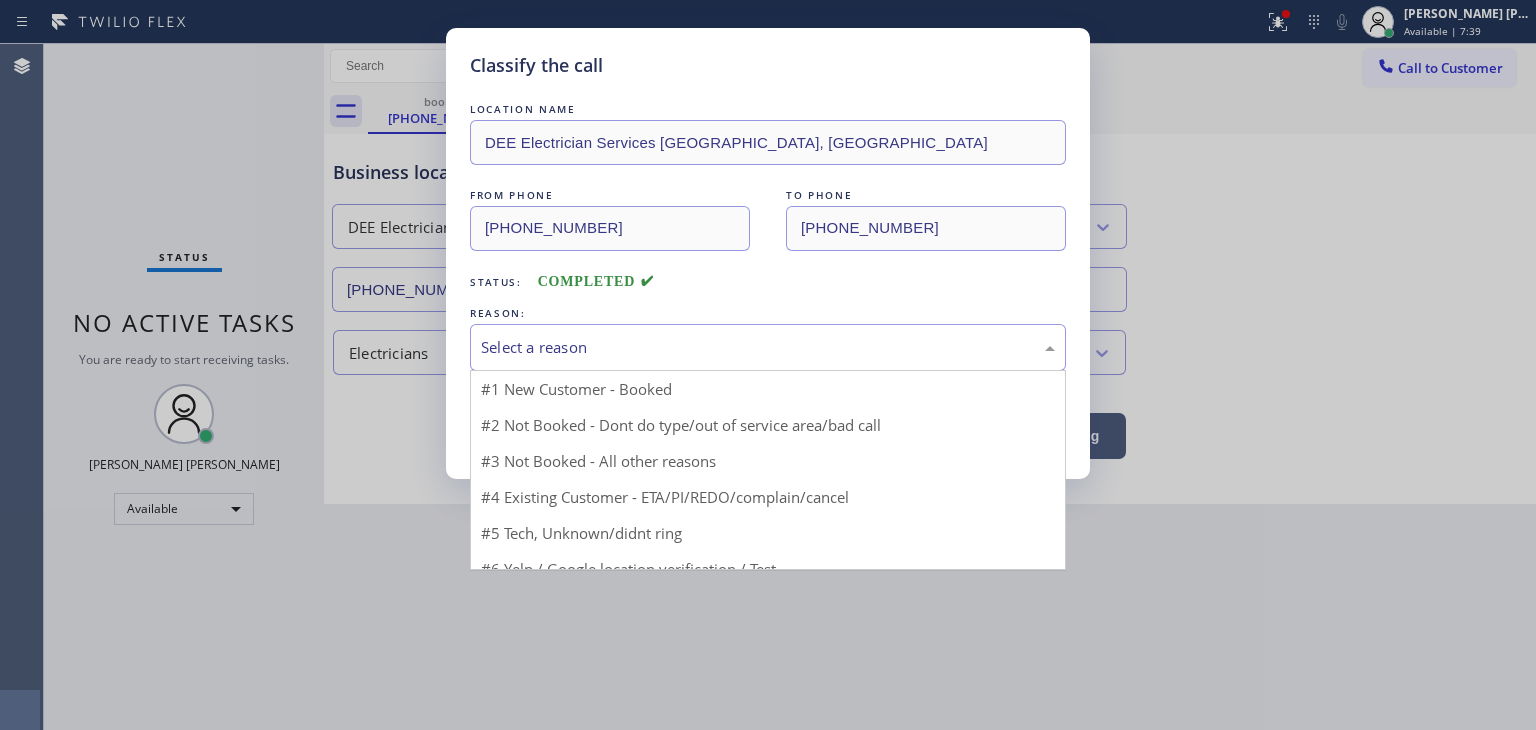 click on "Select a reason" at bounding box center [768, 347] 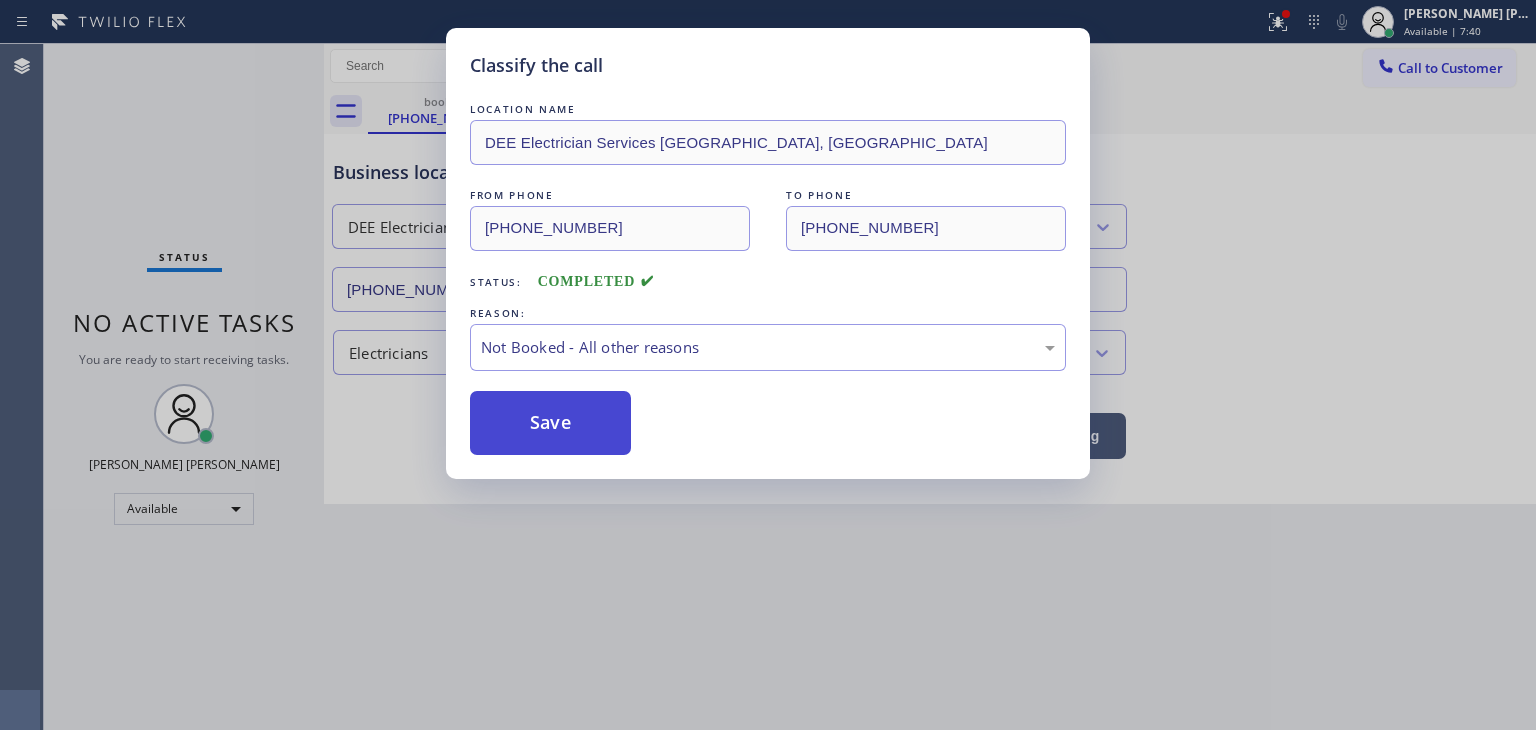 click on "Save" at bounding box center (550, 423) 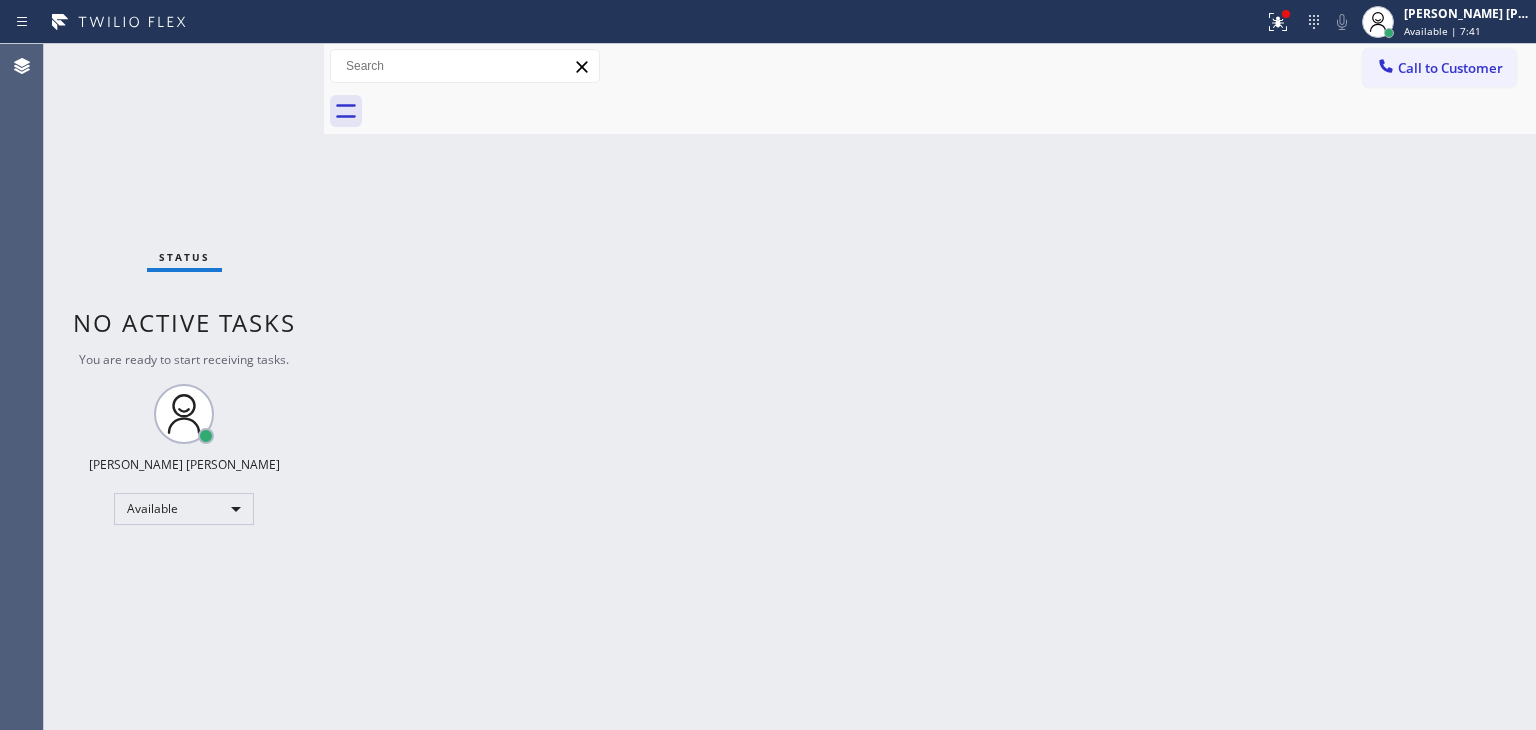 click on "Status   No active tasks     You are ready to start receiving tasks.   [PERSON_NAME] [PERSON_NAME] Available" at bounding box center (184, 387) 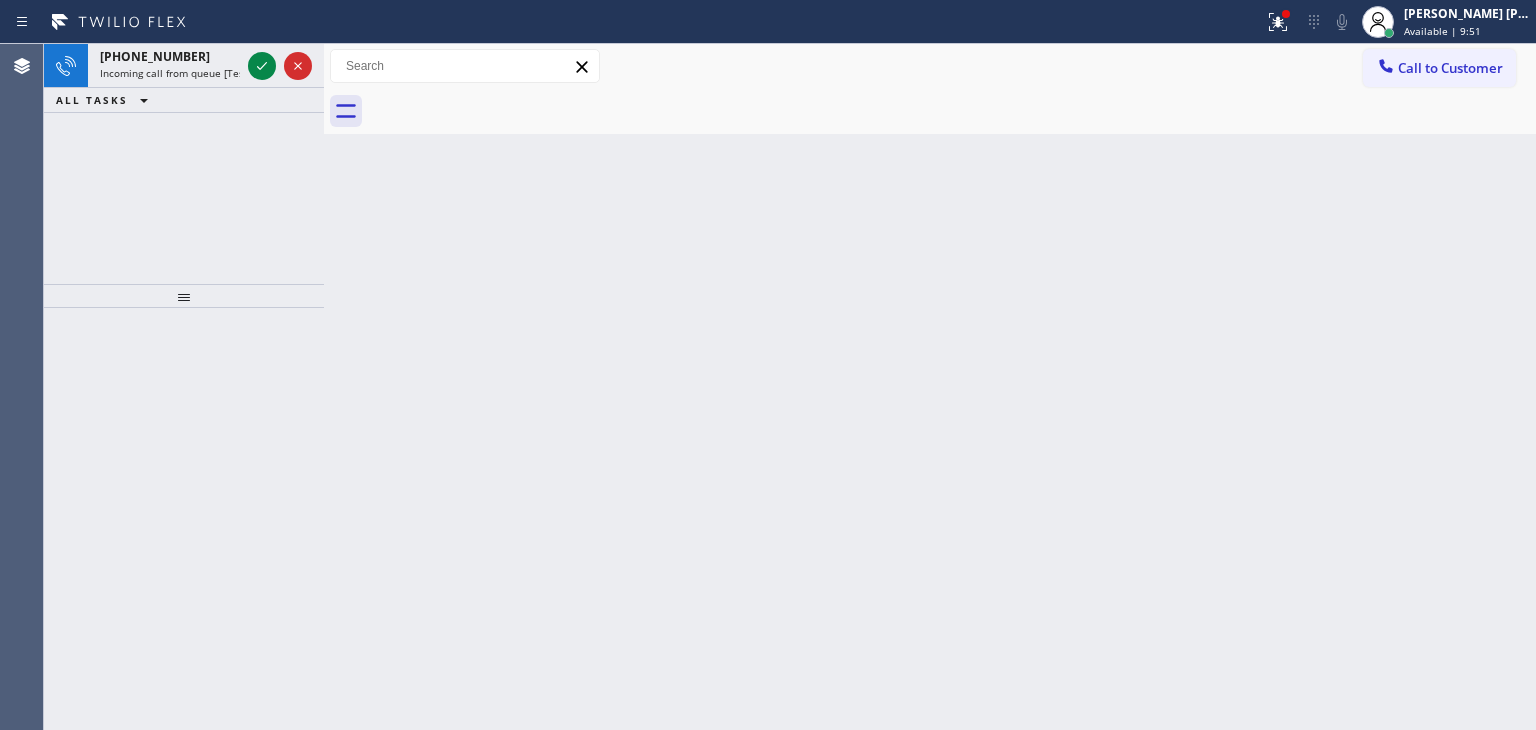 click 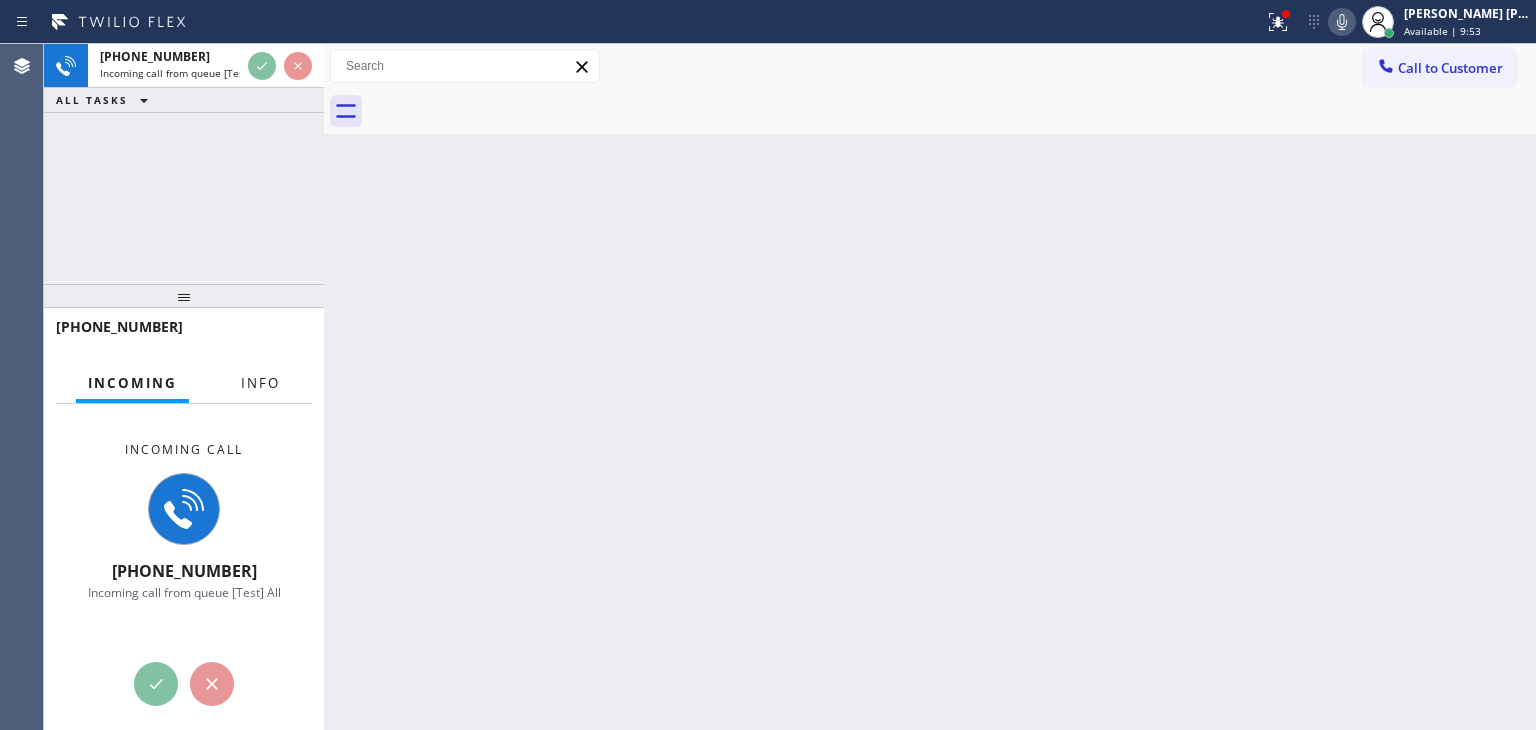 click on "Info" at bounding box center (260, 383) 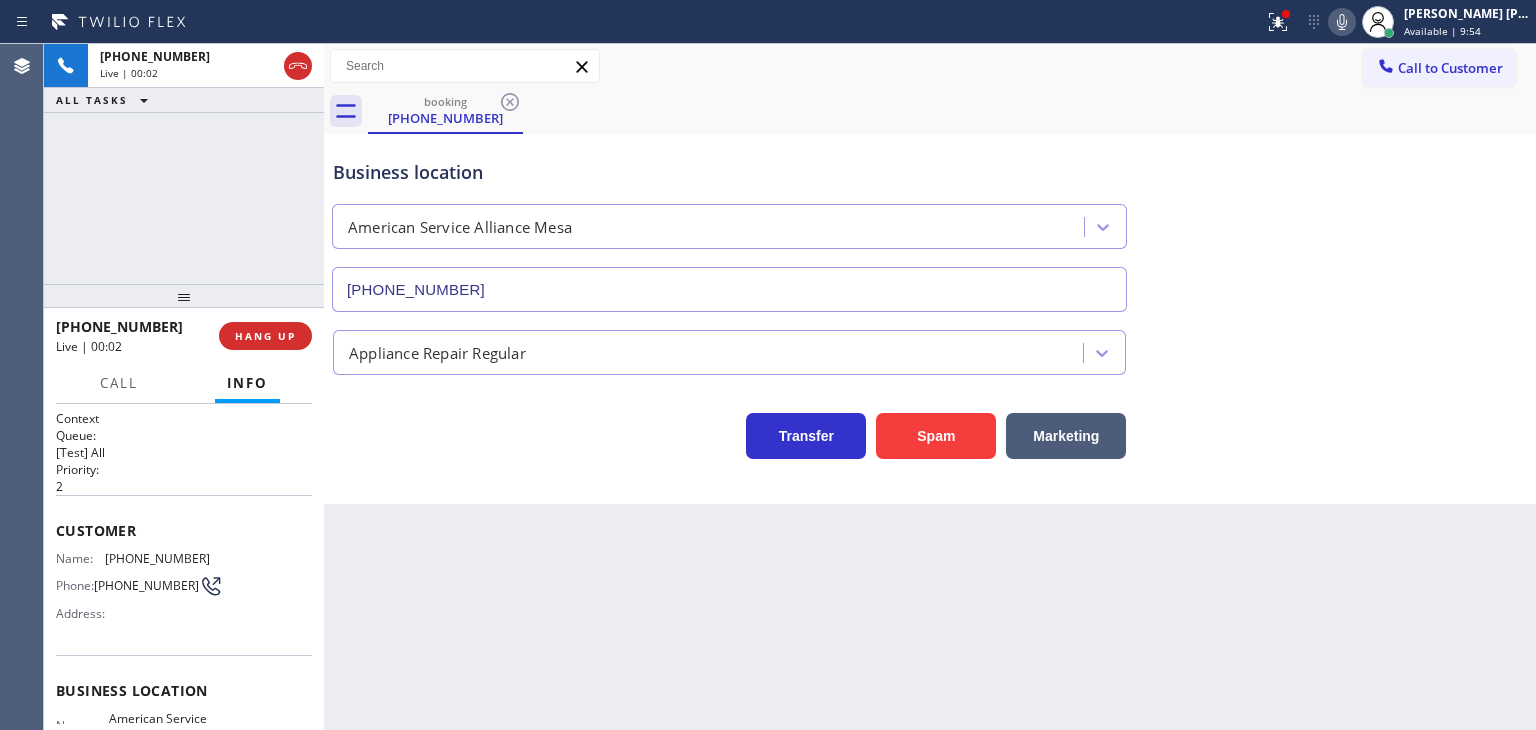 type on "[PHONE_NUMBER]" 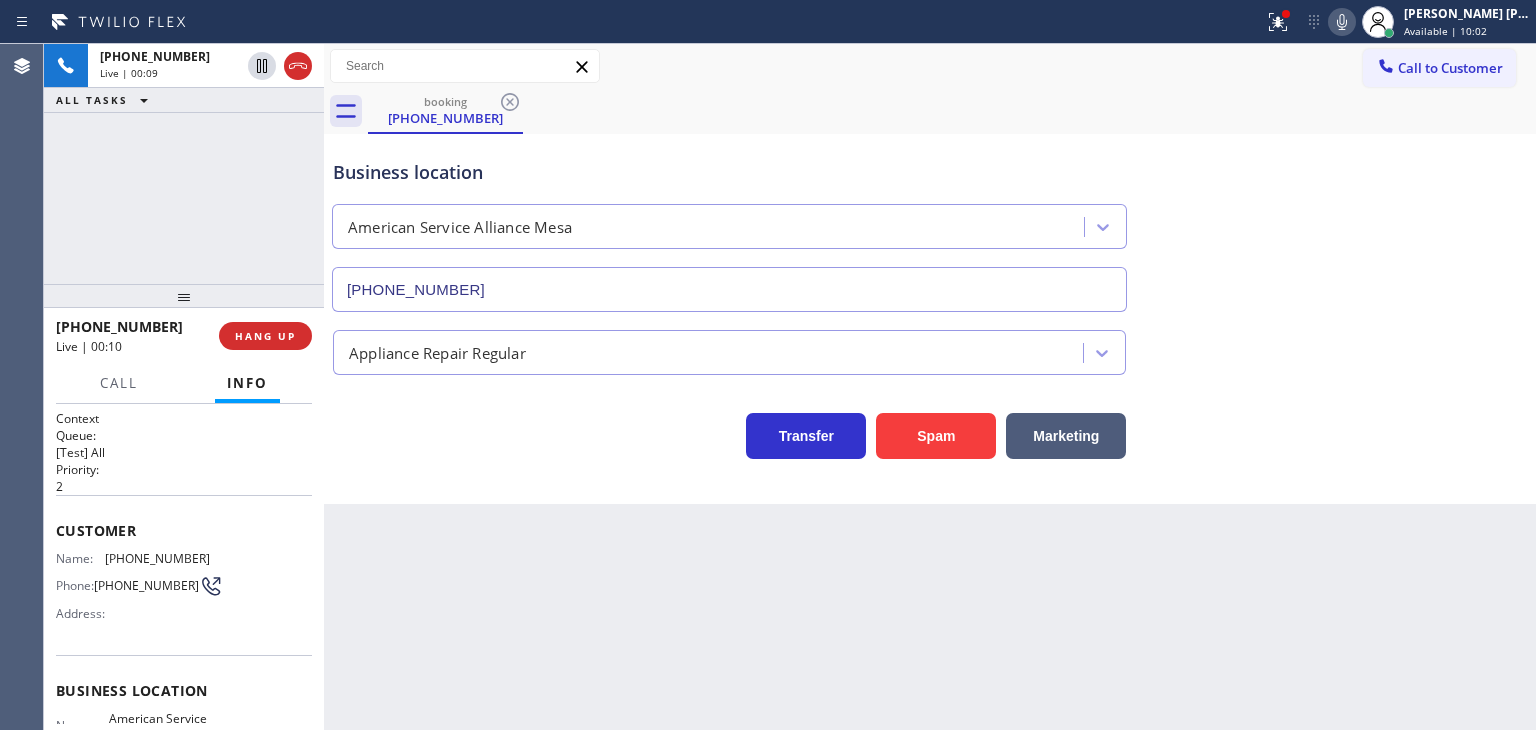 click 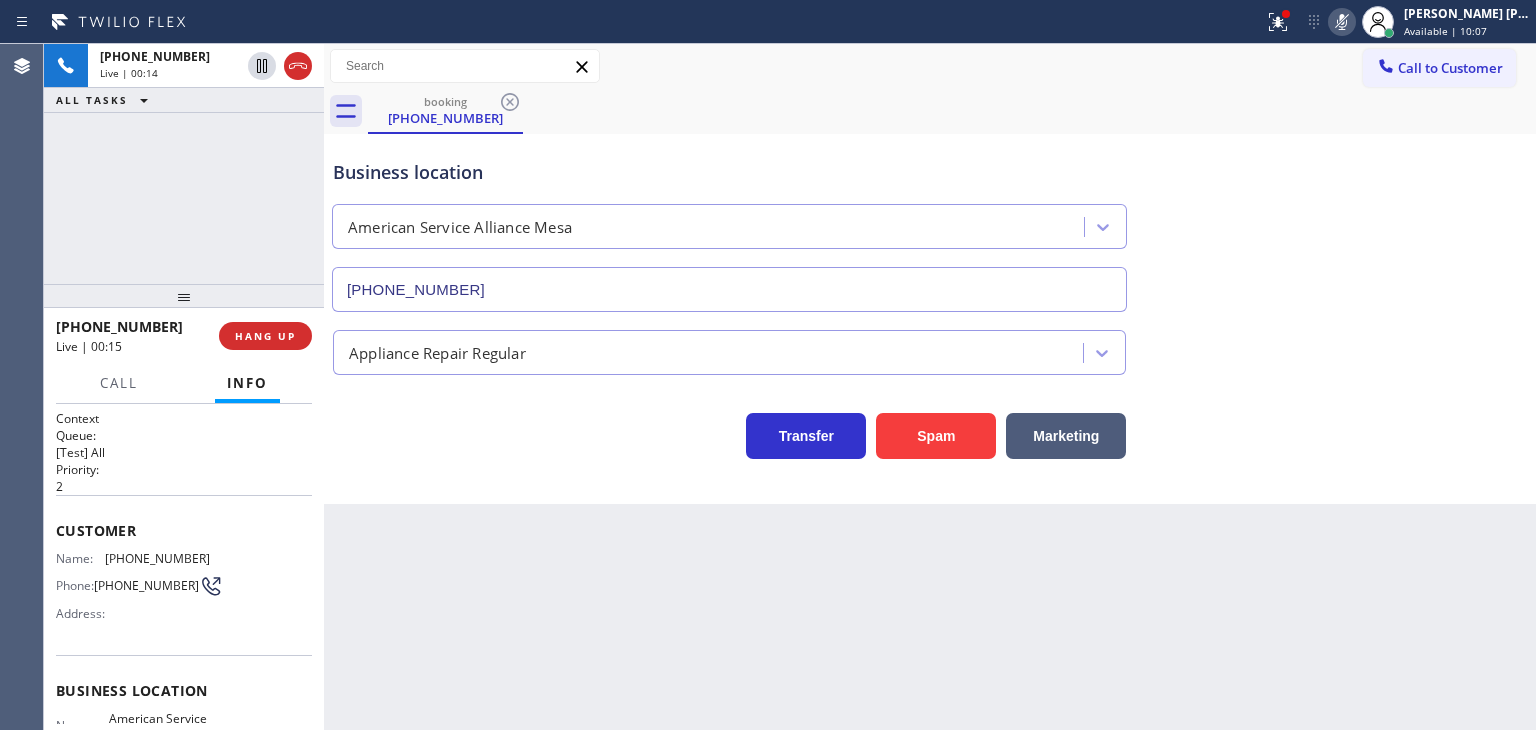click 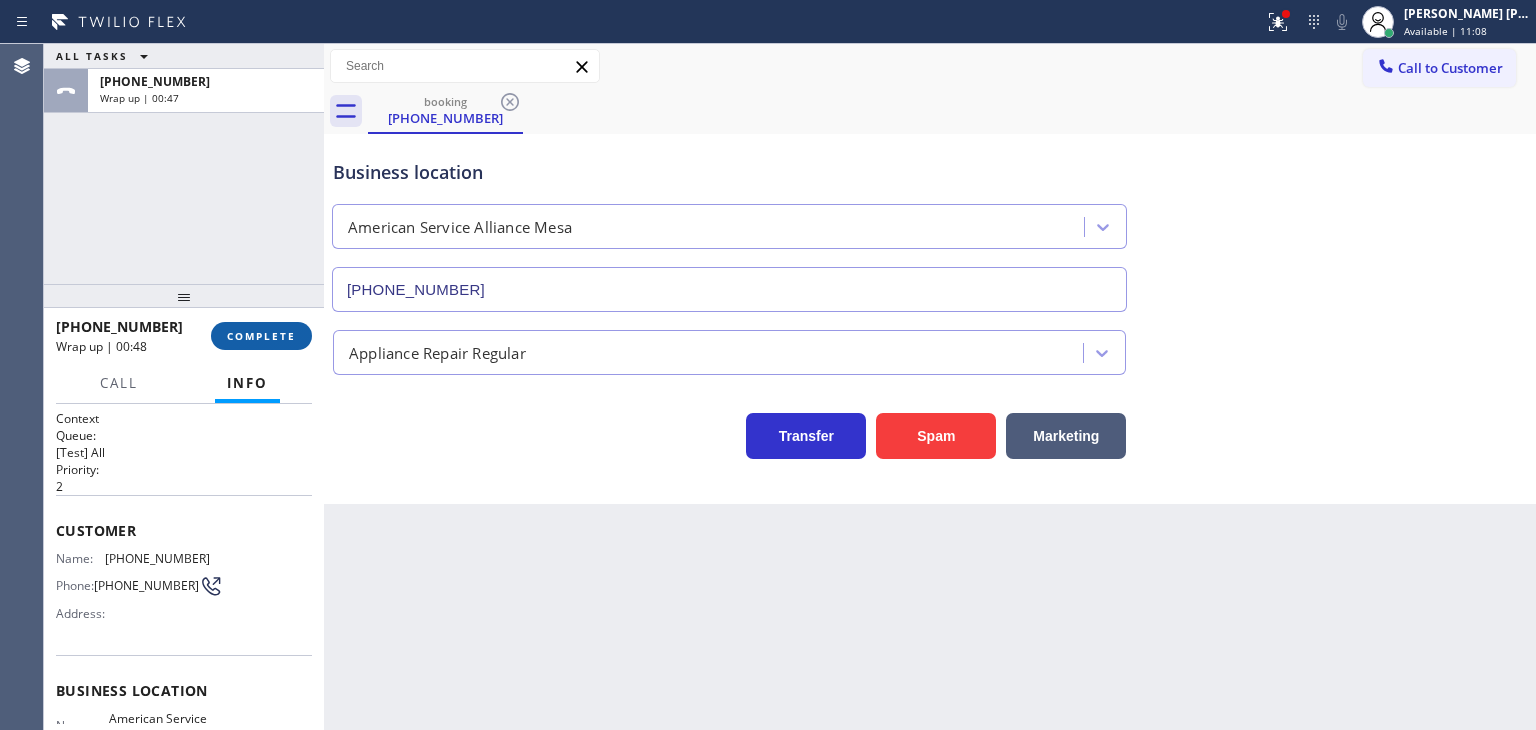 click on "COMPLETE" at bounding box center (261, 336) 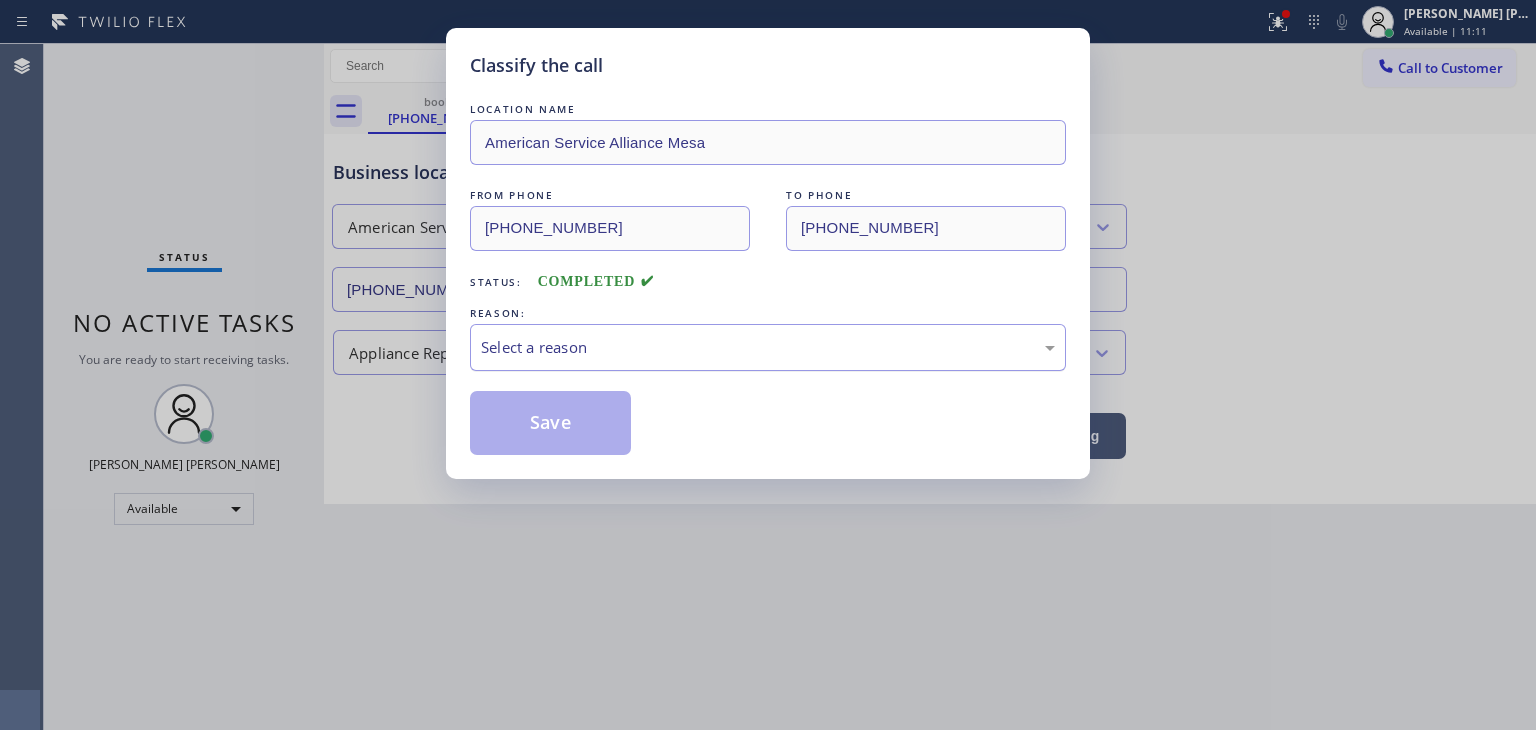 click on "Select a reason" at bounding box center [768, 347] 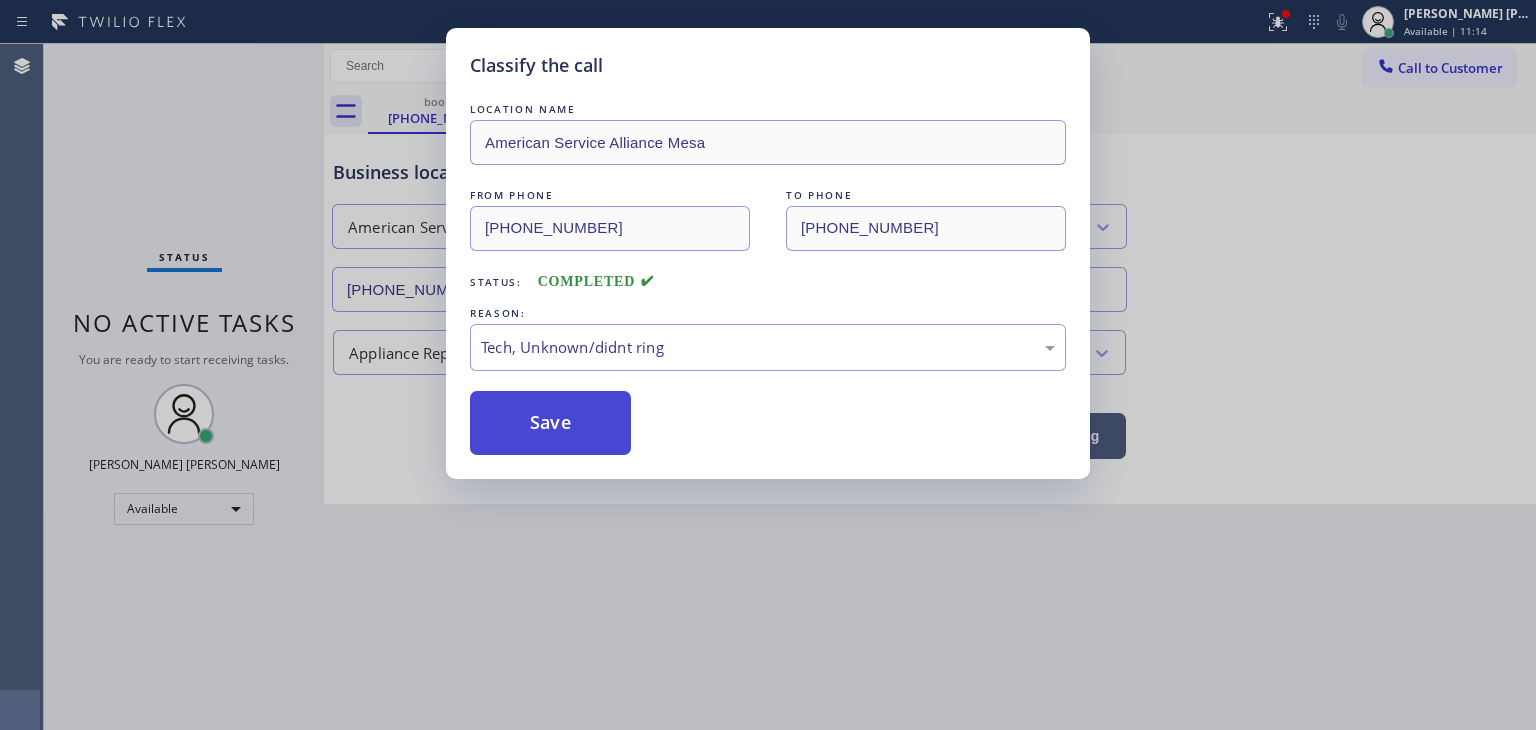 click on "Save" at bounding box center (550, 423) 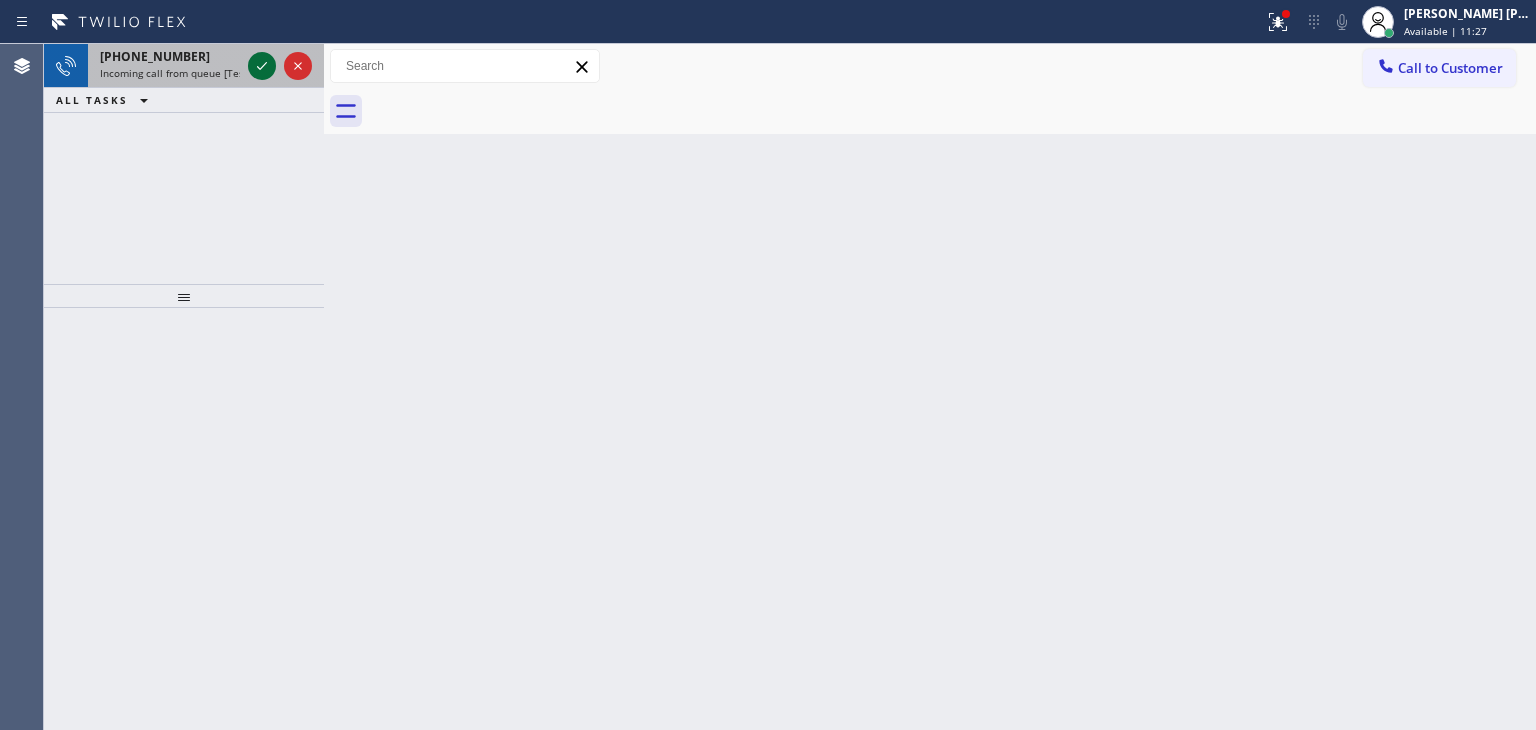 click 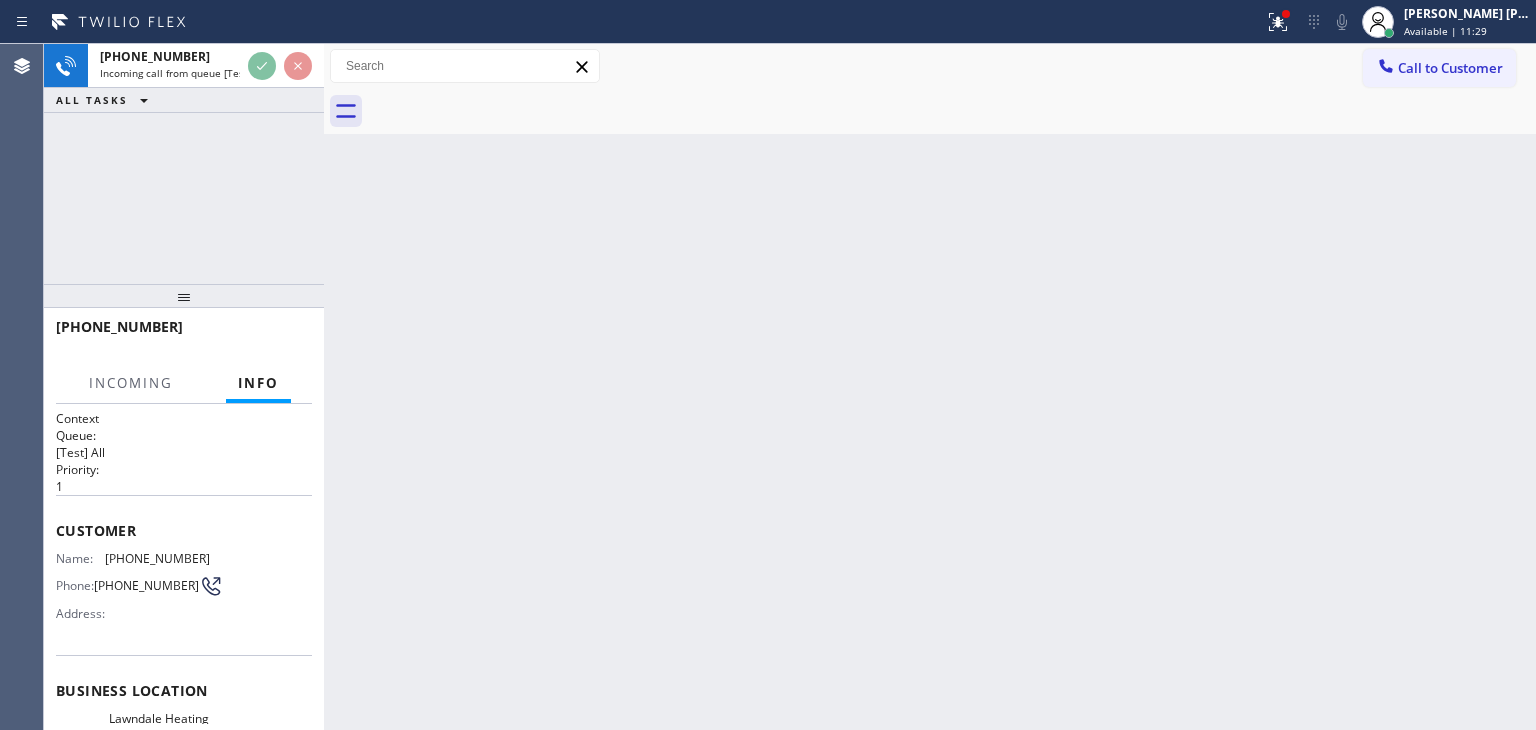 scroll, scrollTop: 100, scrollLeft: 0, axis: vertical 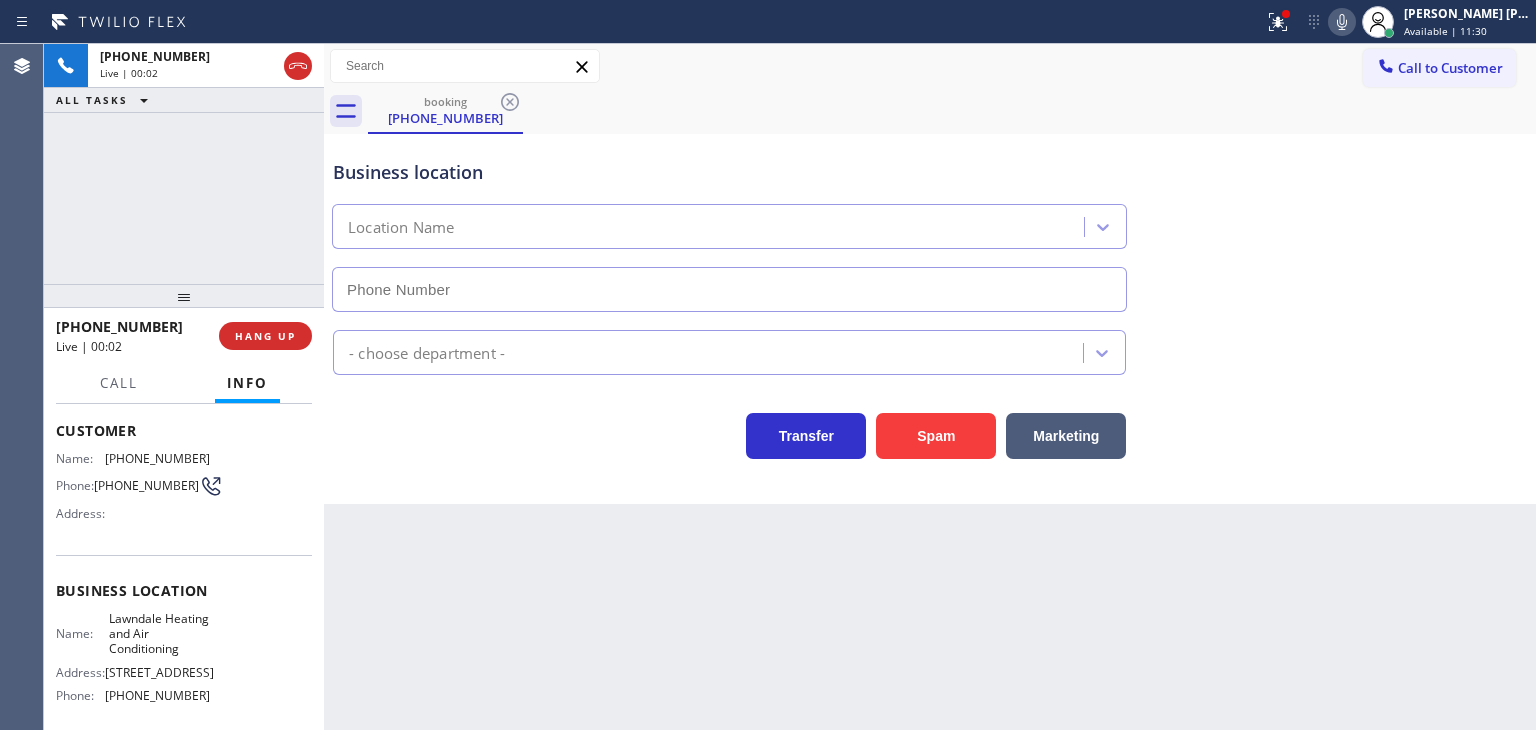type on "[PHONE_NUMBER]" 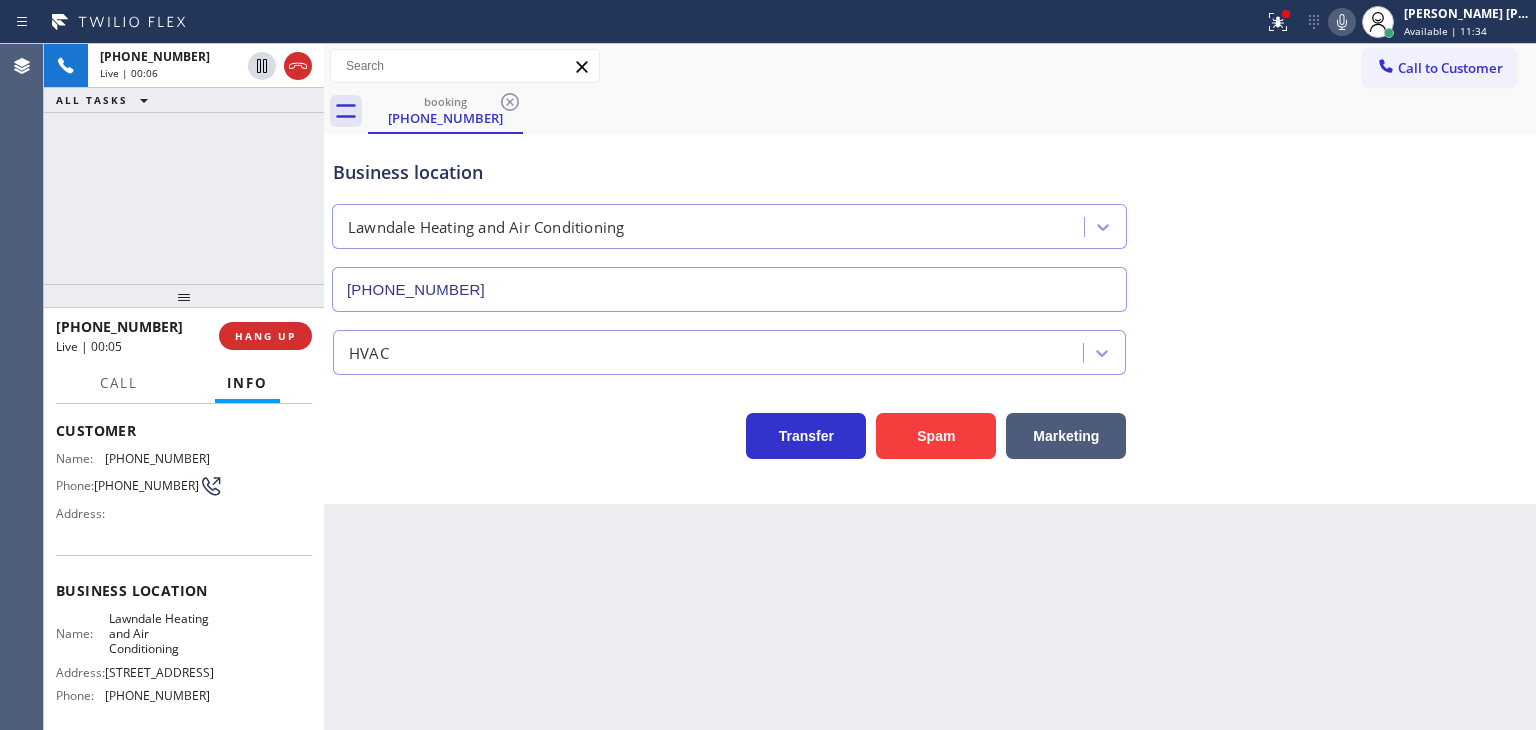 click 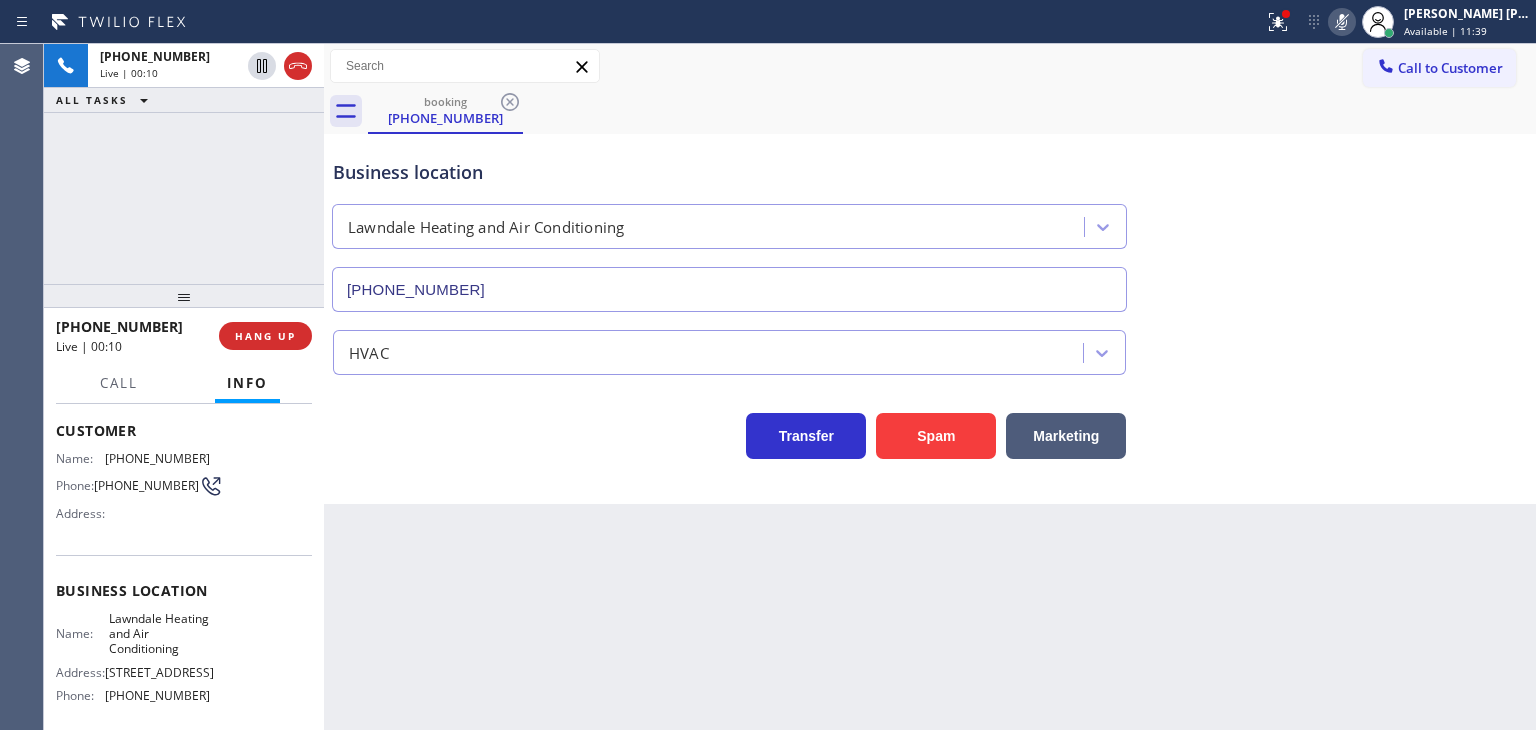 click 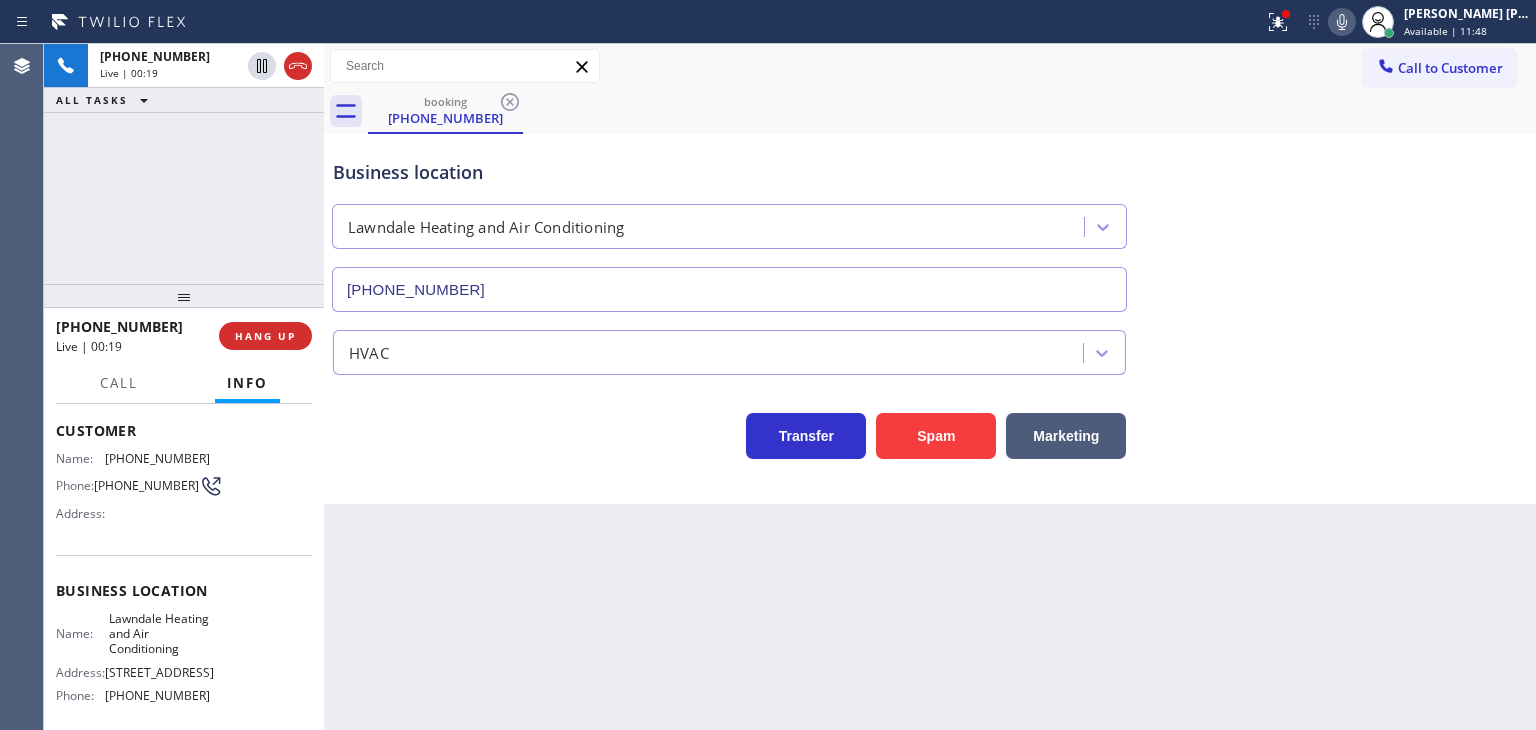 click 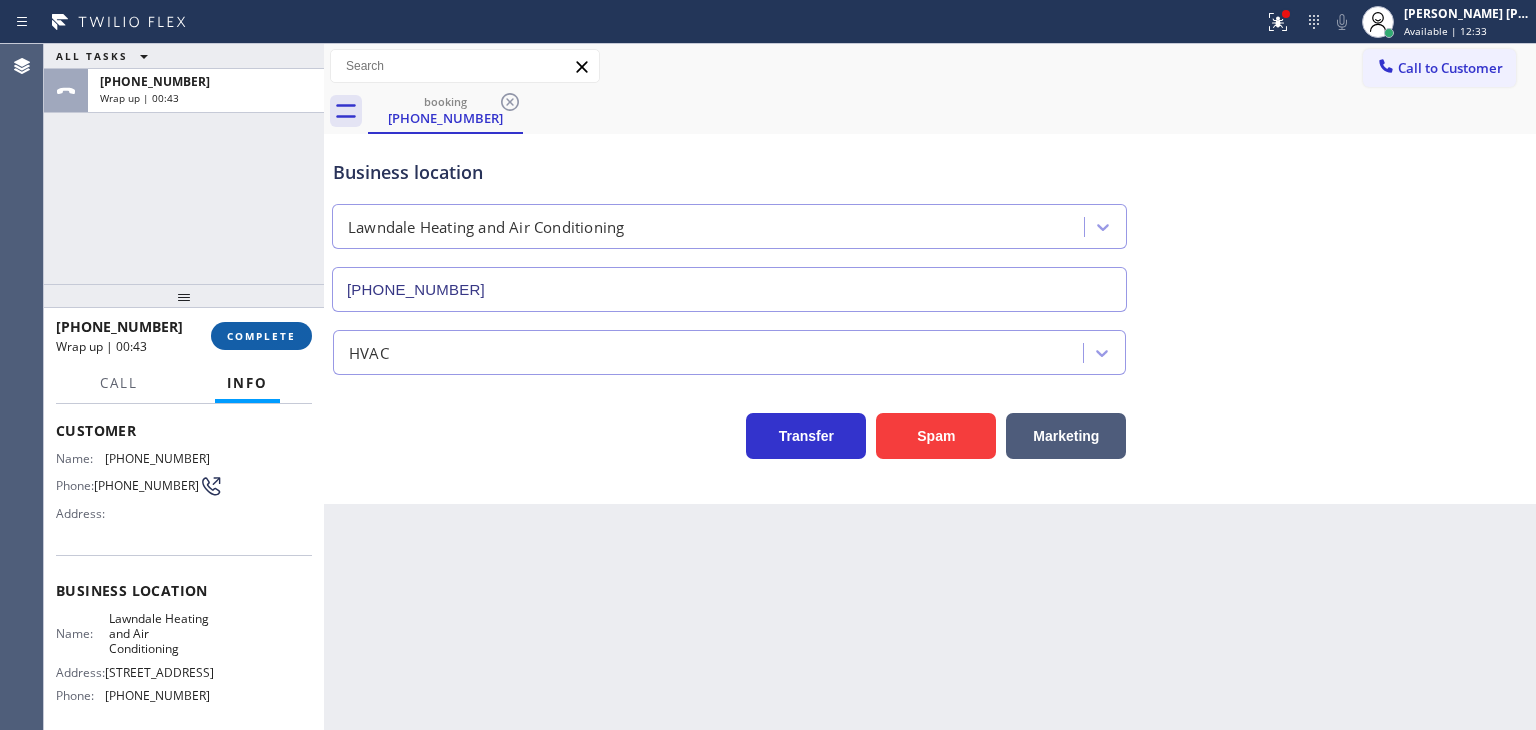 click on "COMPLETE" at bounding box center [261, 336] 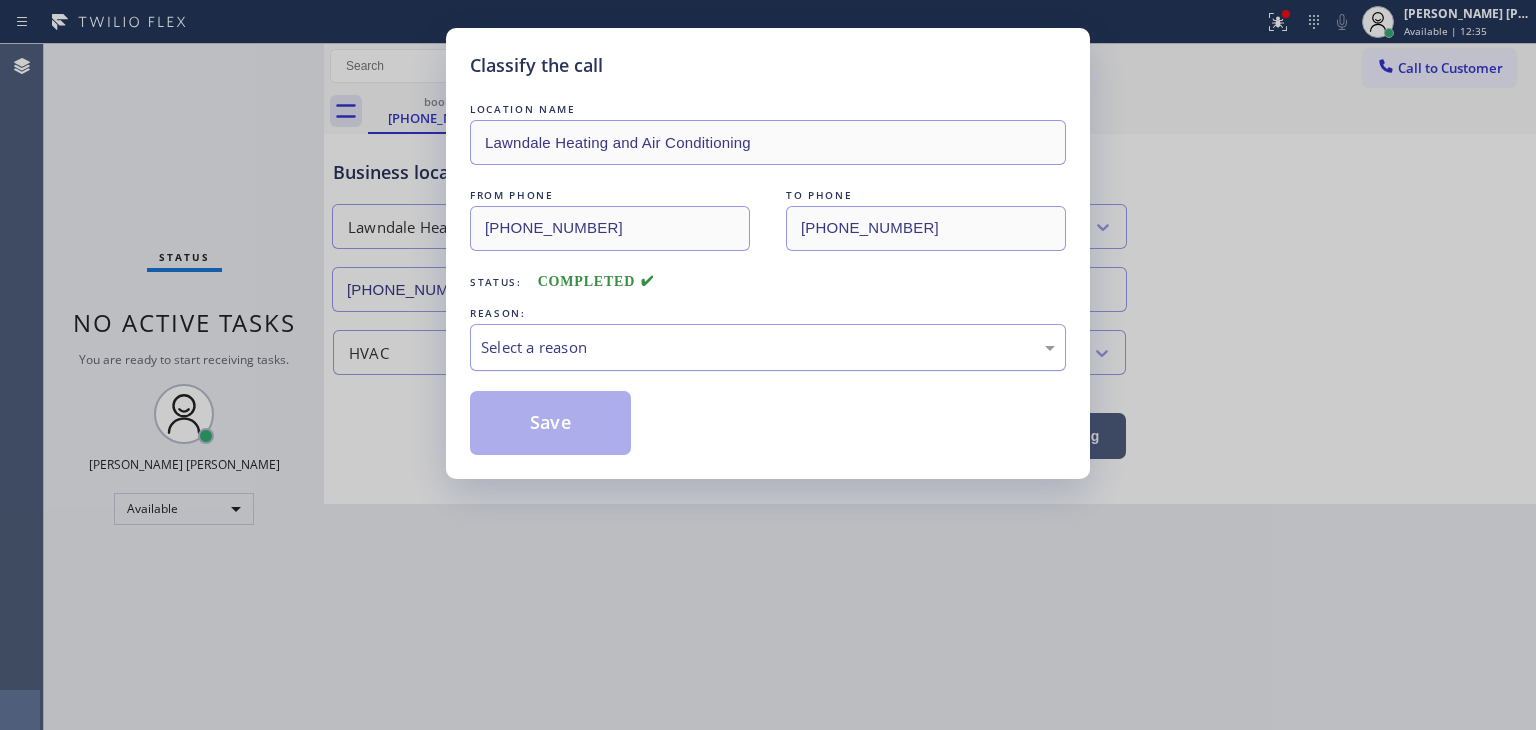 click on "Select a reason" at bounding box center [768, 347] 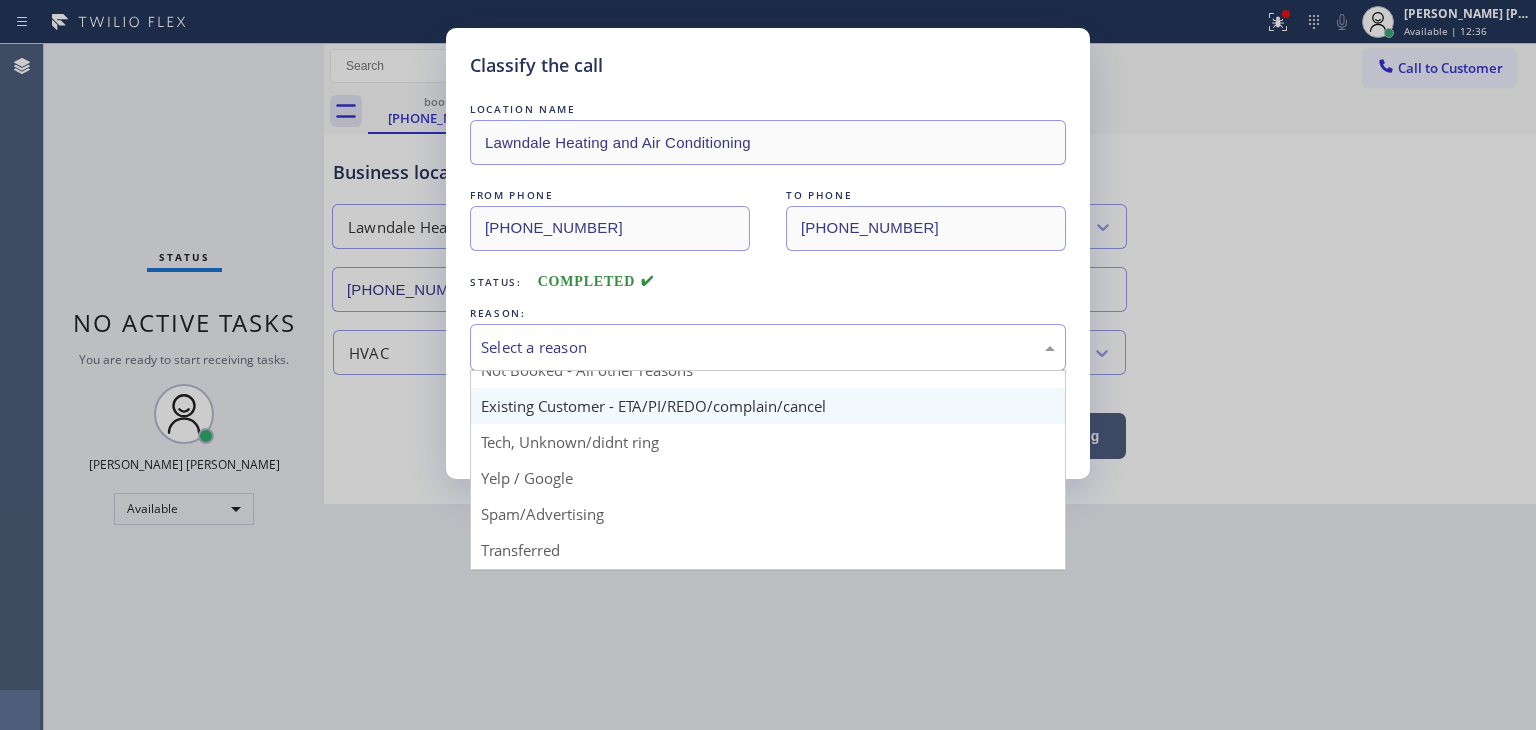 scroll, scrollTop: 100, scrollLeft: 0, axis: vertical 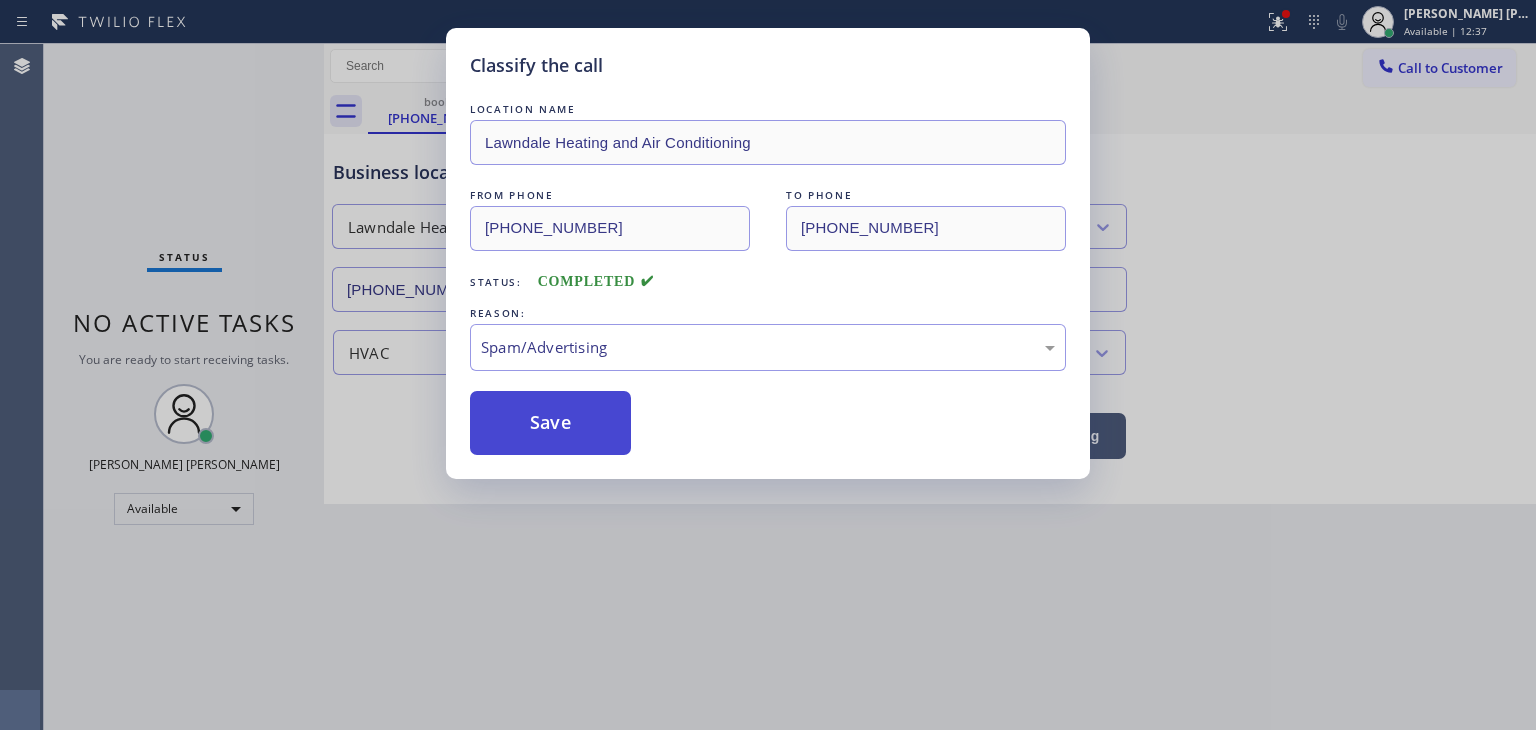 click on "Save" at bounding box center (550, 423) 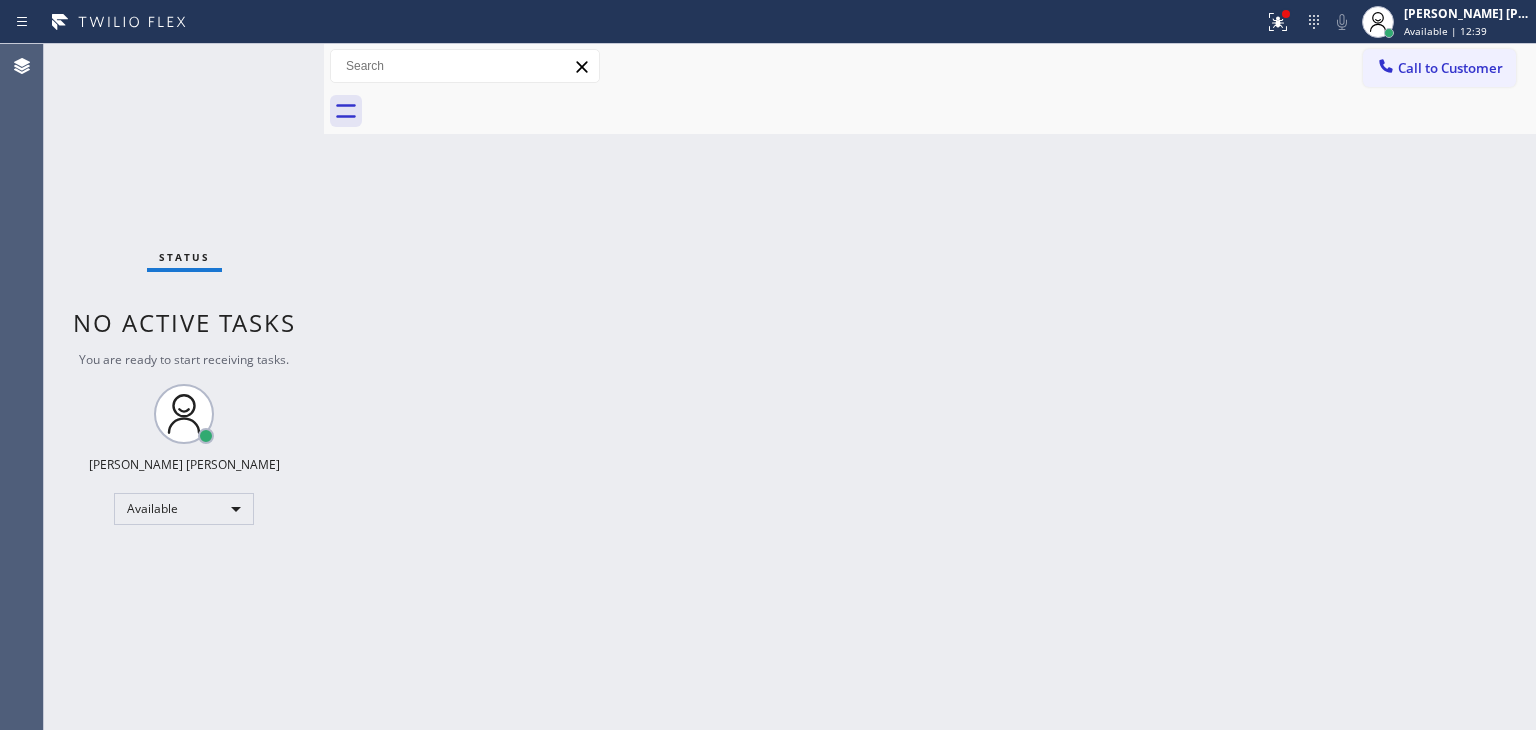 click on "Status   No active tasks     You are ready to start receiving tasks.   [PERSON_NAME] [PERSON_NAME] Available" at bounding box center (184, 387) 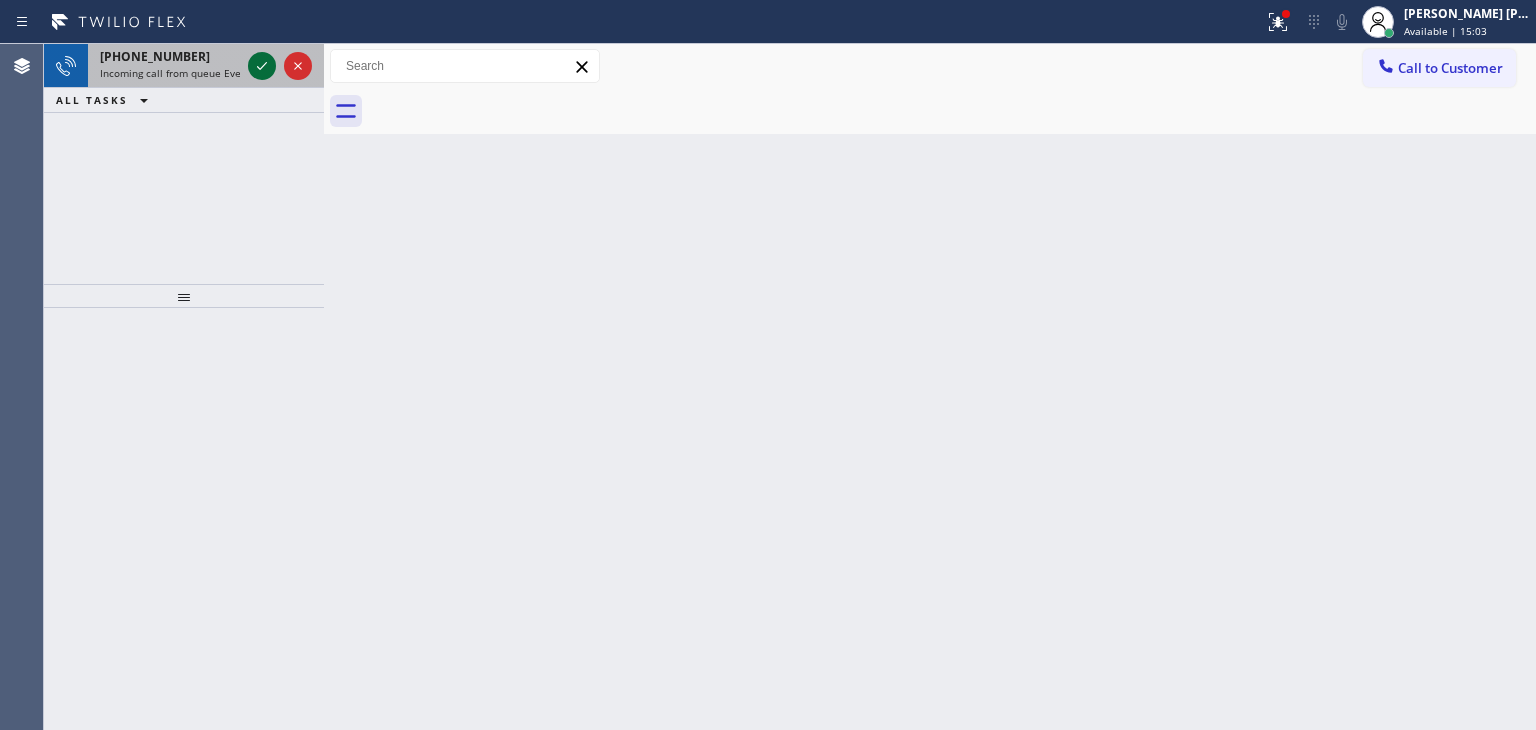 click 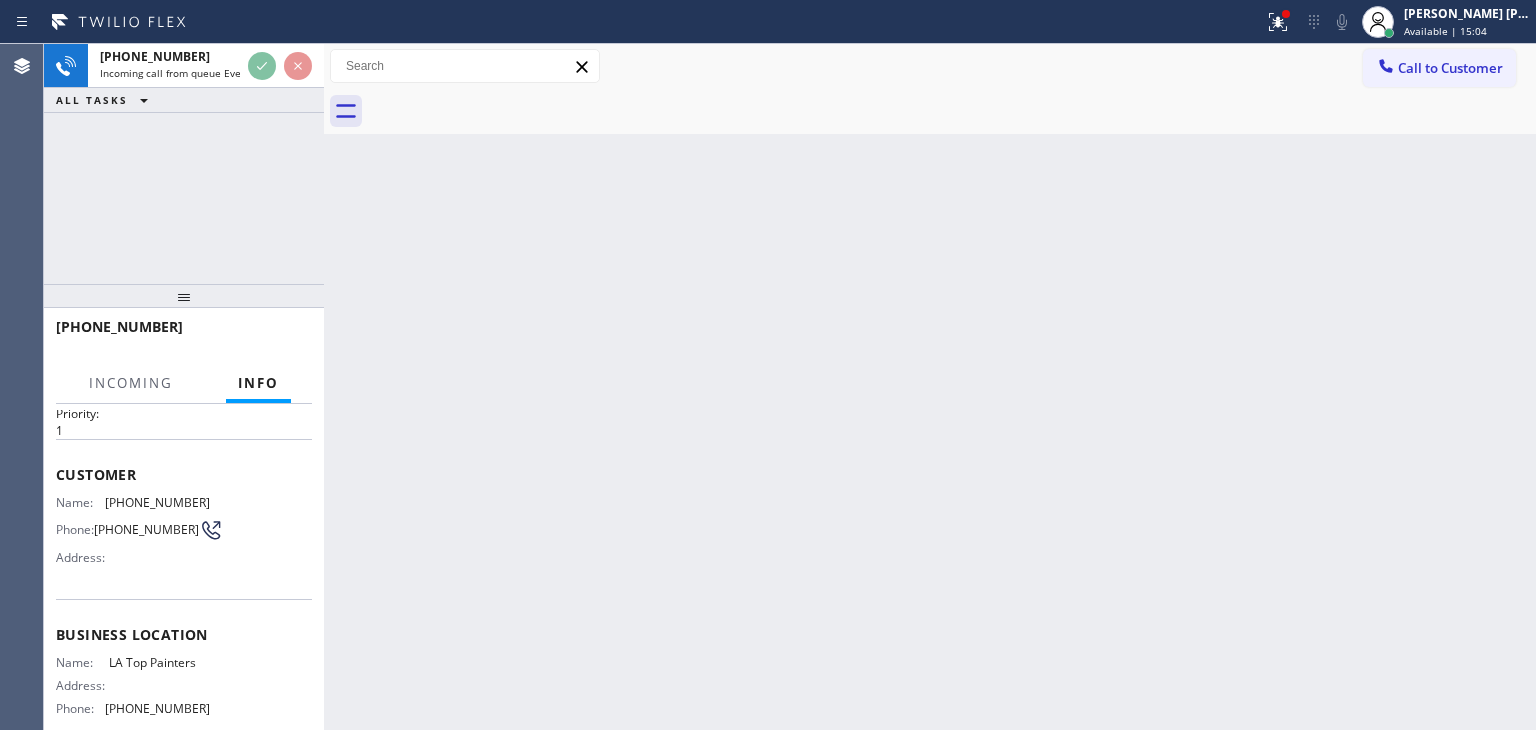 scroll, scrollTop: 200, scrollLeft: 0, axis: vertical 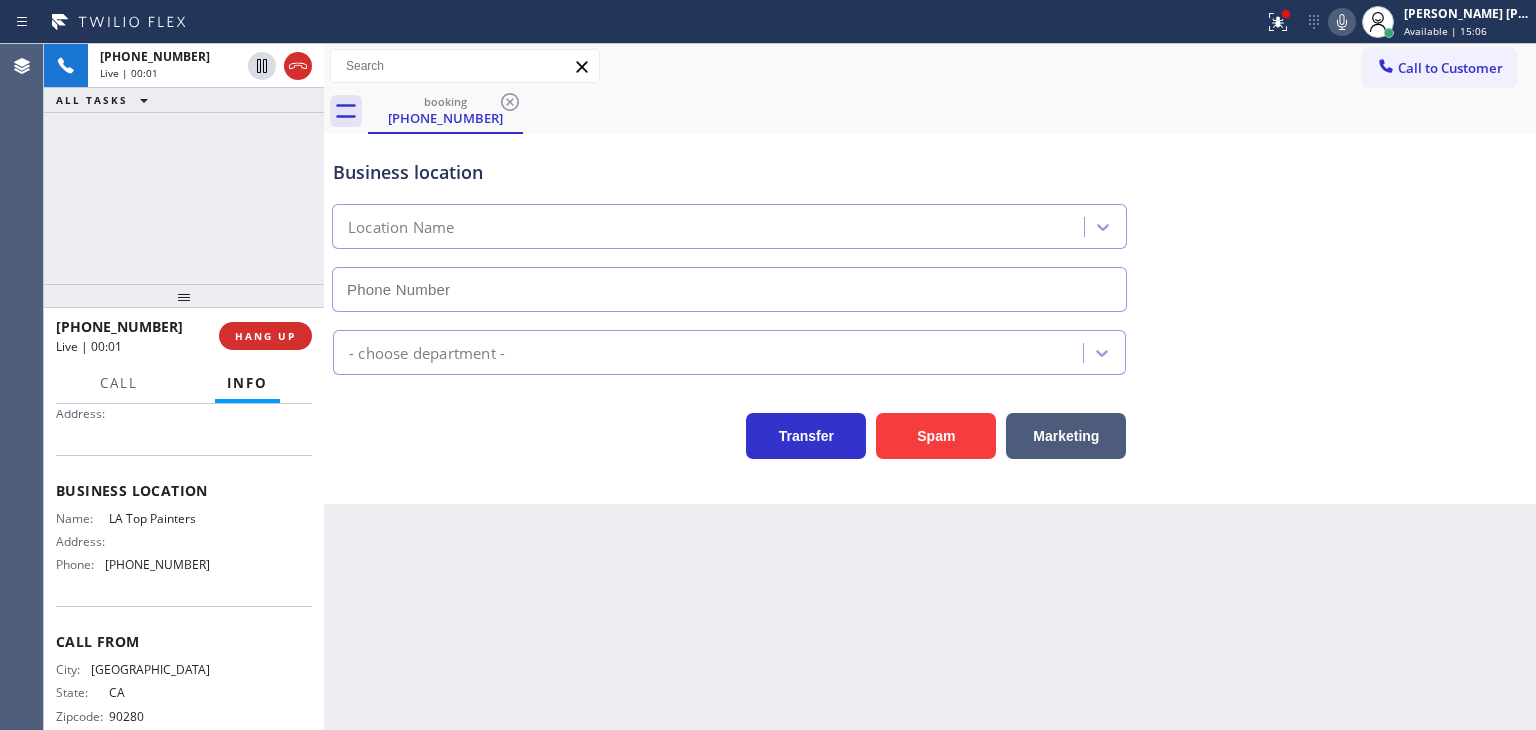 type on "[PHONE_NUMBER]" 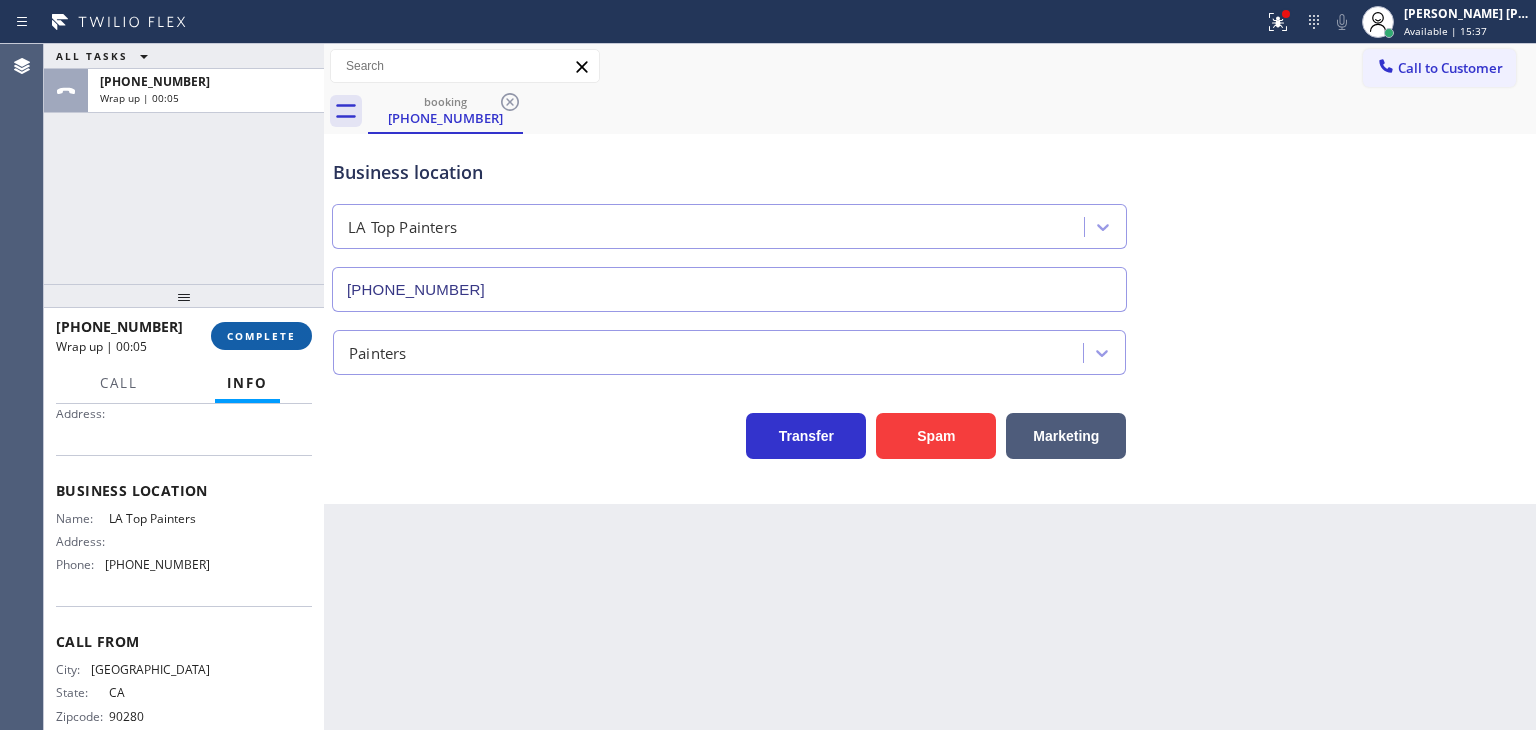 click on "COMPLETE" at bounding box center (261, 336) 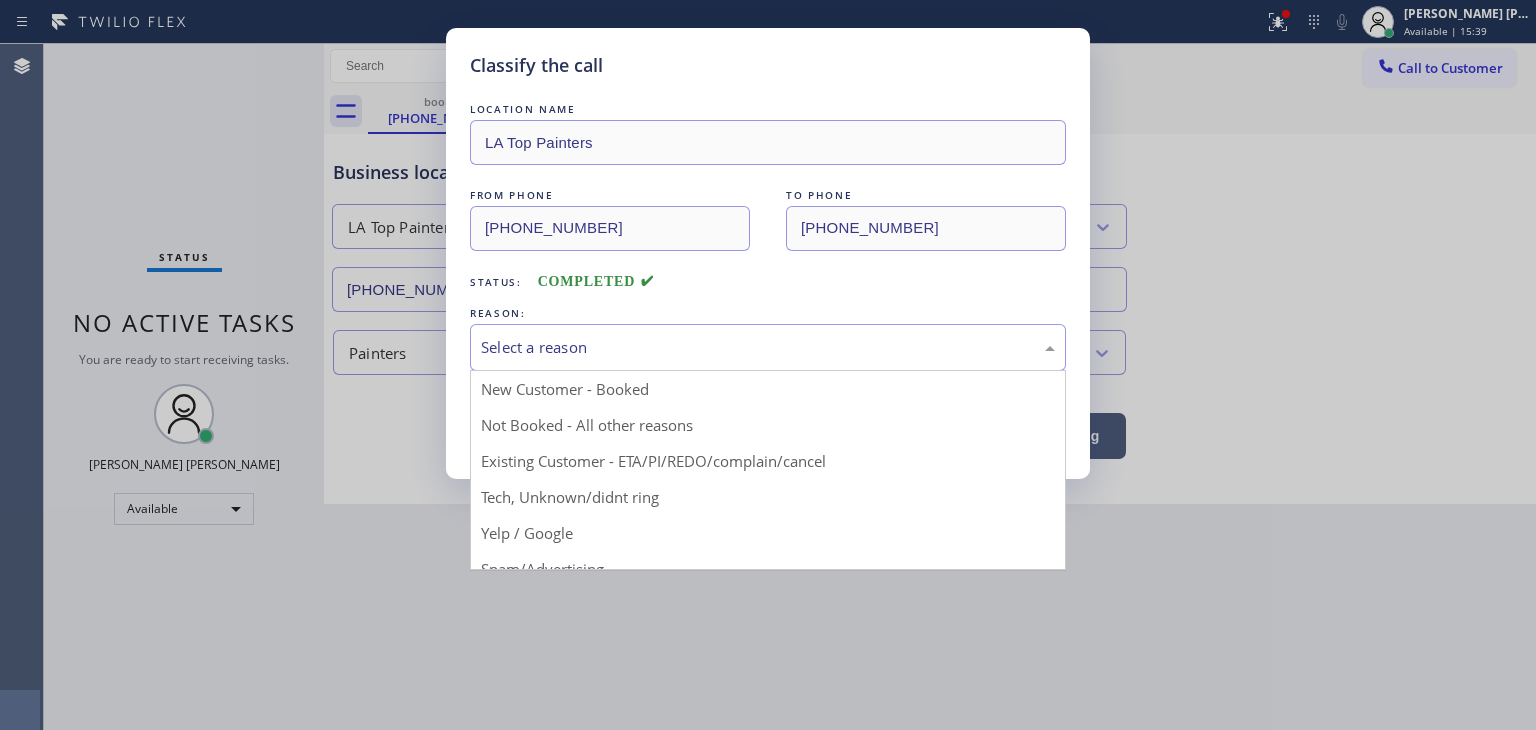 drag, startPoint x: 559, startPoint y: 348, endPoint x: 583, endPoint y: 435, distance: 90.24966 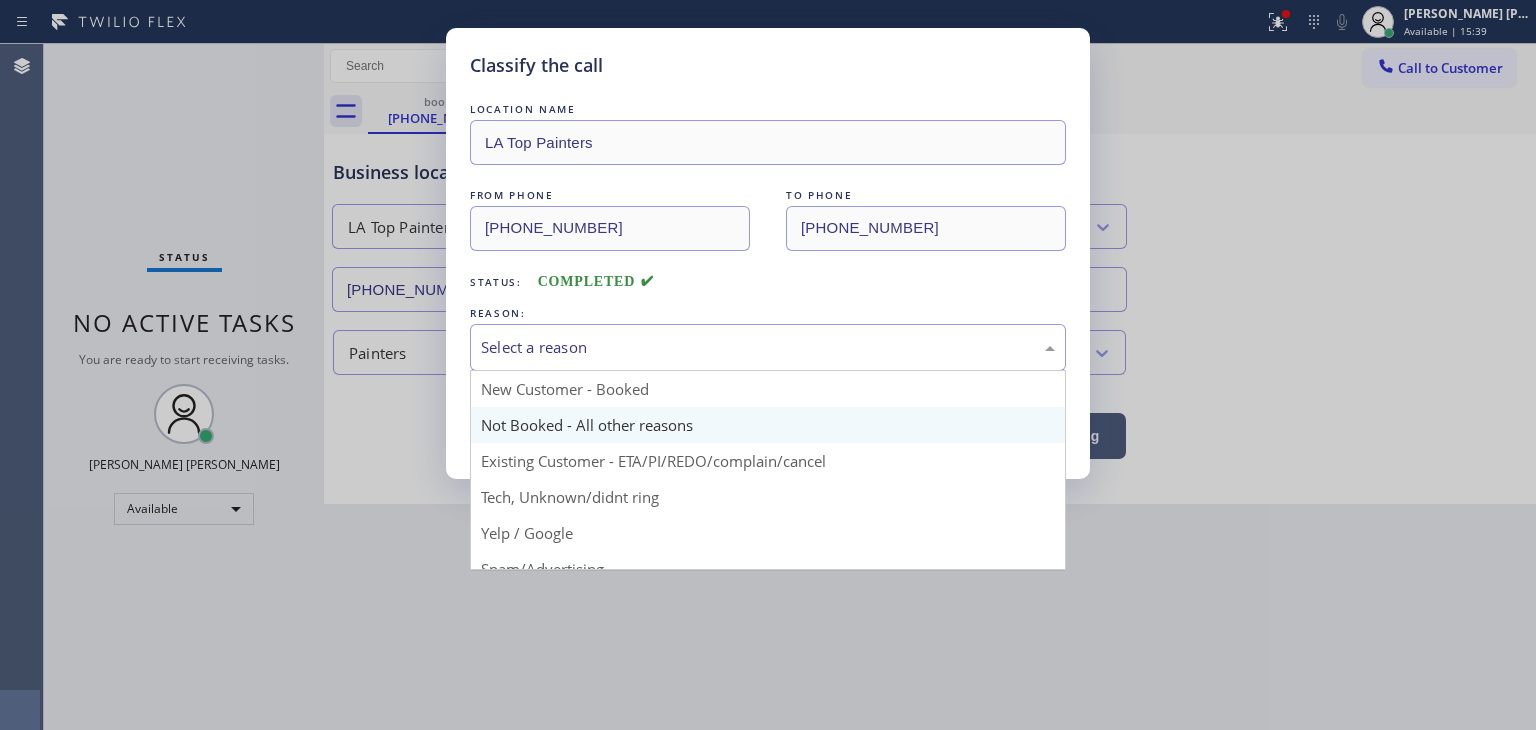 click on "Select a reason" at bounding box center [768, 347] 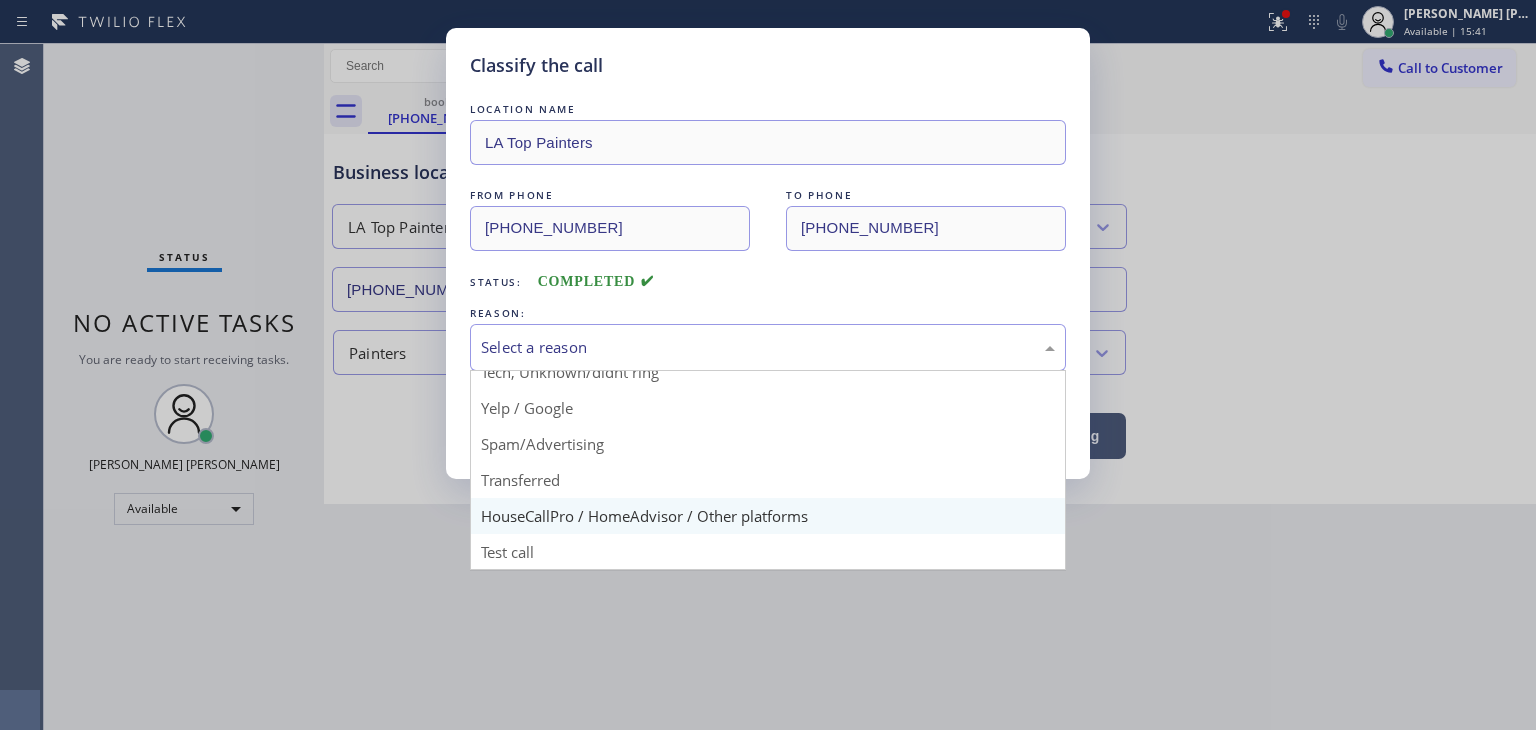 scroll, scrollTop: 25, scrollLeft: 0, axis: vertical 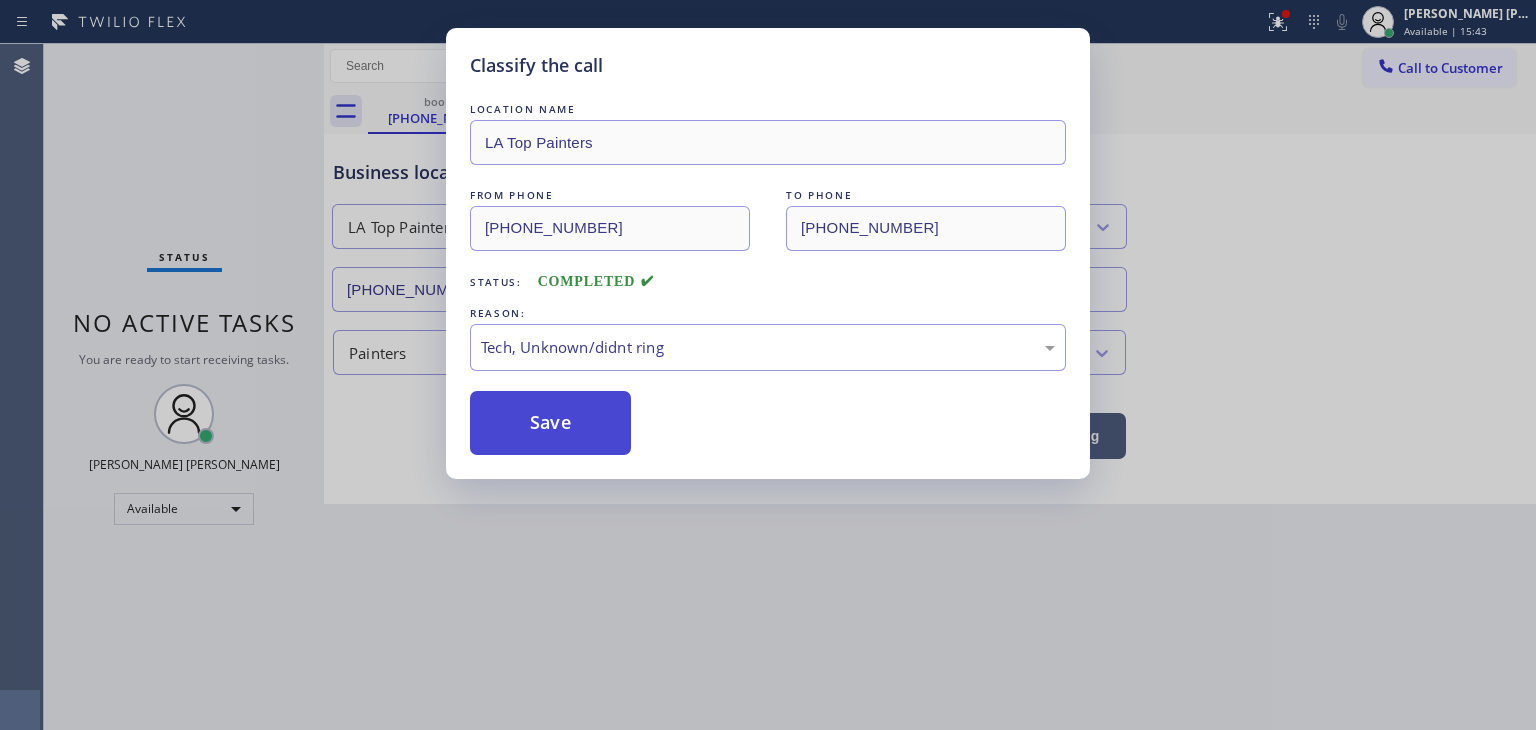 click on "Save" at bounding box center [550, 423] 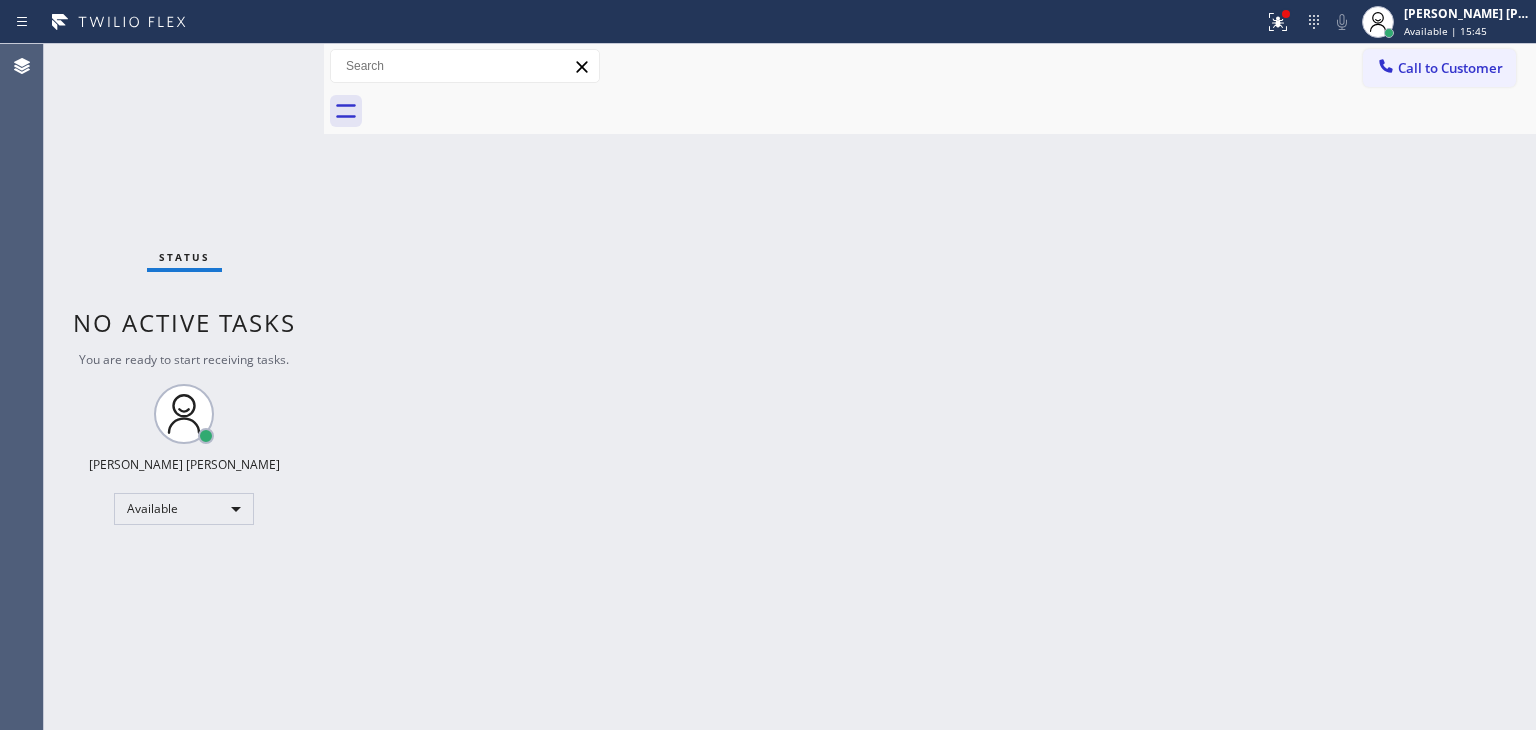 click on "Status   No active tasks     You are ready to start receiving tasks.   [PERSON_NAME] [PERSON_NAME] Available" at bounding box center (184, 387) 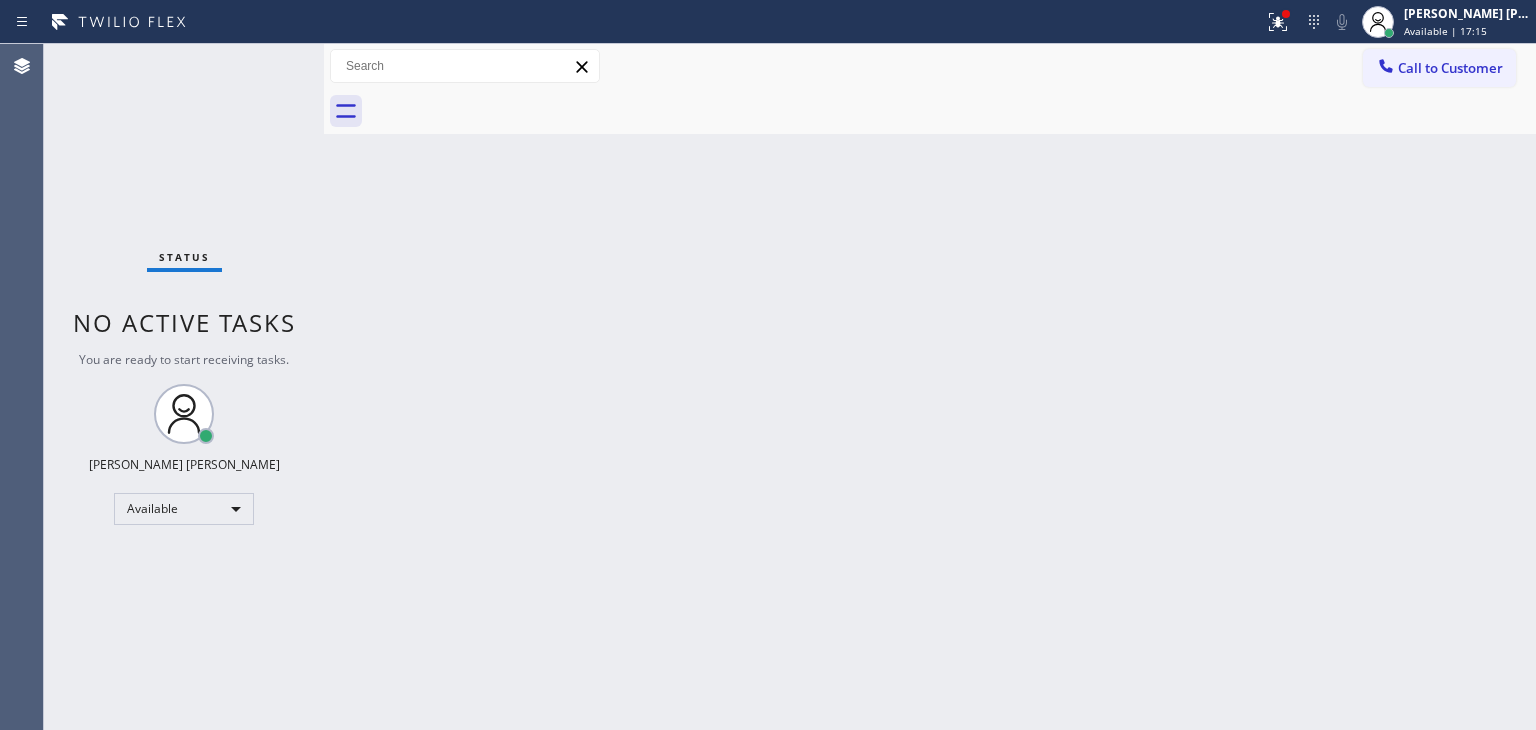 drag, startPoint x: 161, startPoint y: 125, endPoint x: 166, endPoint y: 109, distance: 16.763054 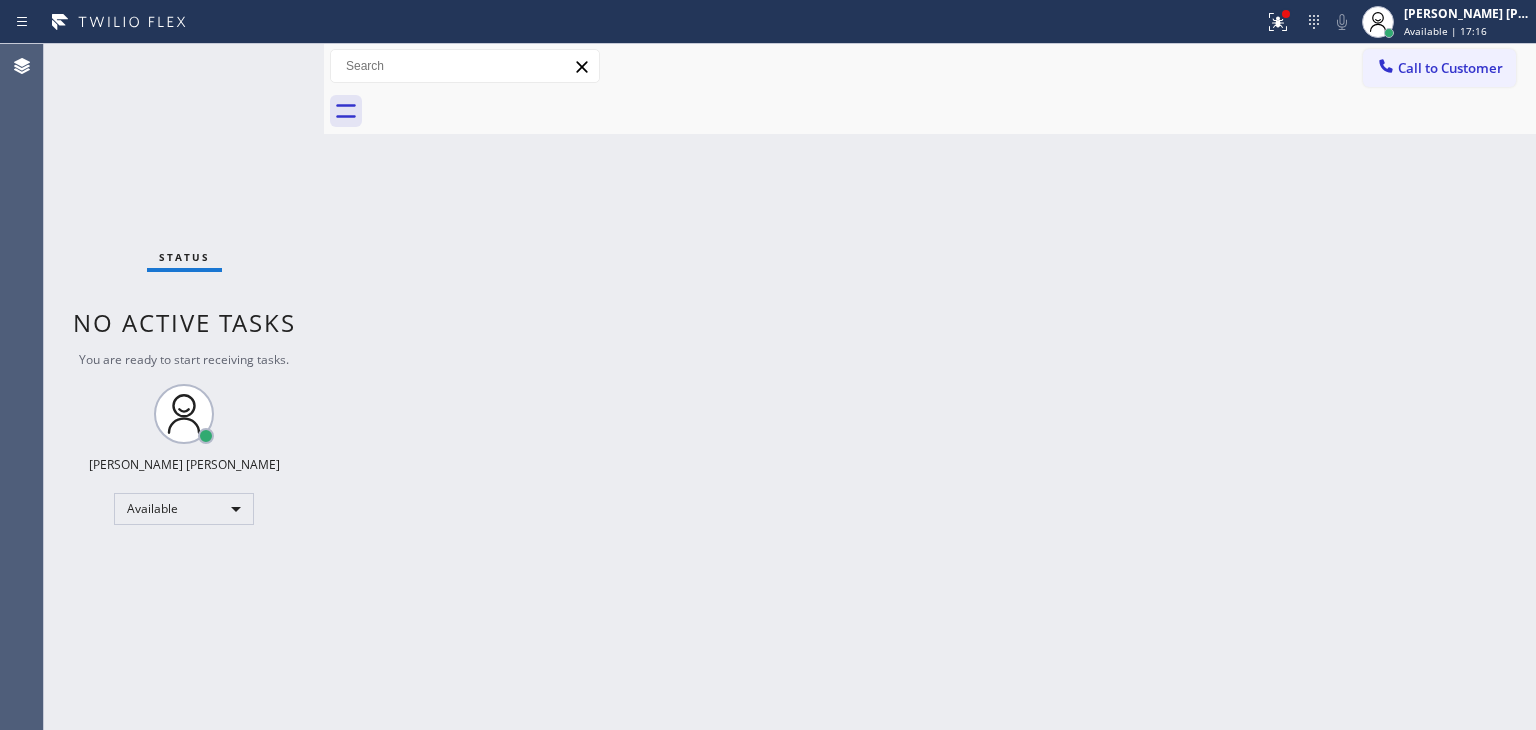 click on "Status   No active tasks     You are ready to start receiving tasks.   [PERSON_NAME] [PERSON_NAME] Available" at bounding box center [184, 387] 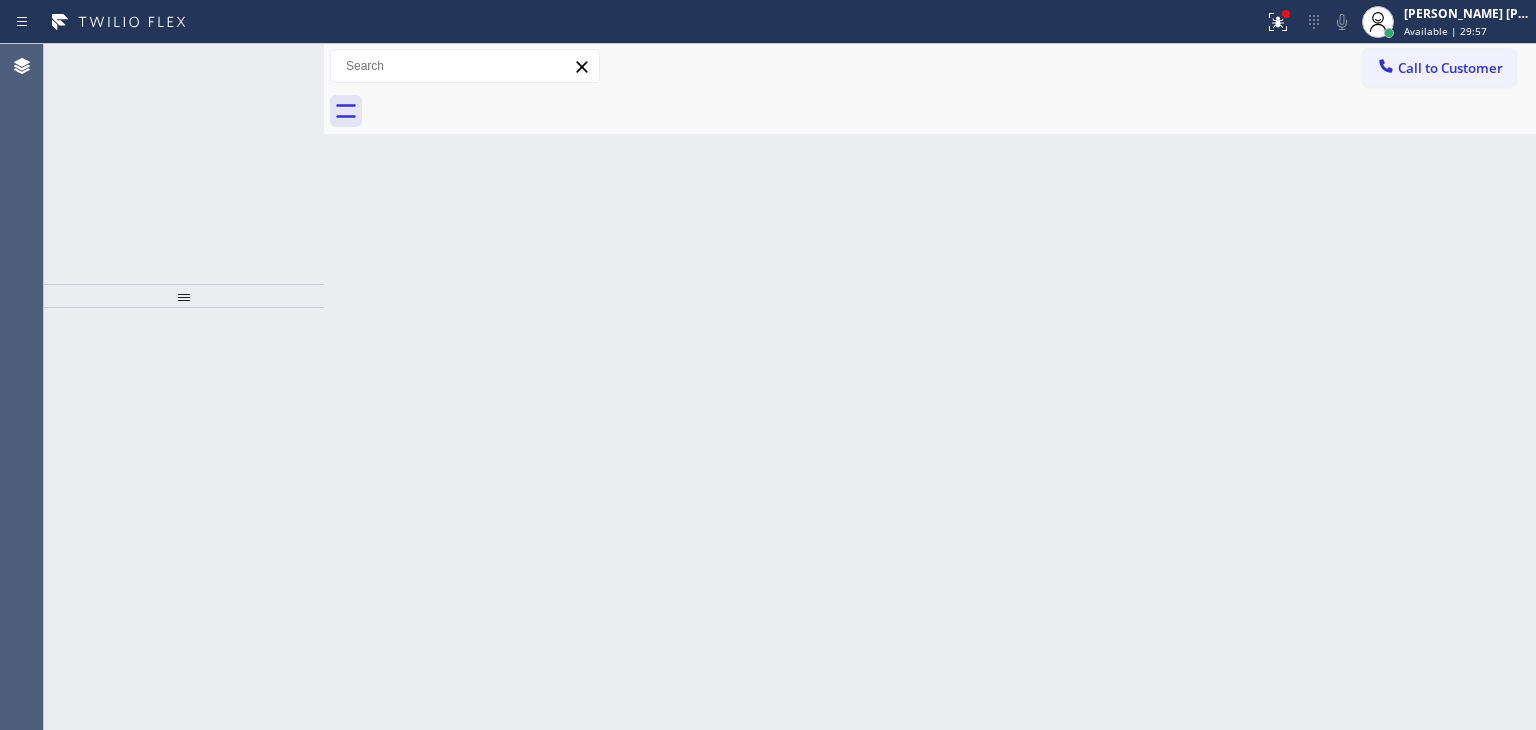 click 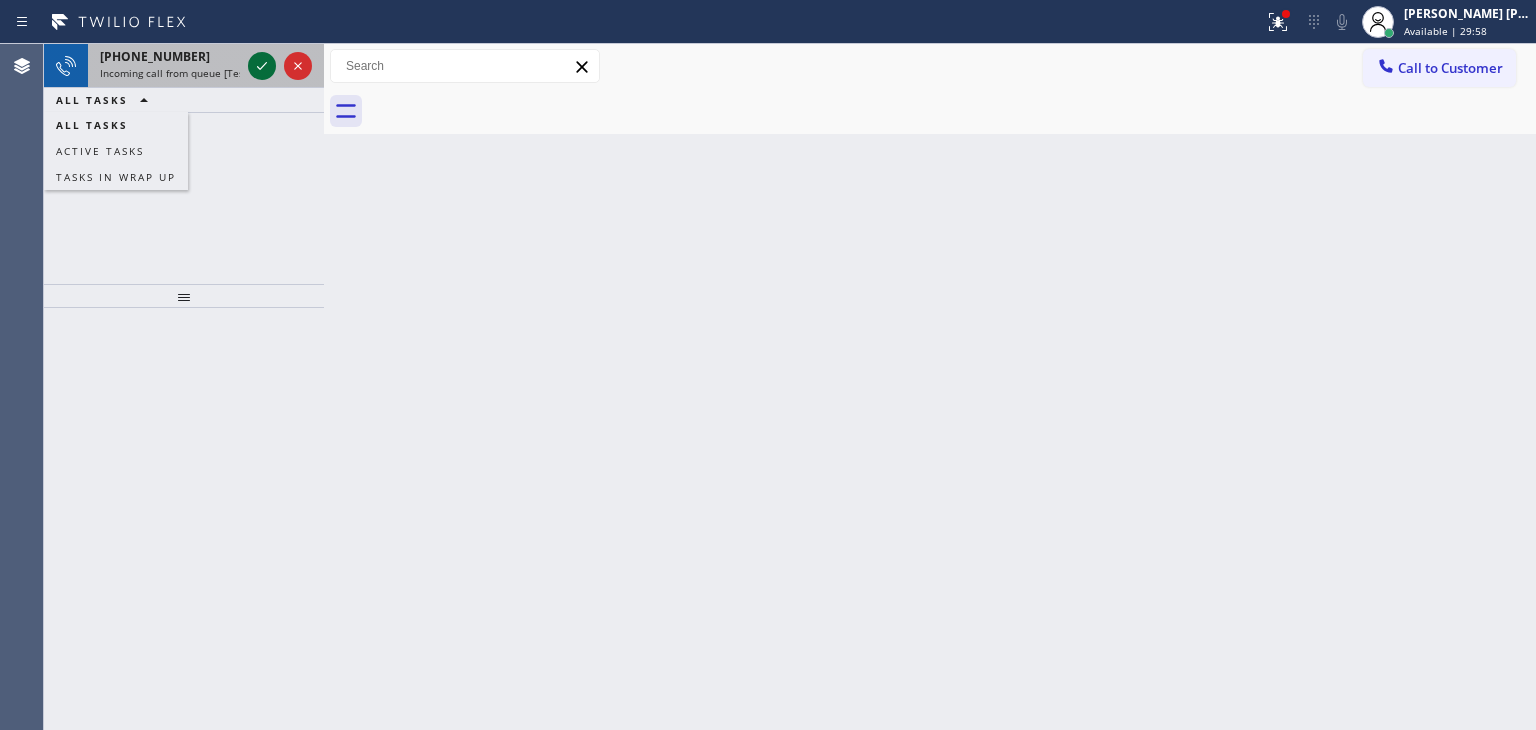 click 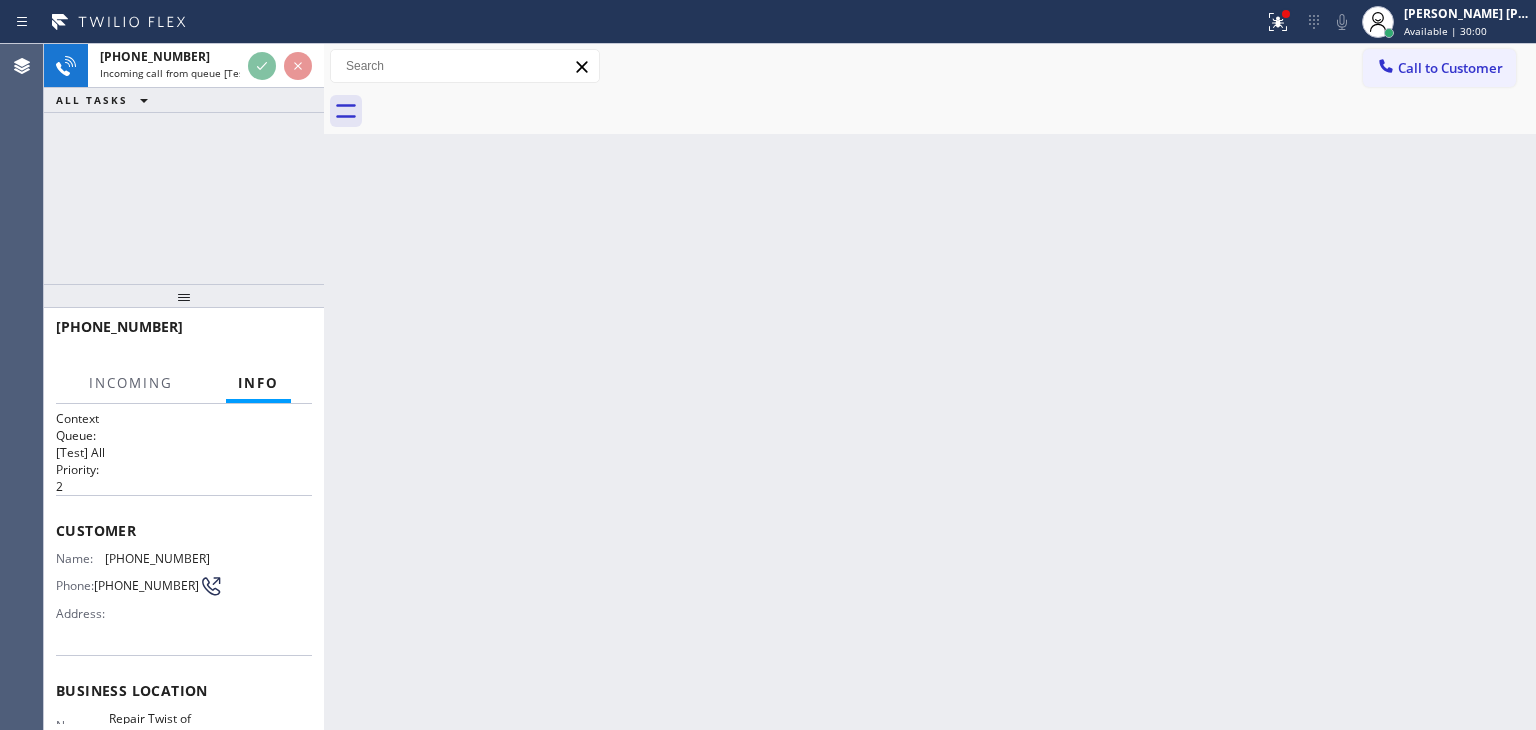 scroll, scrollTop: 100, scrollLeft: 0, axis: vertical 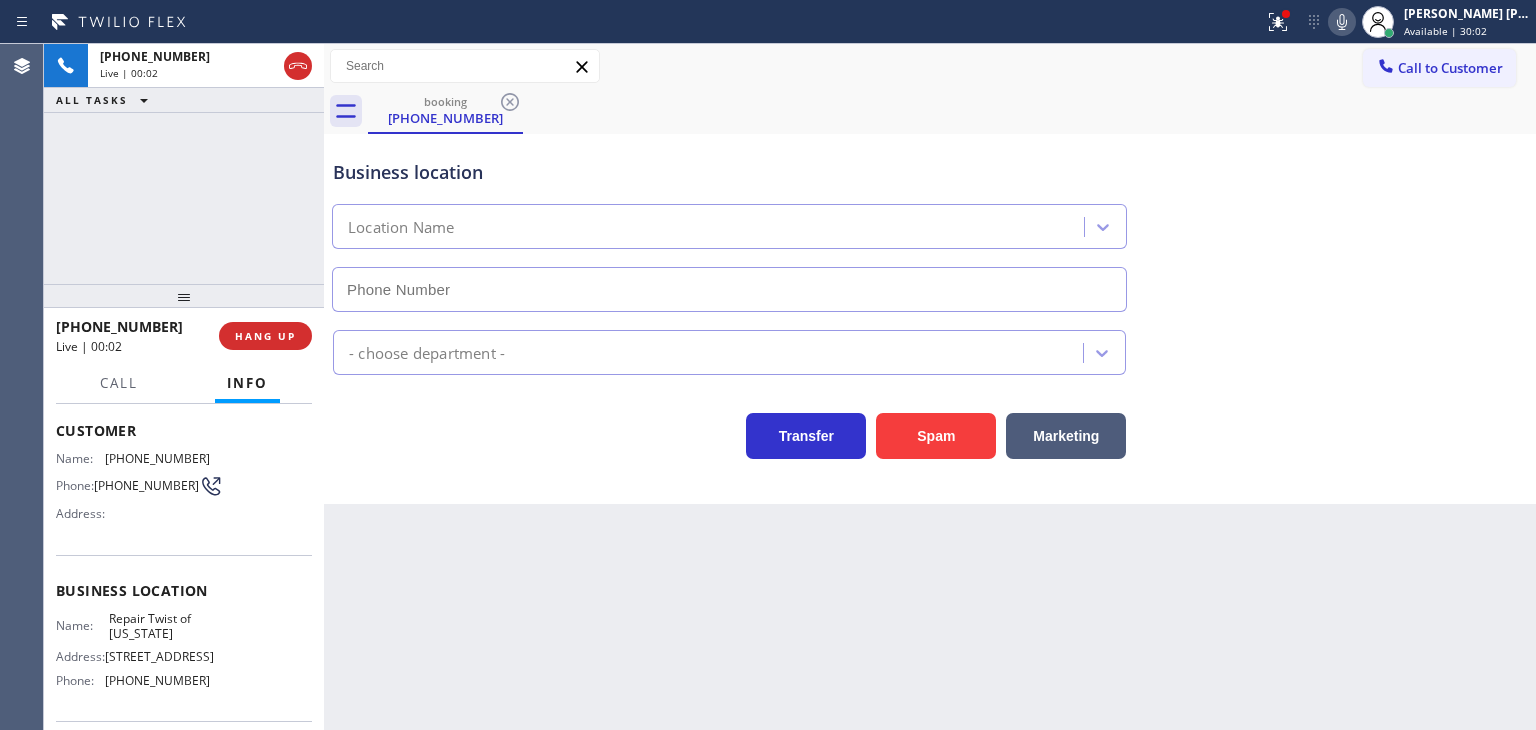 type on "[PHONE_NUMBER]" 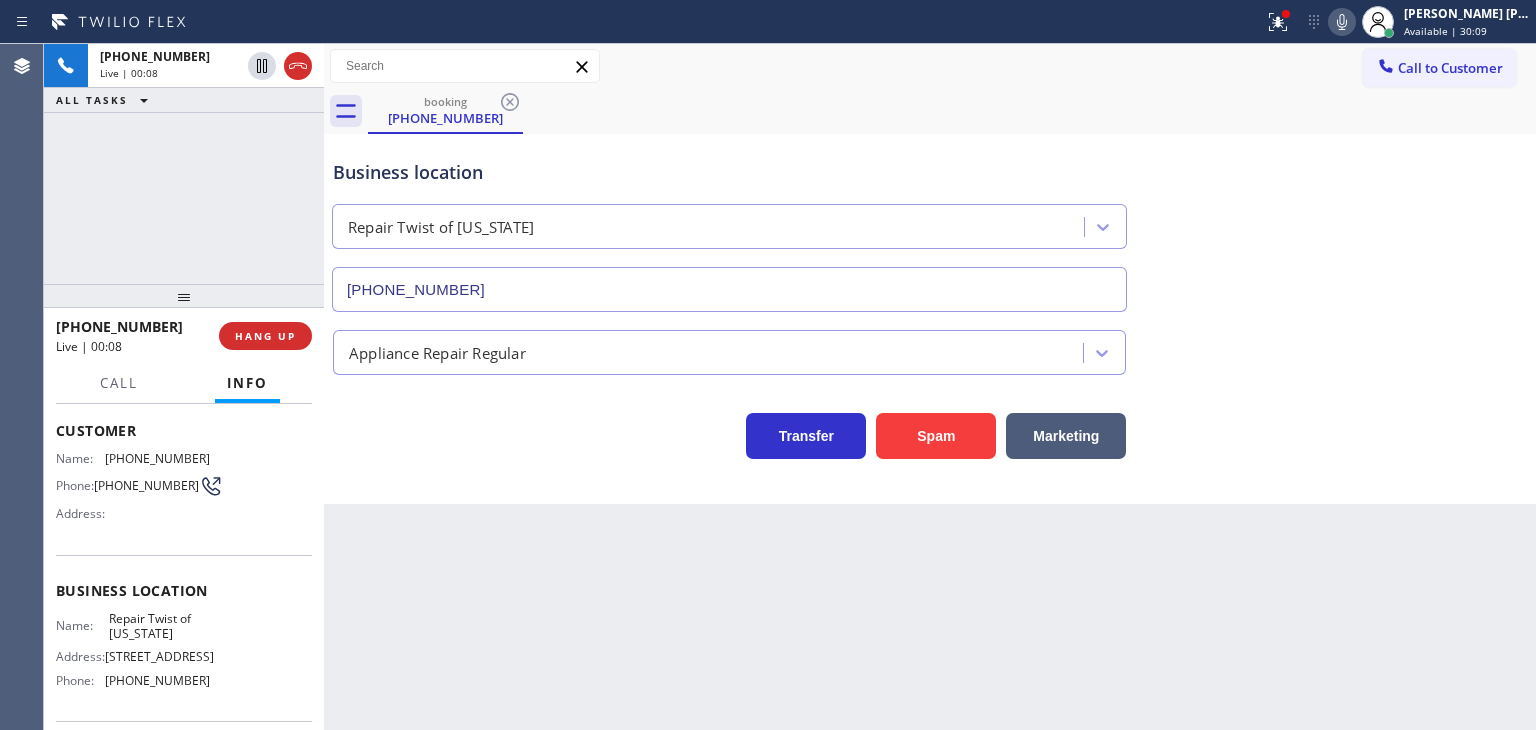 click 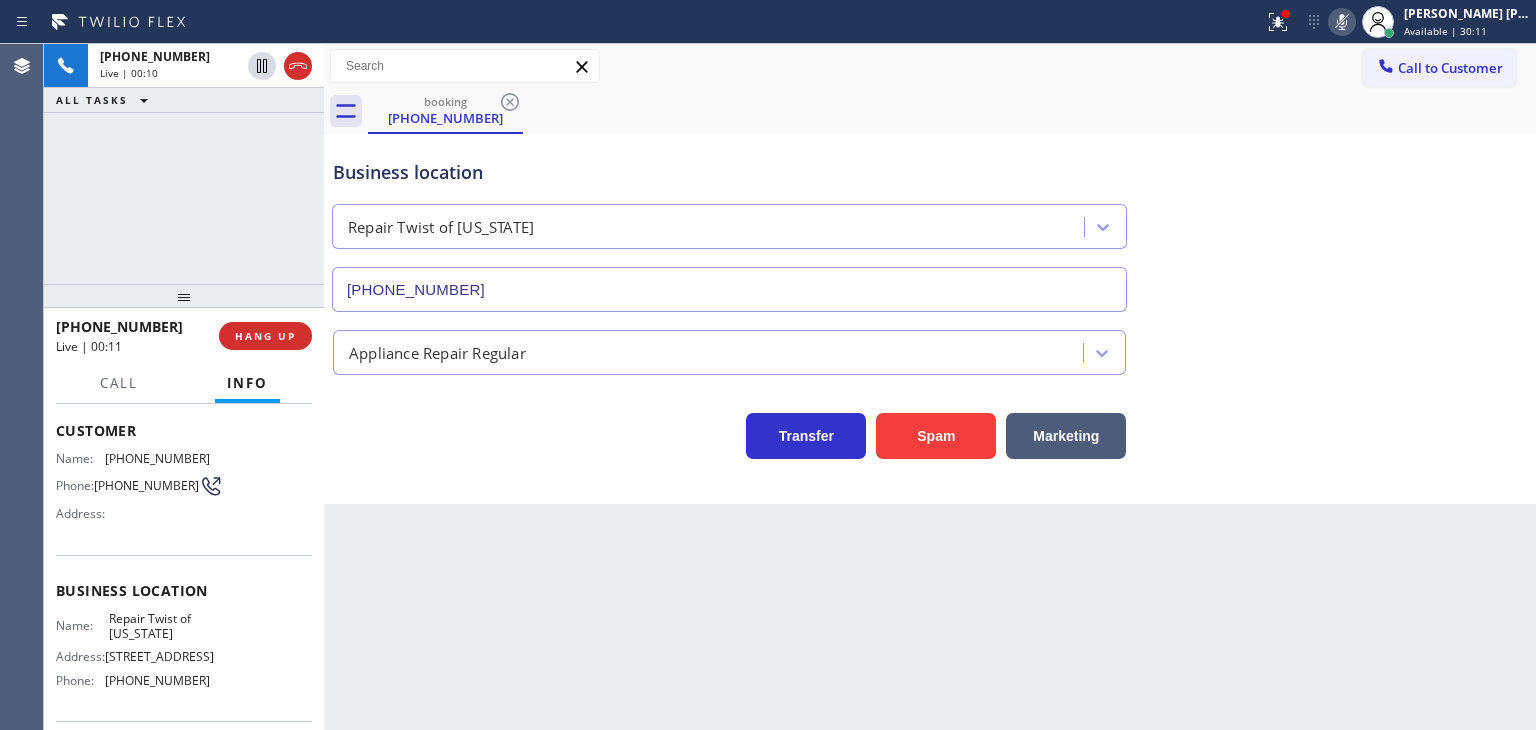 click 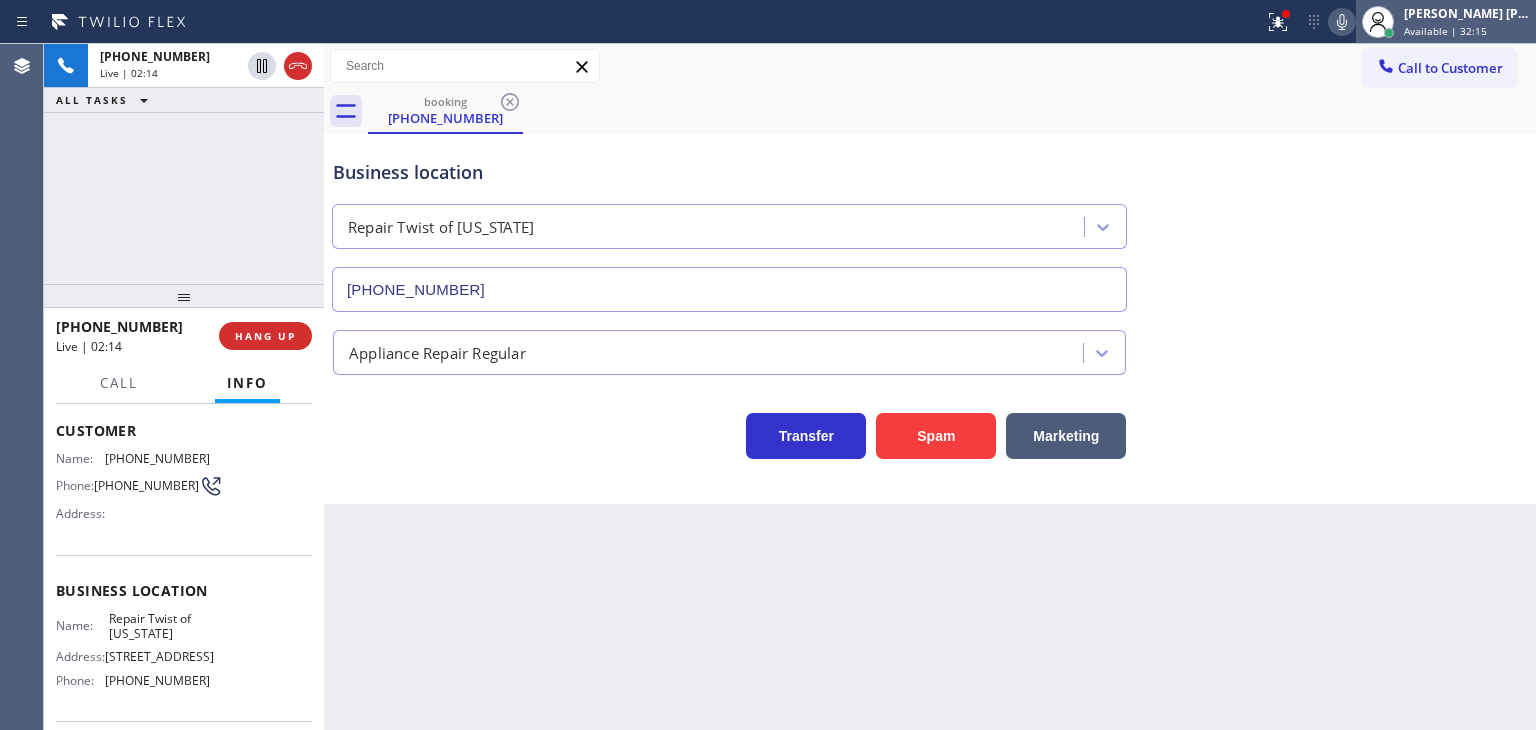 click on "[PERSON_NAME] [PERSON_NAME]" at bounding box center [1467, 13] 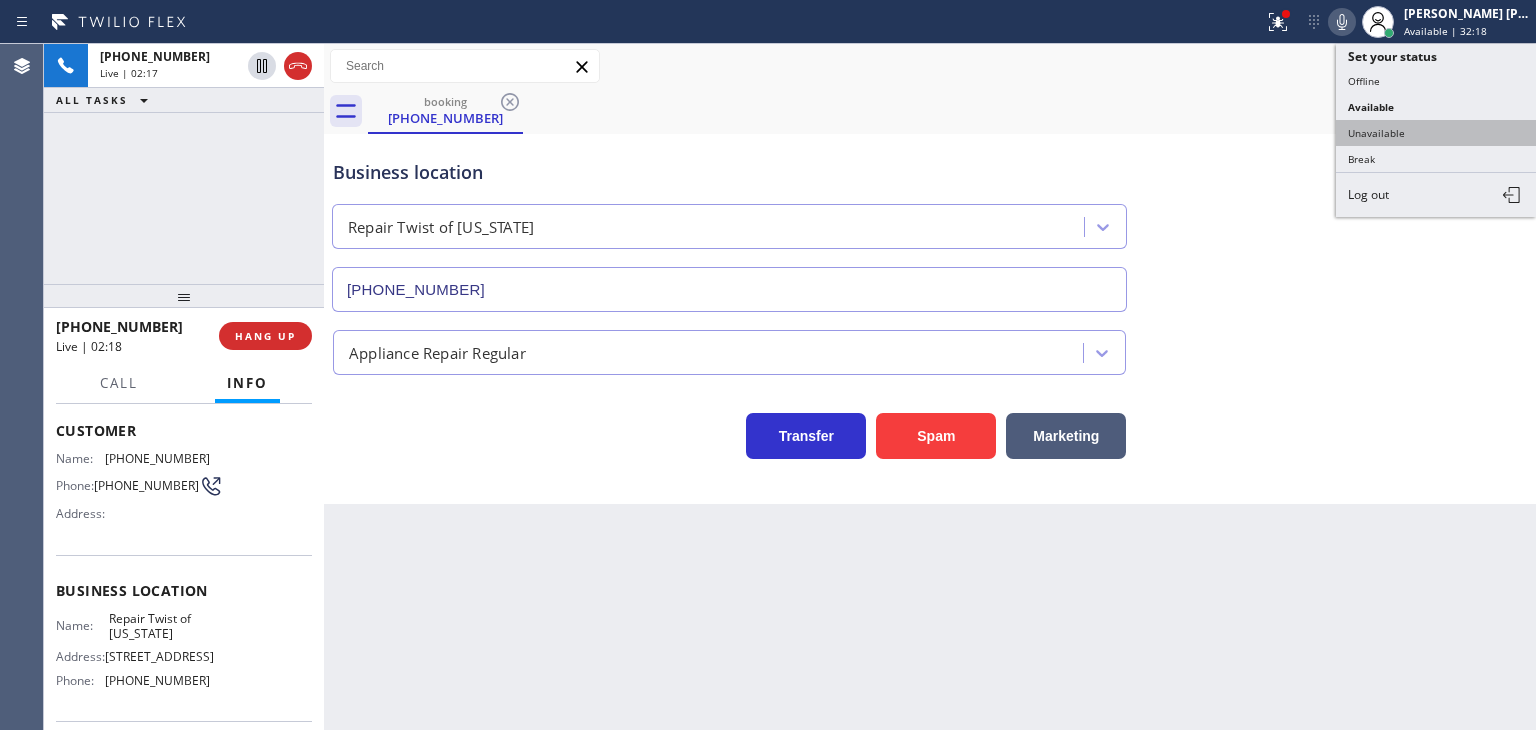 click on "Unavailable" at bounding box center [1436, 133] 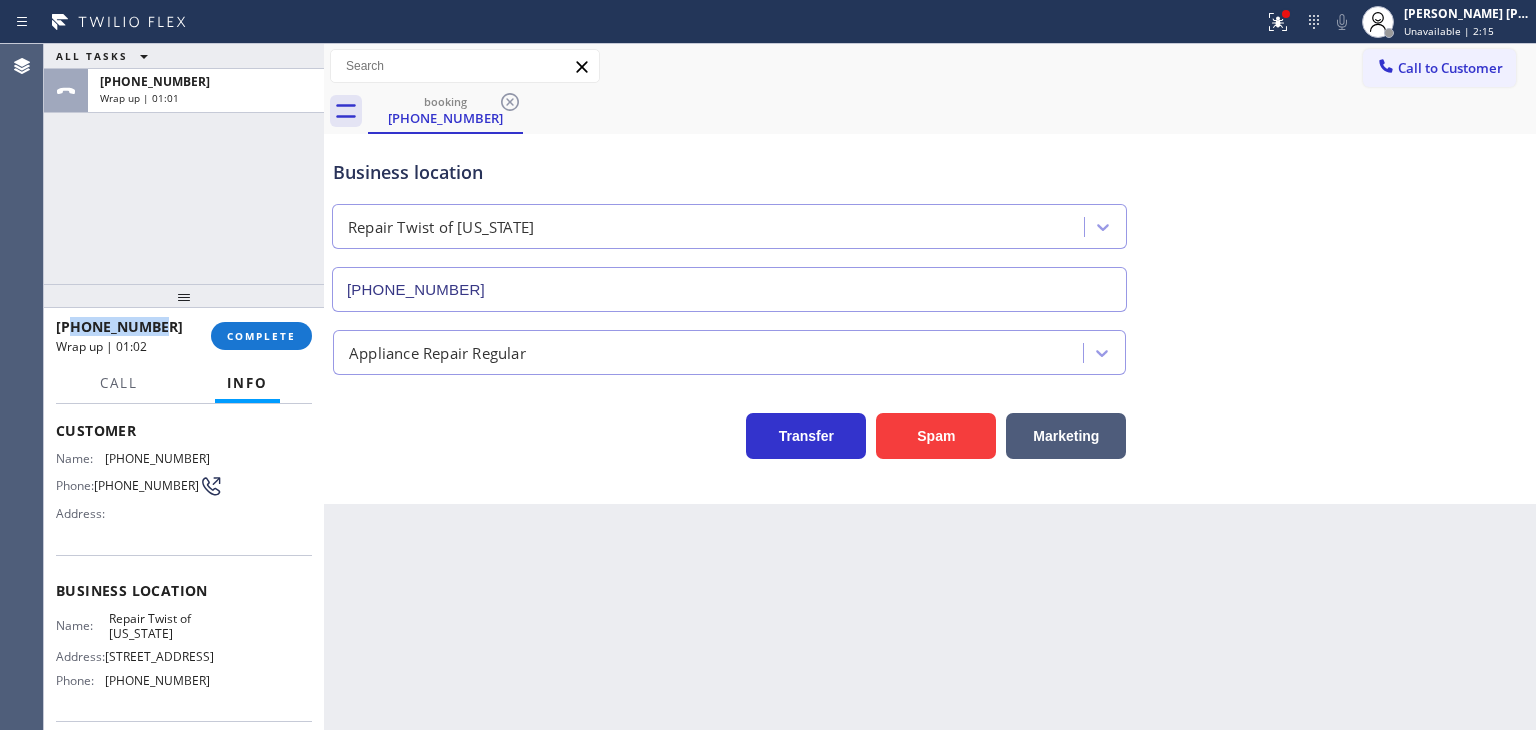 drag, startPoint x: 172, startPoint y: 325, endPoint x: 74, endPoint y: 321, distance: 98.0816 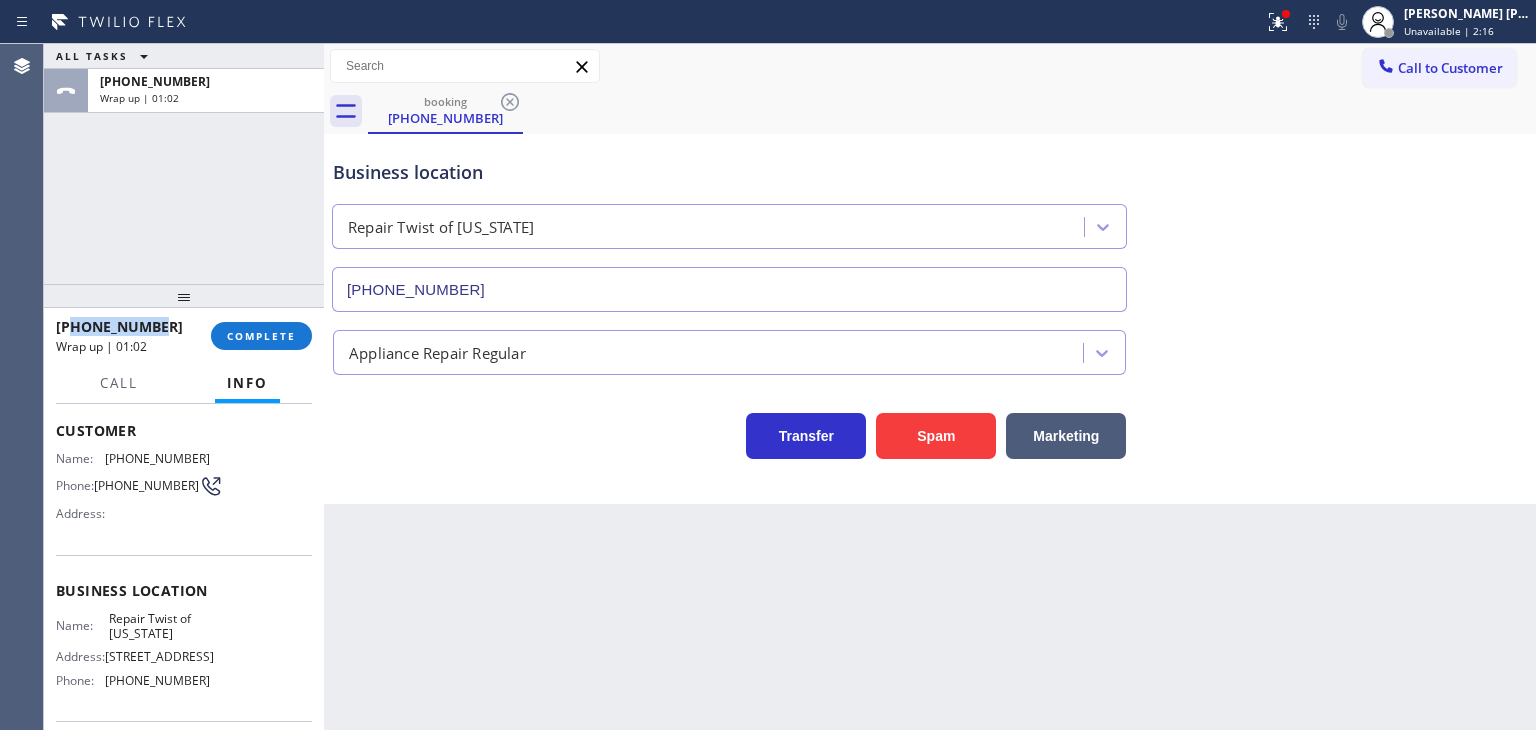 copy on "9293933095" 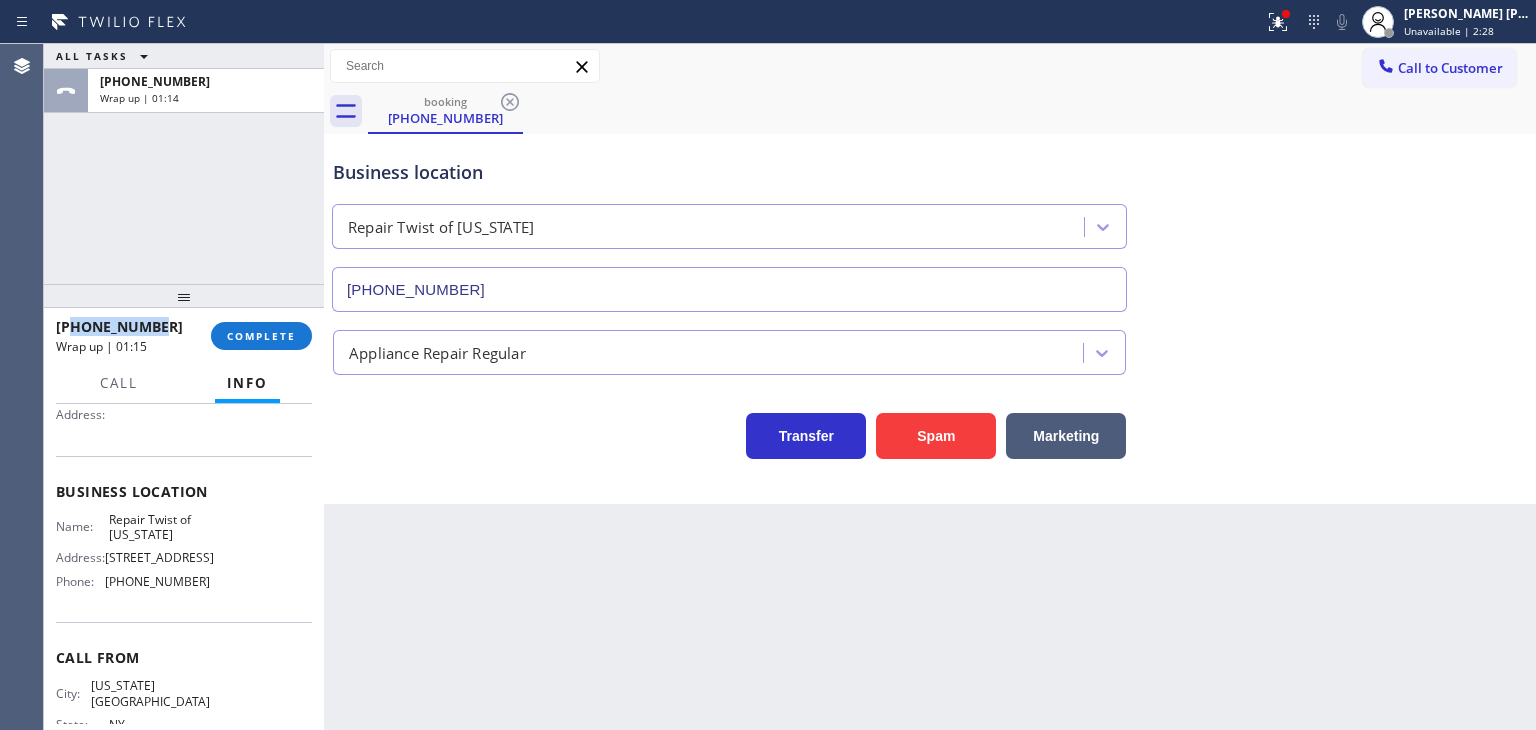 scroll, scrollTop: 200, scrollLeft: 0, axis: vertical 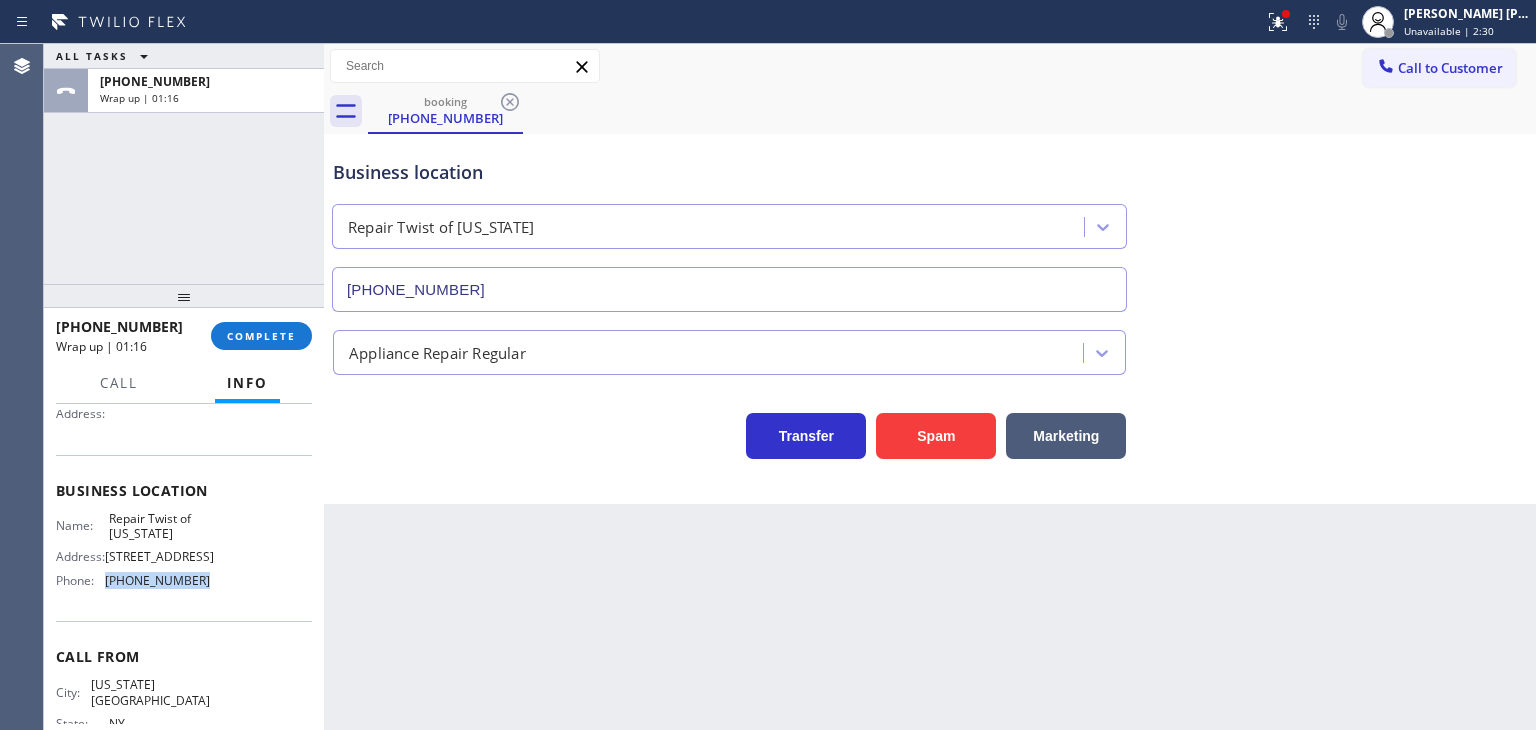 drag, startPoint x: 208, startPoint y: 612, endPoint x: 104, endPoint y: 615, distance: 104.04326 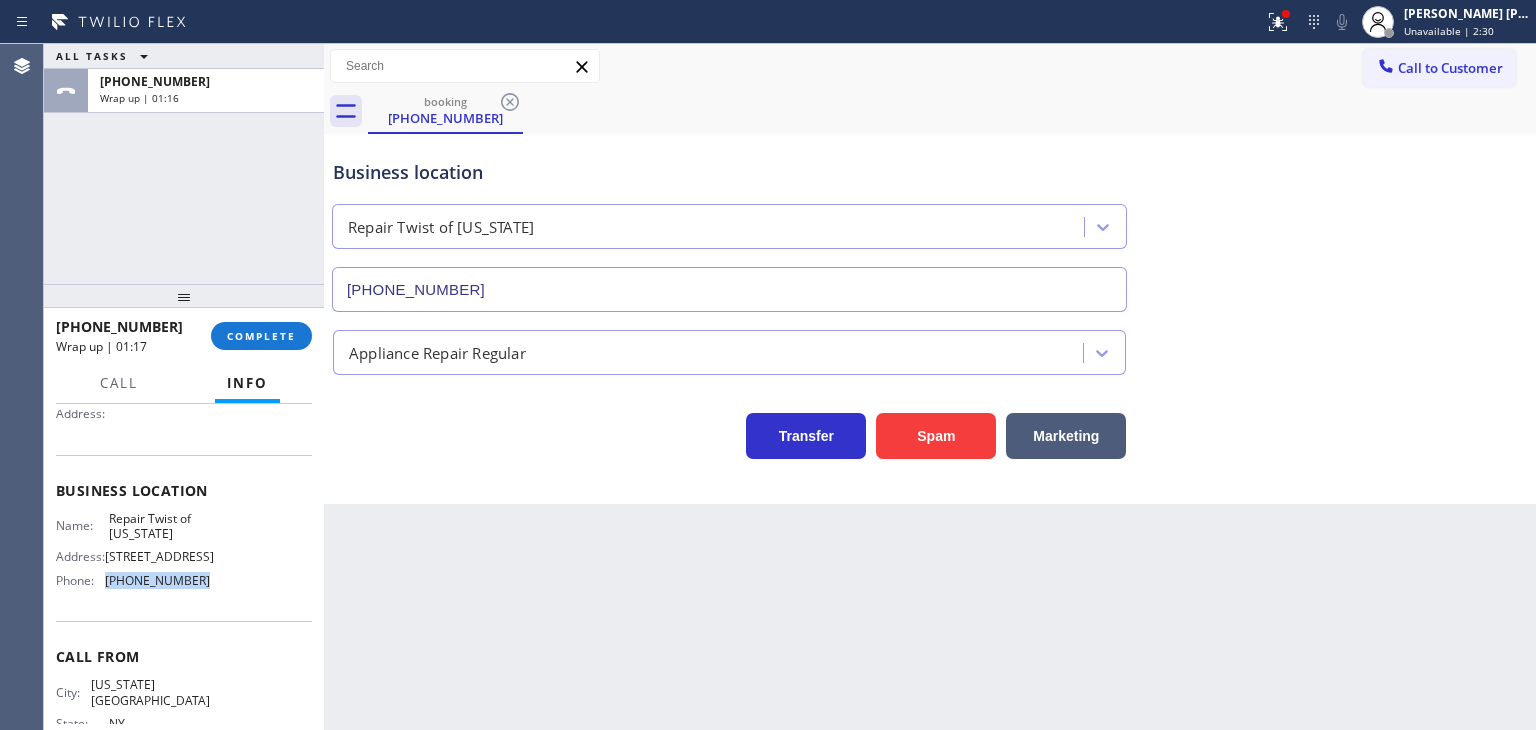 copy on "[PHONE_NUMBER]" 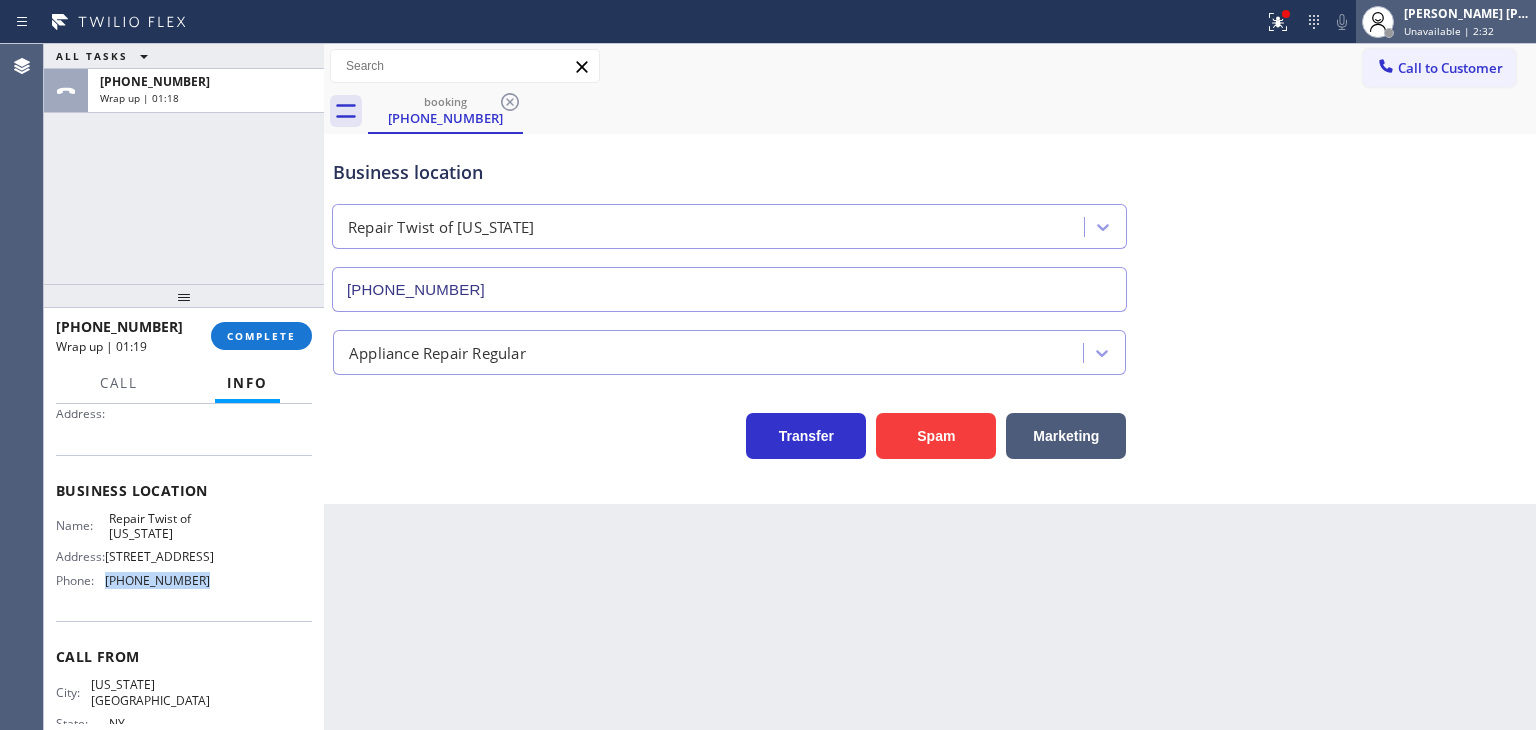 click on "Unavailable | 2:32" at bounding box center (1449, 31) 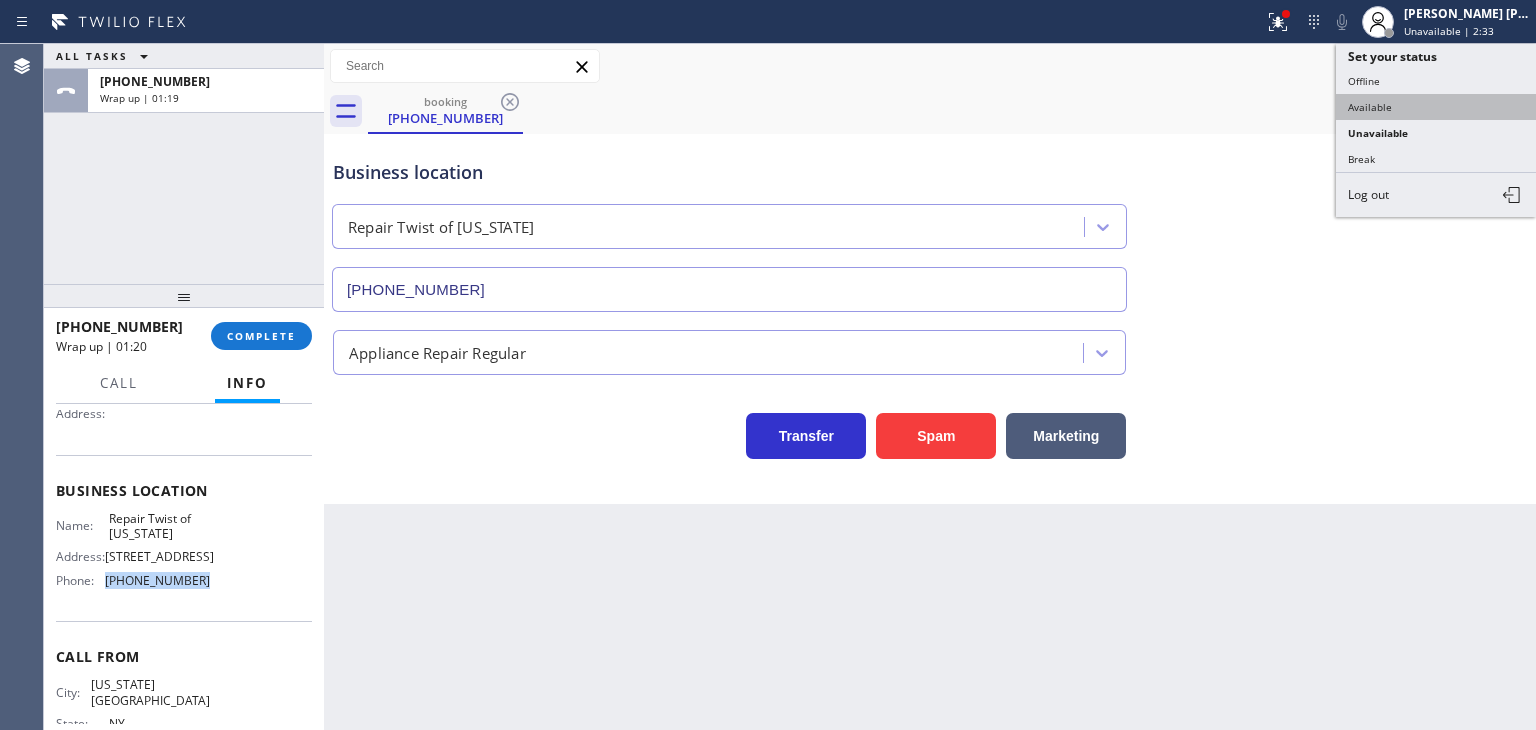 click on "Available" at bounding box center [1436, 107] 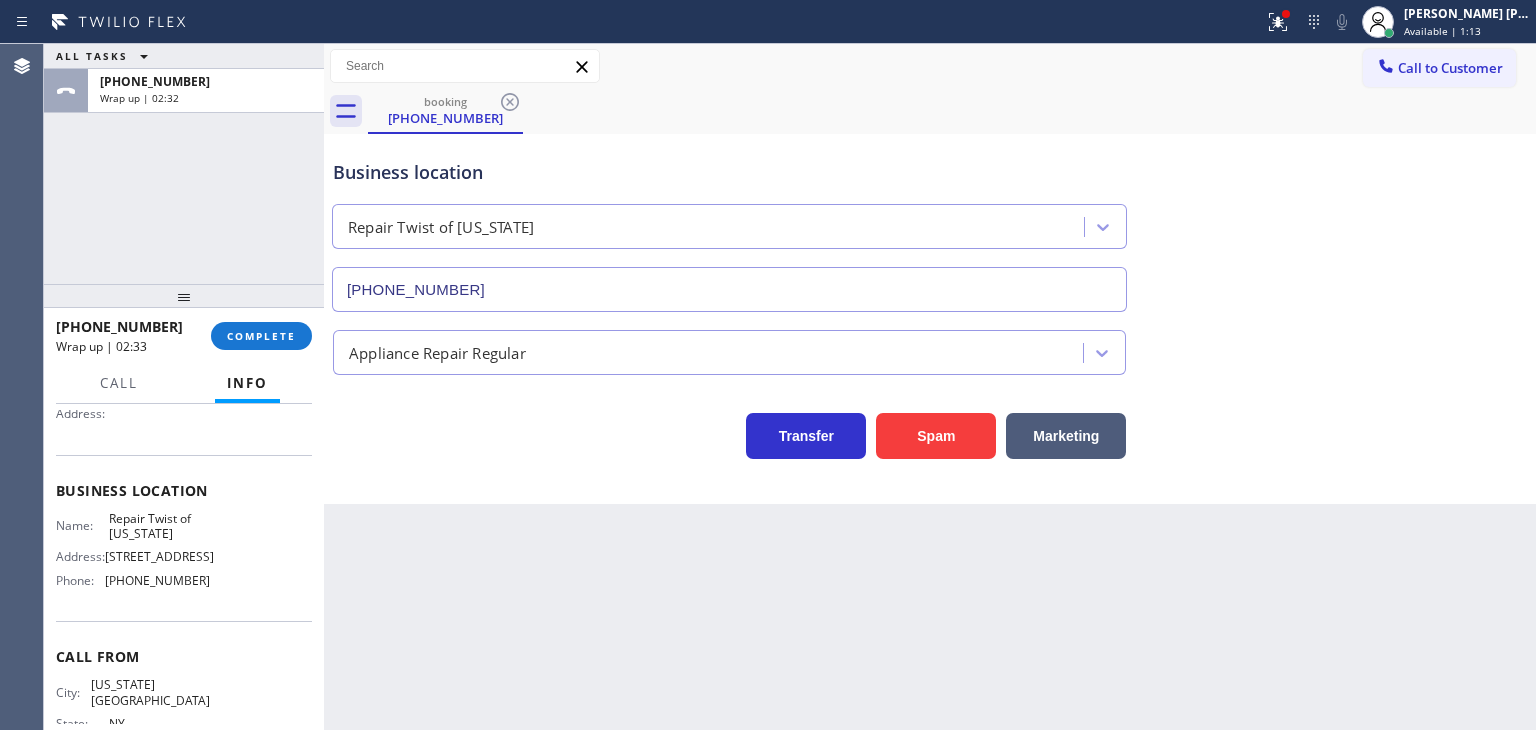 click on "Transfer Spam Marketing" at bounding box center [930, 427] 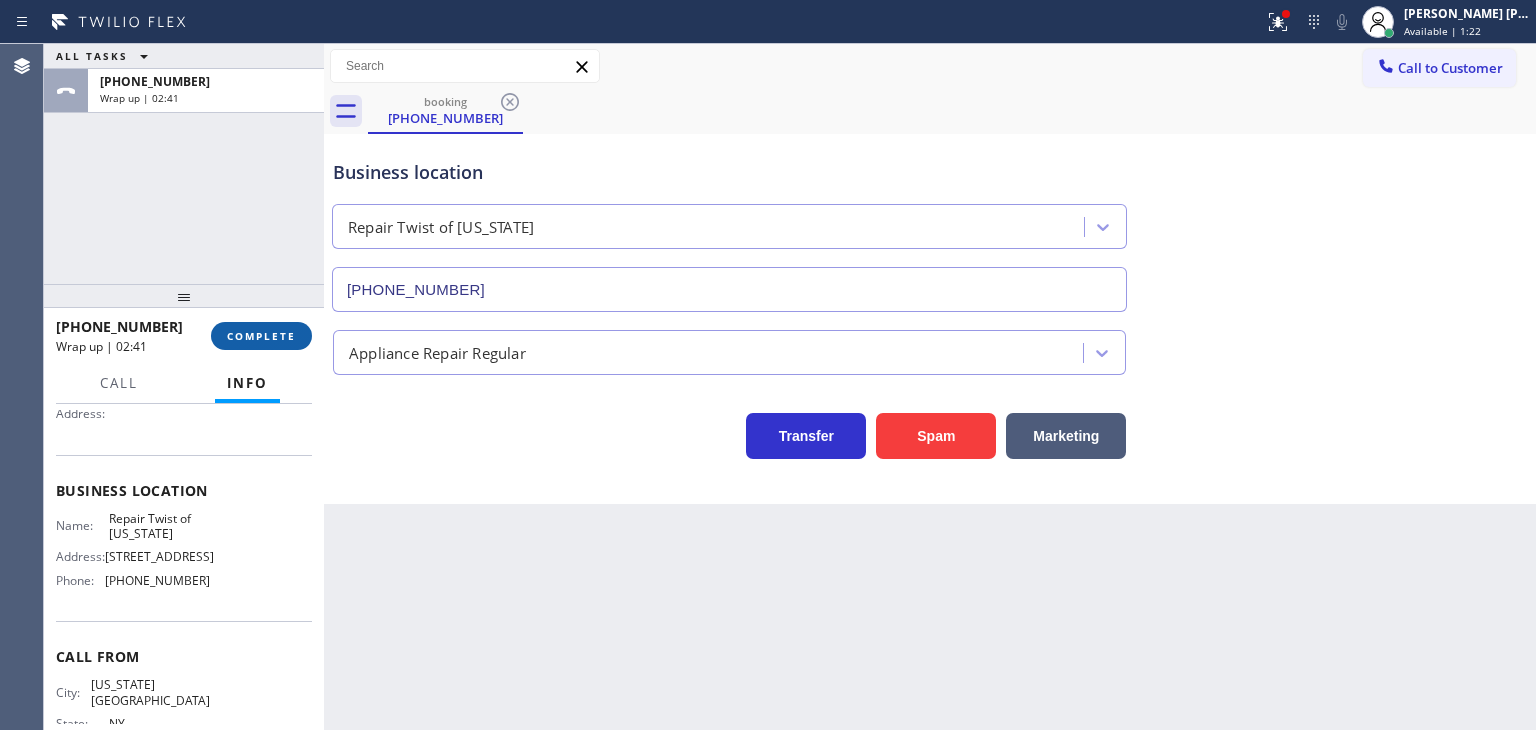 click on "COMPLETE" at bounding box center (261, 336) 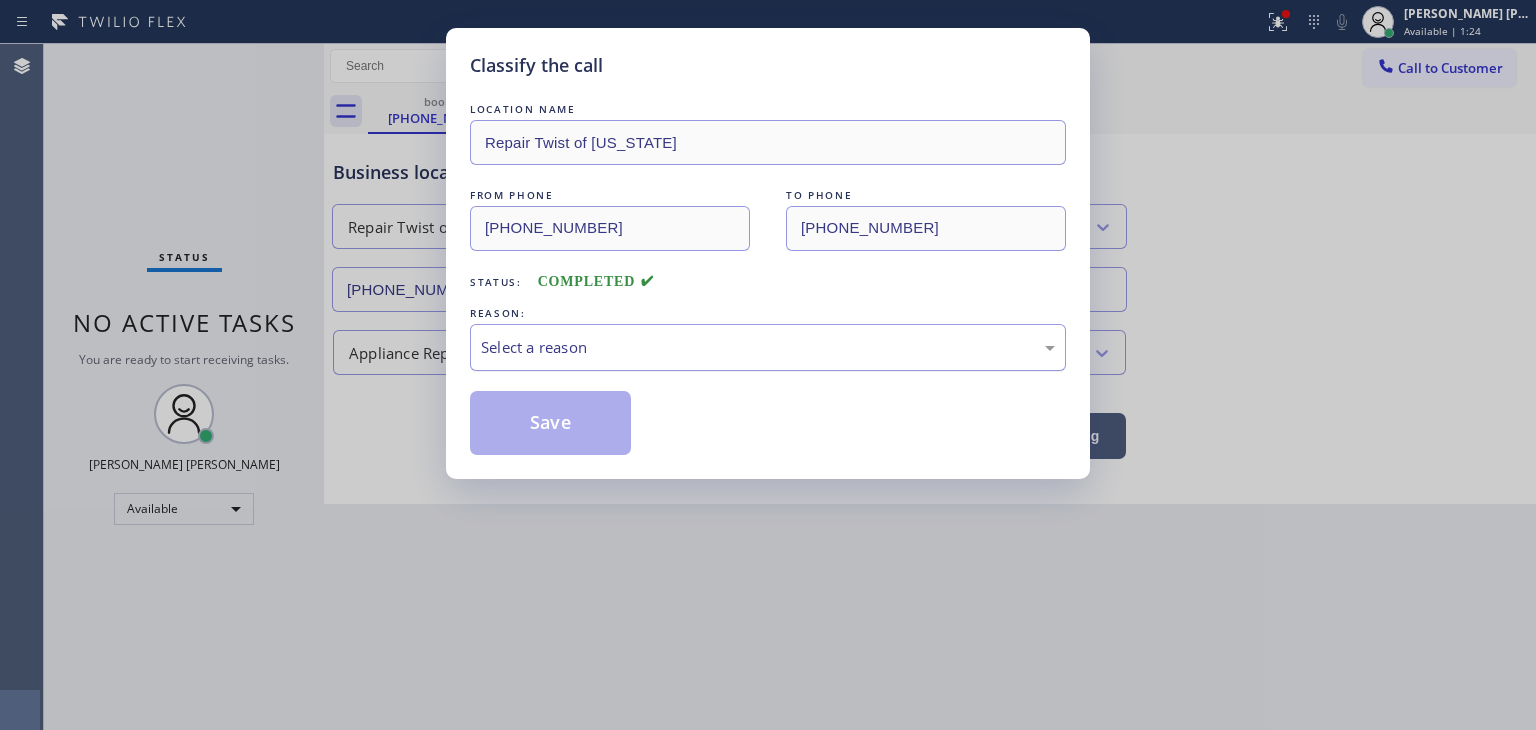 click on "Select a reason" at bounding box center [768, 347] 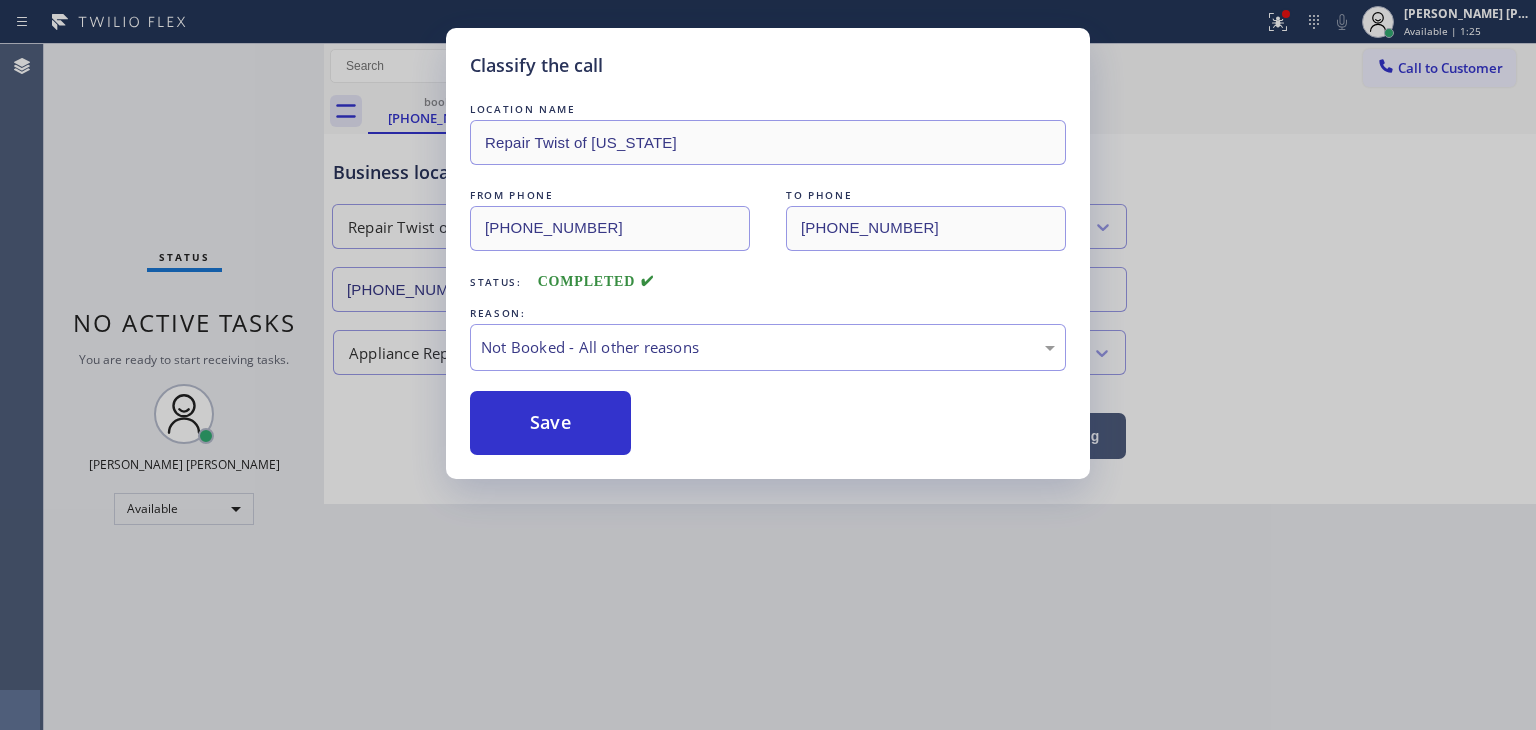 click on "Save" at bounding box center [550, 423] 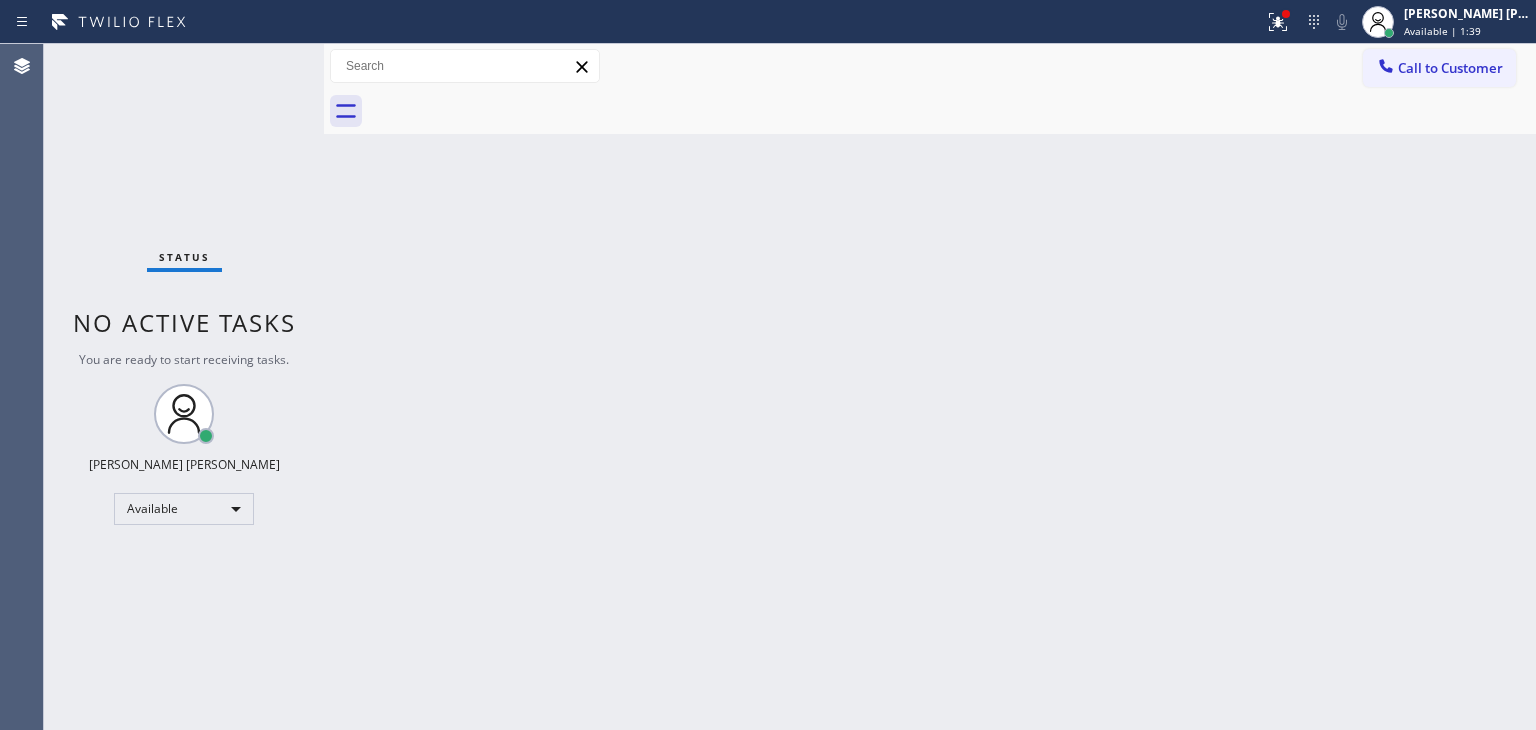 click on "Back to Dashboard Change Sender ID Customers Technicians Select a contact Outbound call Technician Search Technician Your caller id phone number Your caller id phone number Call Technician info Name   Phone none Address none Change Sender ID HVAC [PHONE_NUMBER] 5 Star Appliance [PHONE_NUMBER] Appliance Repair [PHONE_NUMBER] Plumbing [PHONE_NUMBER] Air Duct Cleaning [PHONE_NUMBER]  Electricians [PHONE_NUMBER] Cancel Change Check personal SMS Reset Change No tabs Call to Customer Outbound call Location Flushing Heating and Air Conditioning Your caller id phone number [PHONE_NUMBER] Customer number Call Outbound call Technician Search Technician Your caller id phone number Your caller id phone number Call" at bounding box center (930, 387) 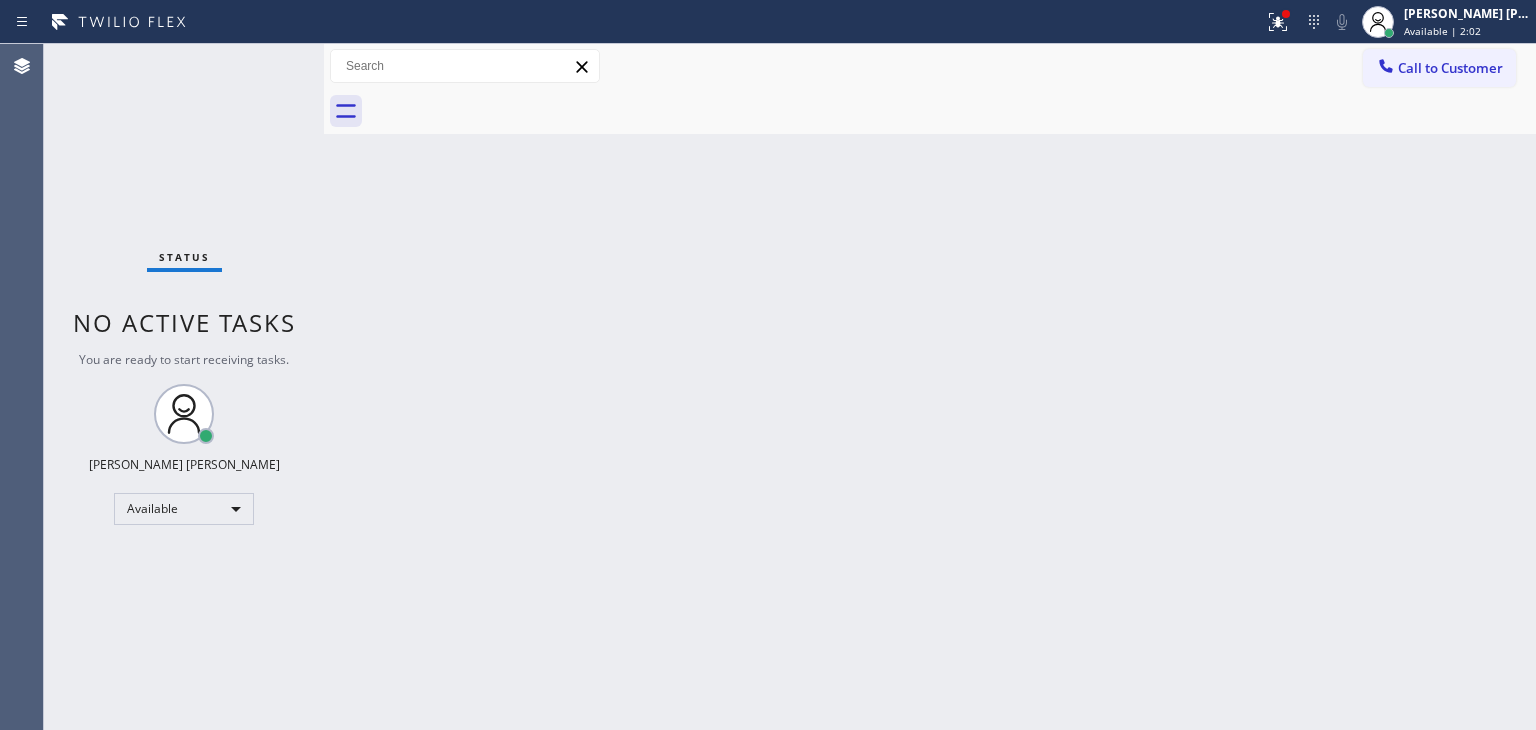 click on "Status   No active tasks     You are ready to start receiving tasks.   [PERSON_NAME] [PERSON_NAME] Available" at bounding box center (184, 387) 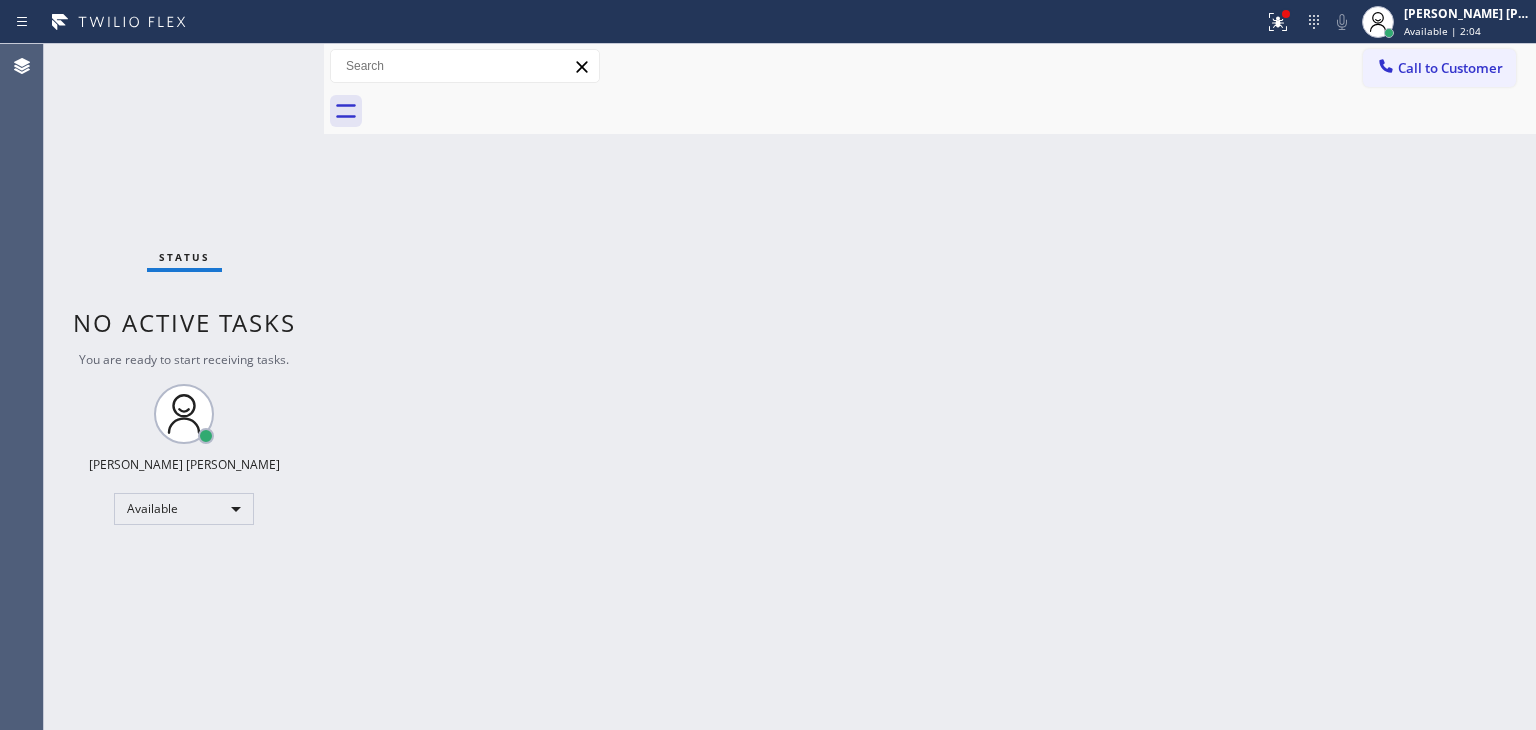 click on "Status   No active tasks     You are ready to start receiving tasks.   [PERSON_NAME] [PERSON_NAME] Available" at bounding box center (184, 387) 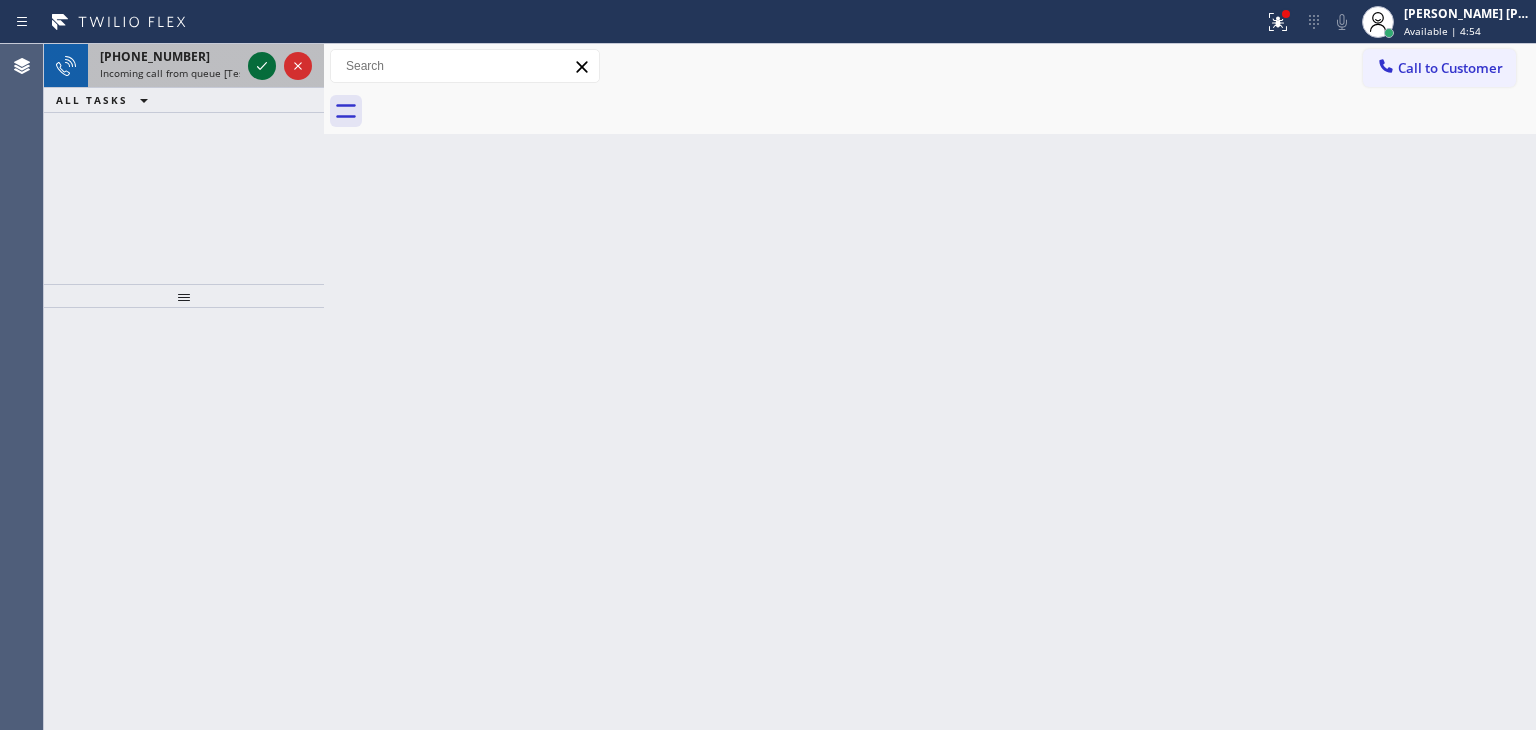 click 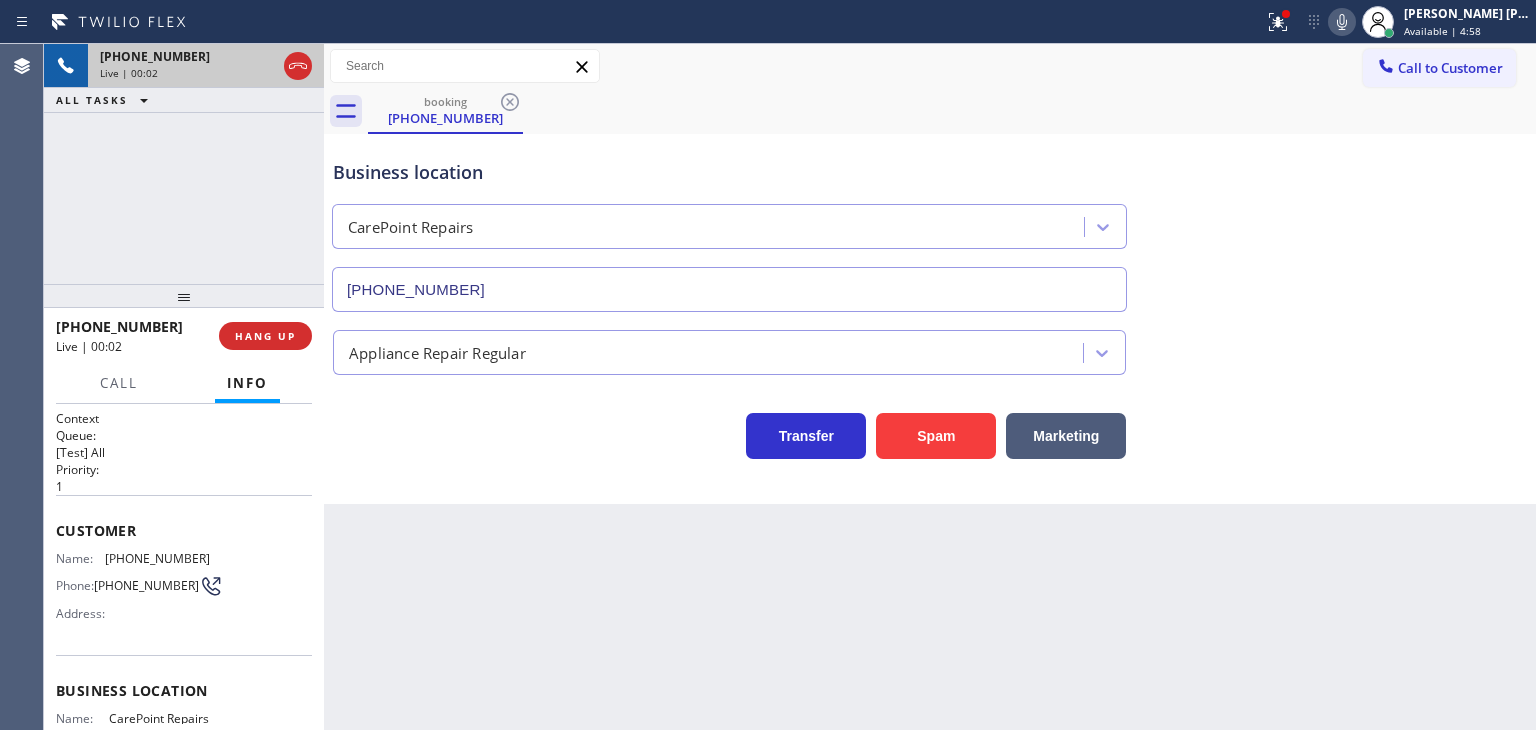 type on "[PHONE_NUMBER]" 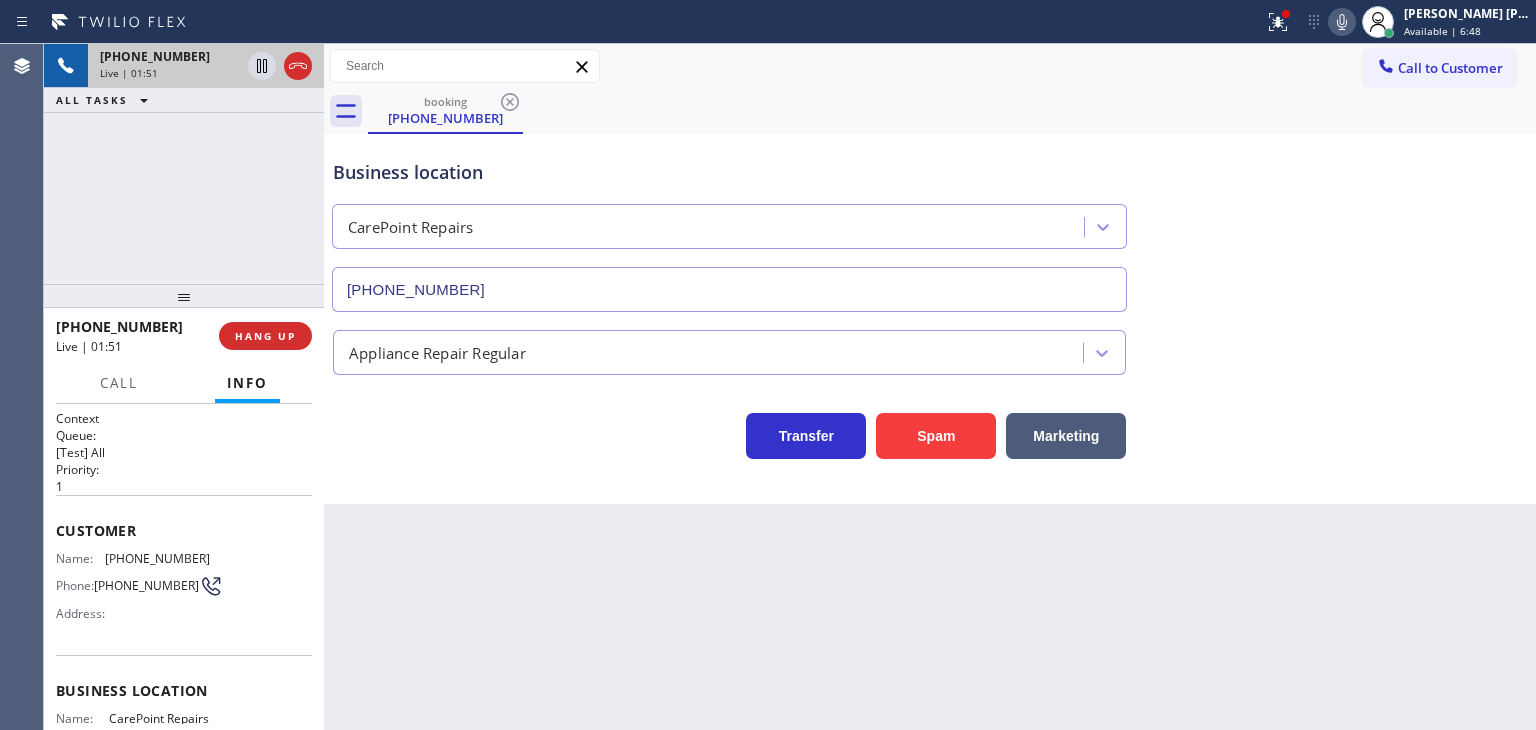 click on "[PHONE_NUMBER] Live | 01:51 ALL TASKS ALL TASKS ACTIVE TASKS TASKS IN WRAP UP" at bounding box center [184, 164] 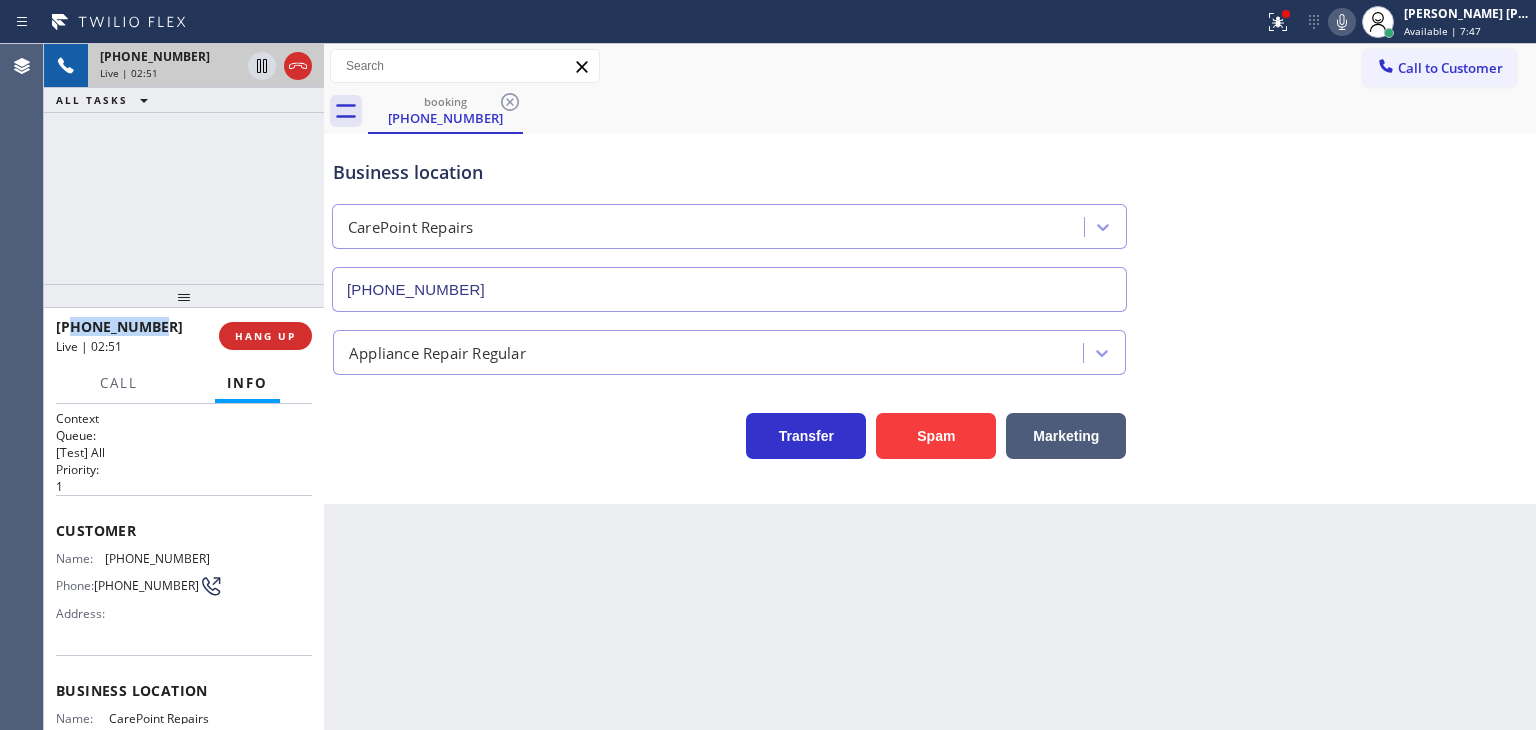 drag, startPoint x: 158, startPoint y: 328, endPoint x: 72, endPoint y: 325, distance: 86.05231 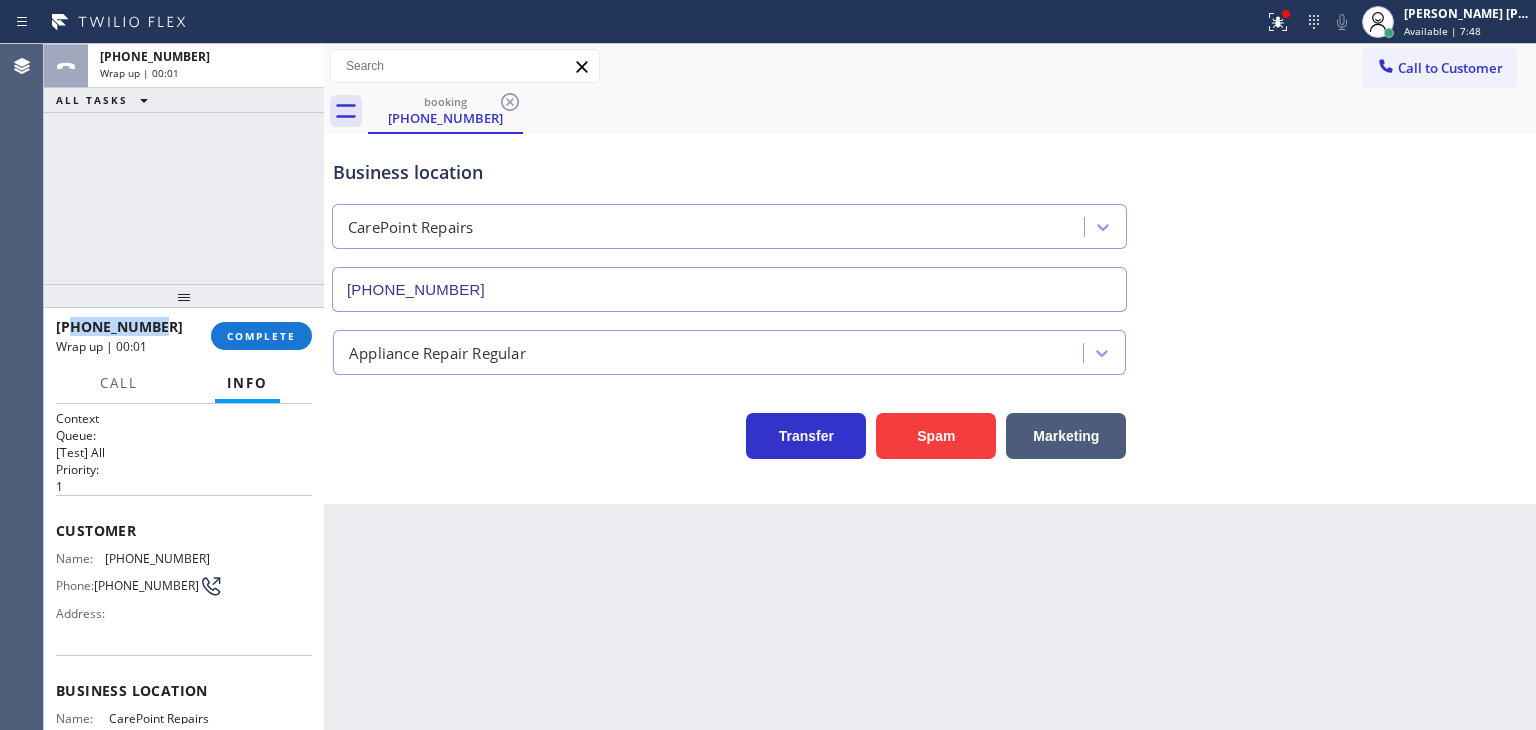 copy on "2014210999" 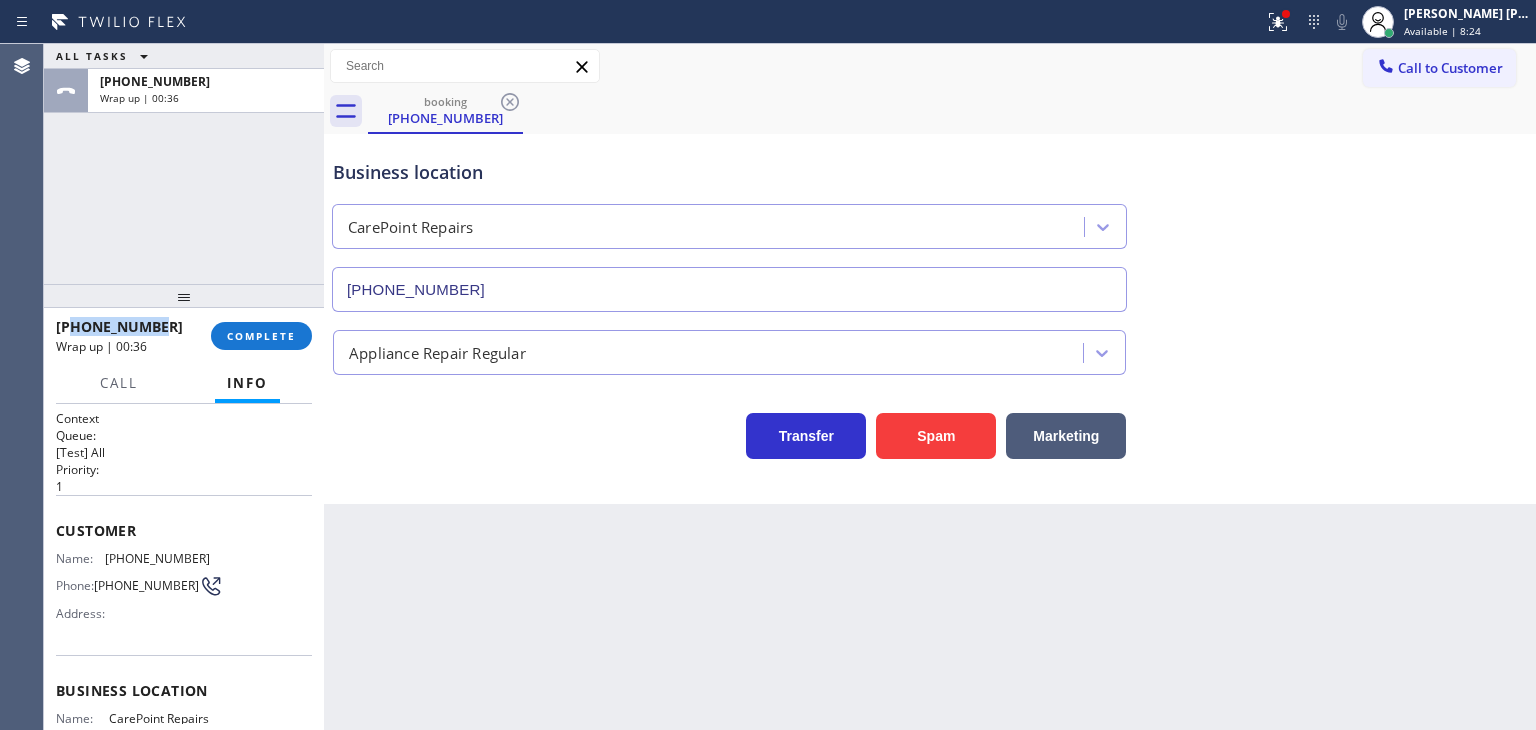 scroll, scrollTop: 200, scrollLeft: 0, axis: vertical 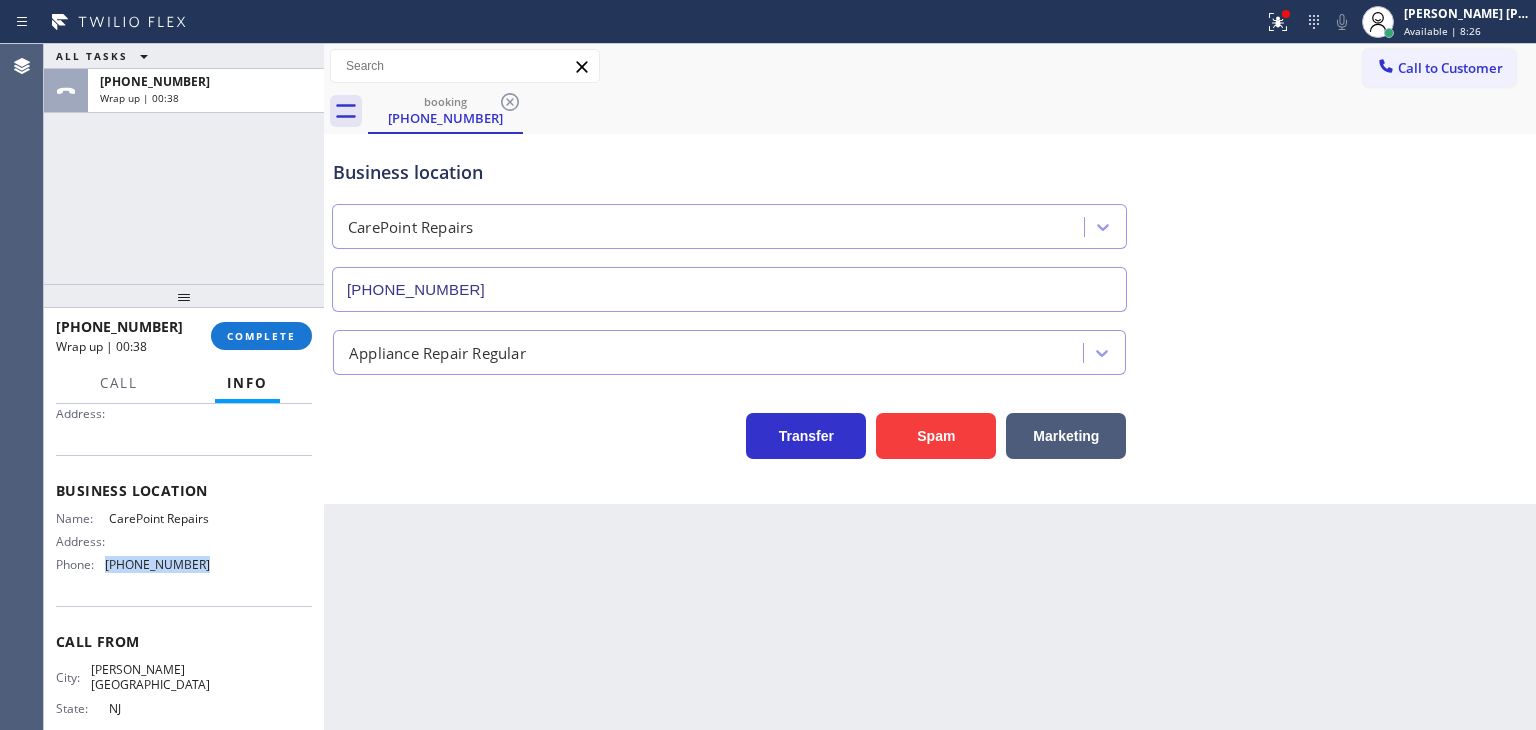 drag, startPoint x: 223, startPoint y: 582, endPoint x: 95, endPoint y: 572, distance: 128.39003 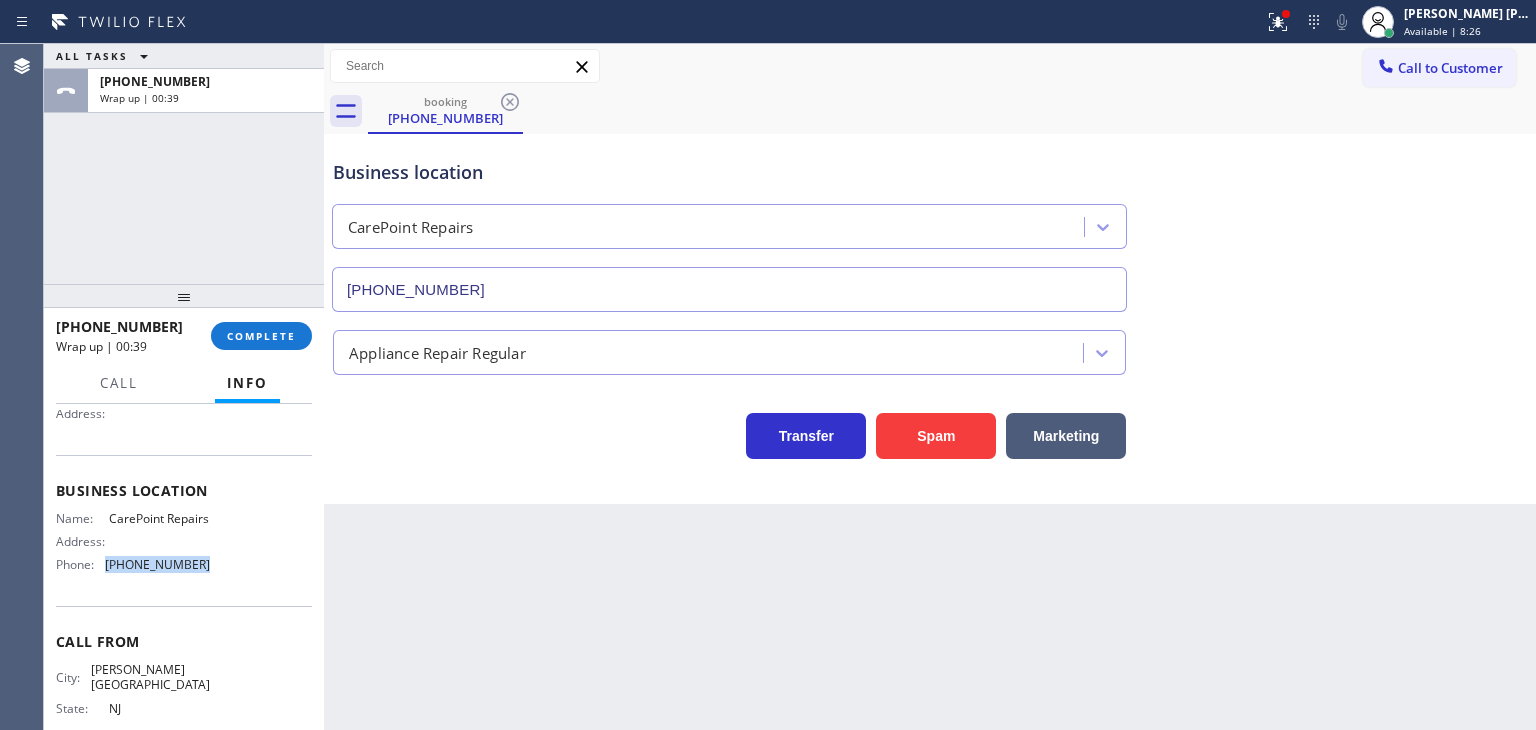 copy on "[PHONE_NUMBER]" 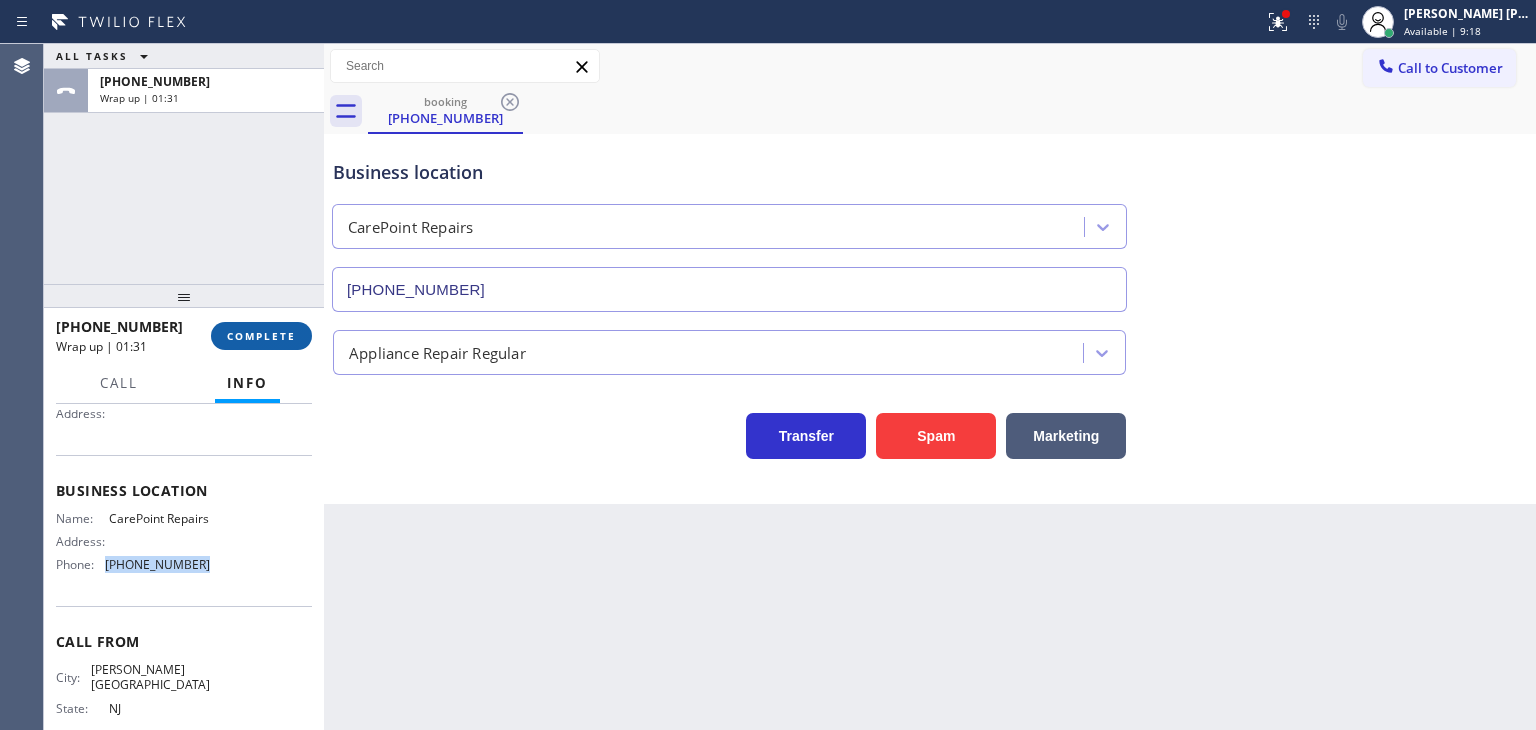 click on "COMPLETE" at bounding box center [261, 336] 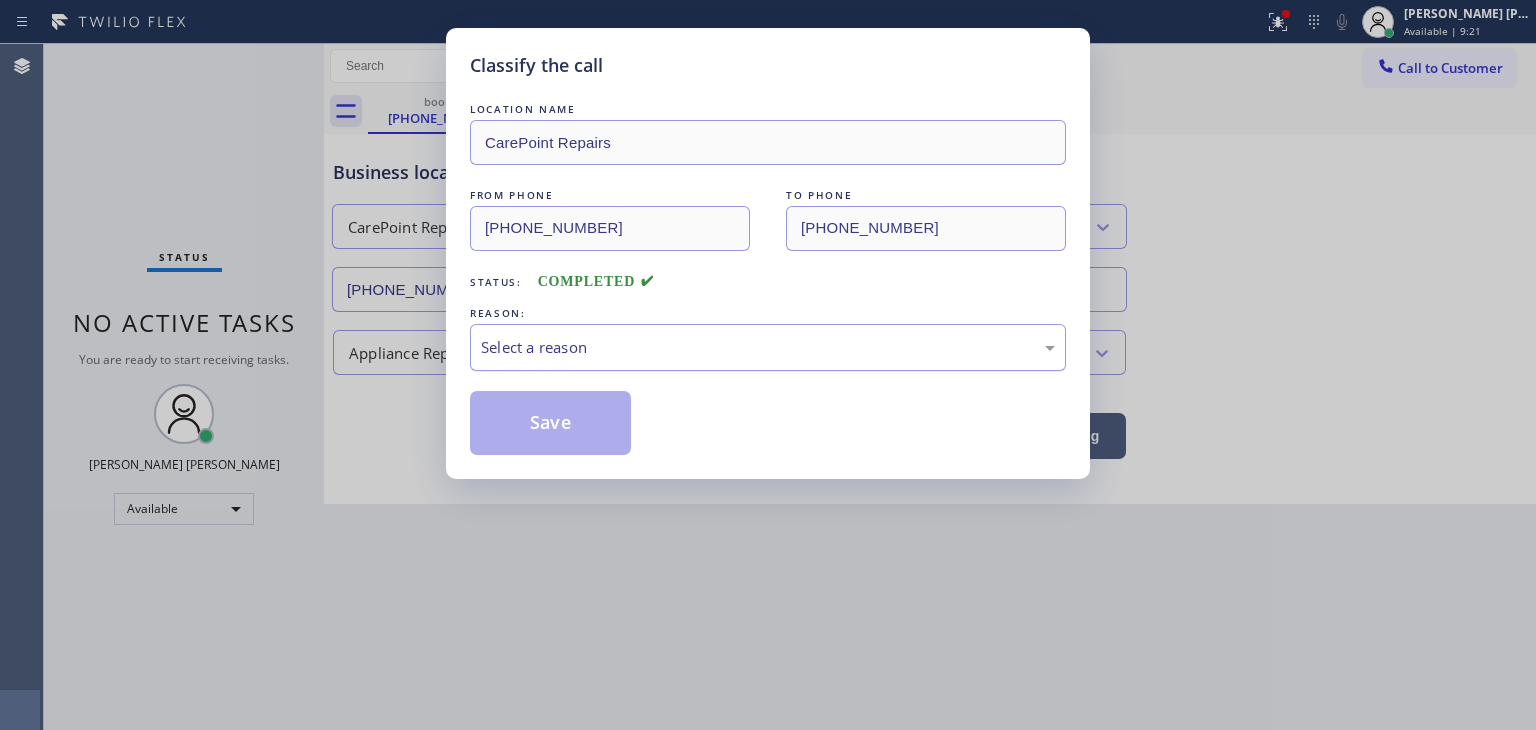 click on "Select a reason" at bounding box center [768, 347] 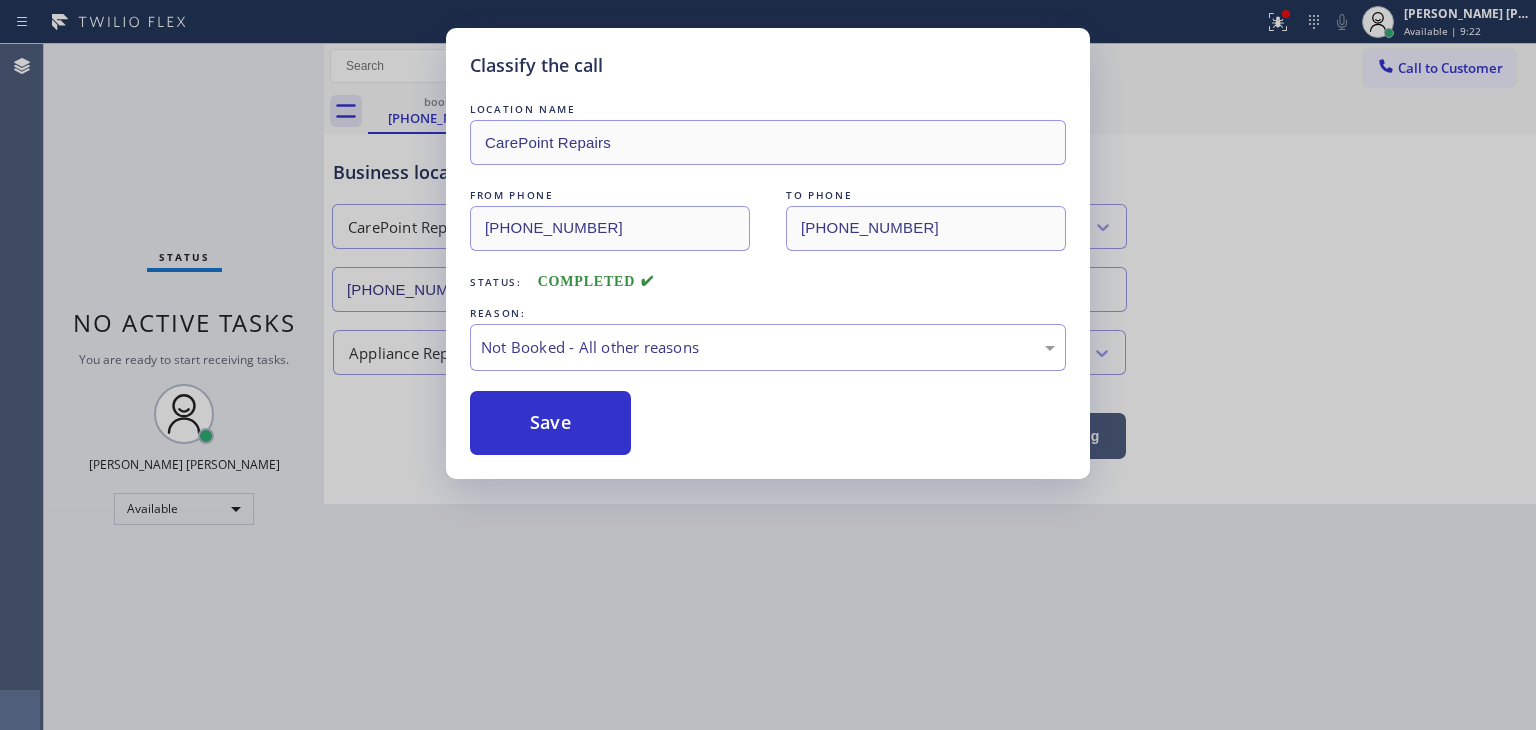 click on "Save" at bounding box center (550, 423) 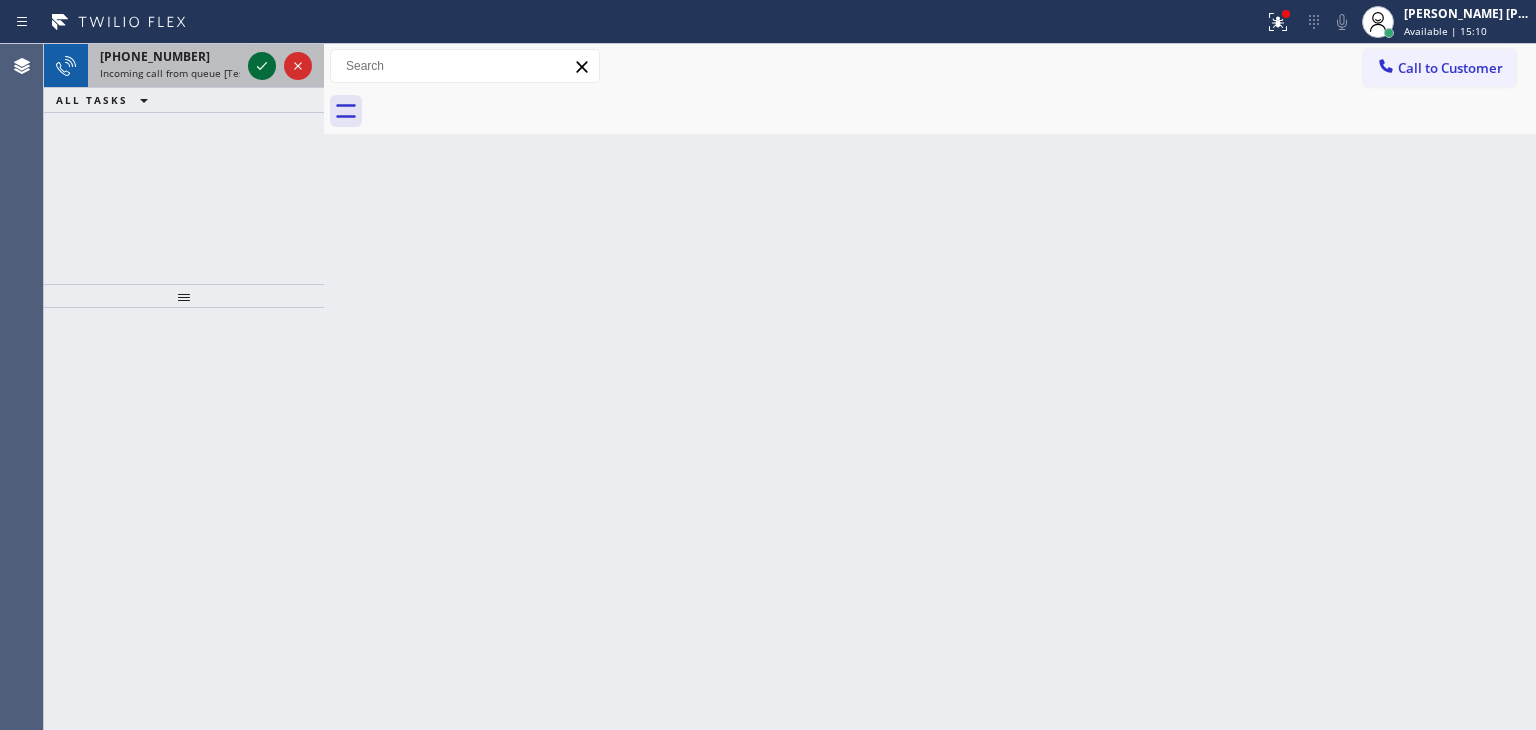 click 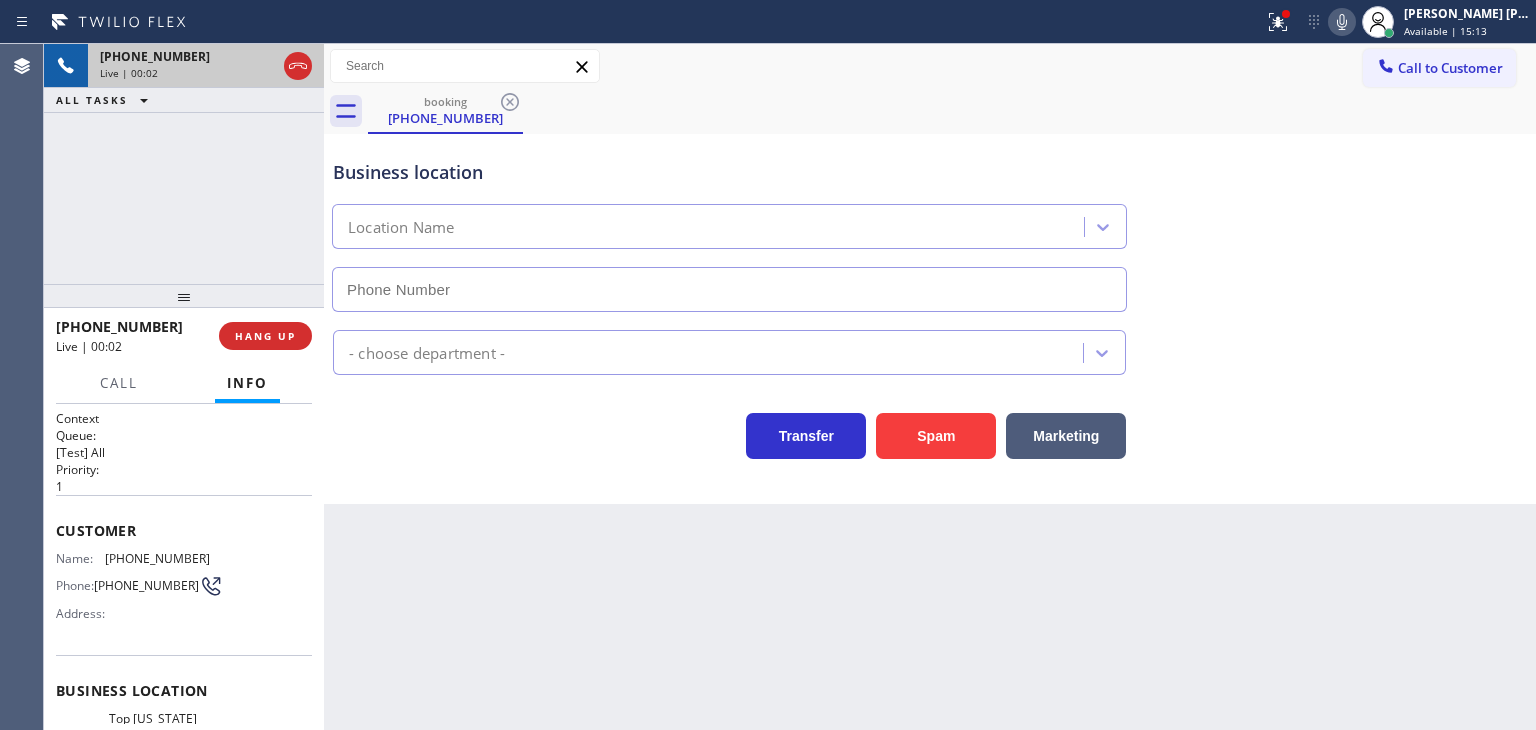 type on "[PHONE_NUMBER]" 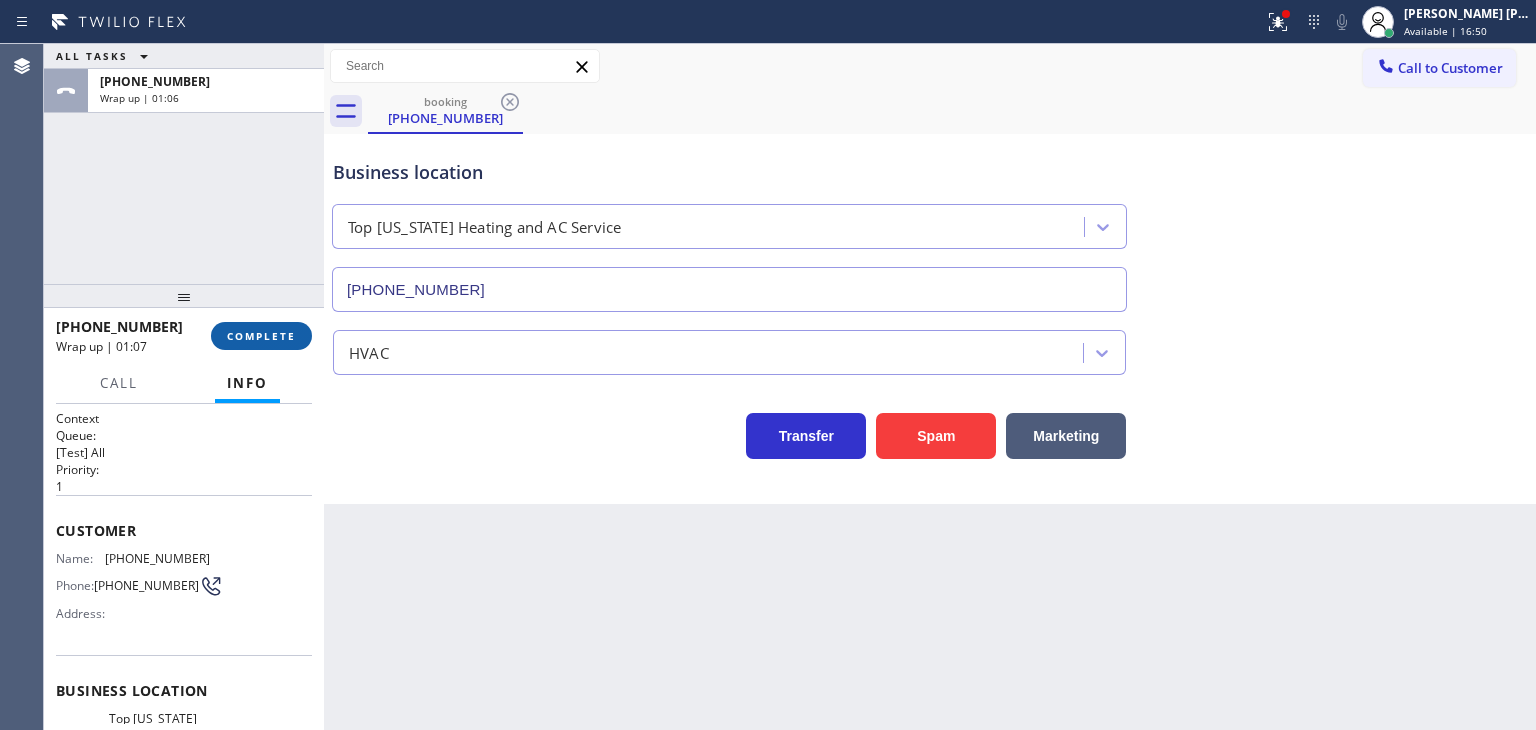 click on "COMPLETE" at bounding box center (261, 336) 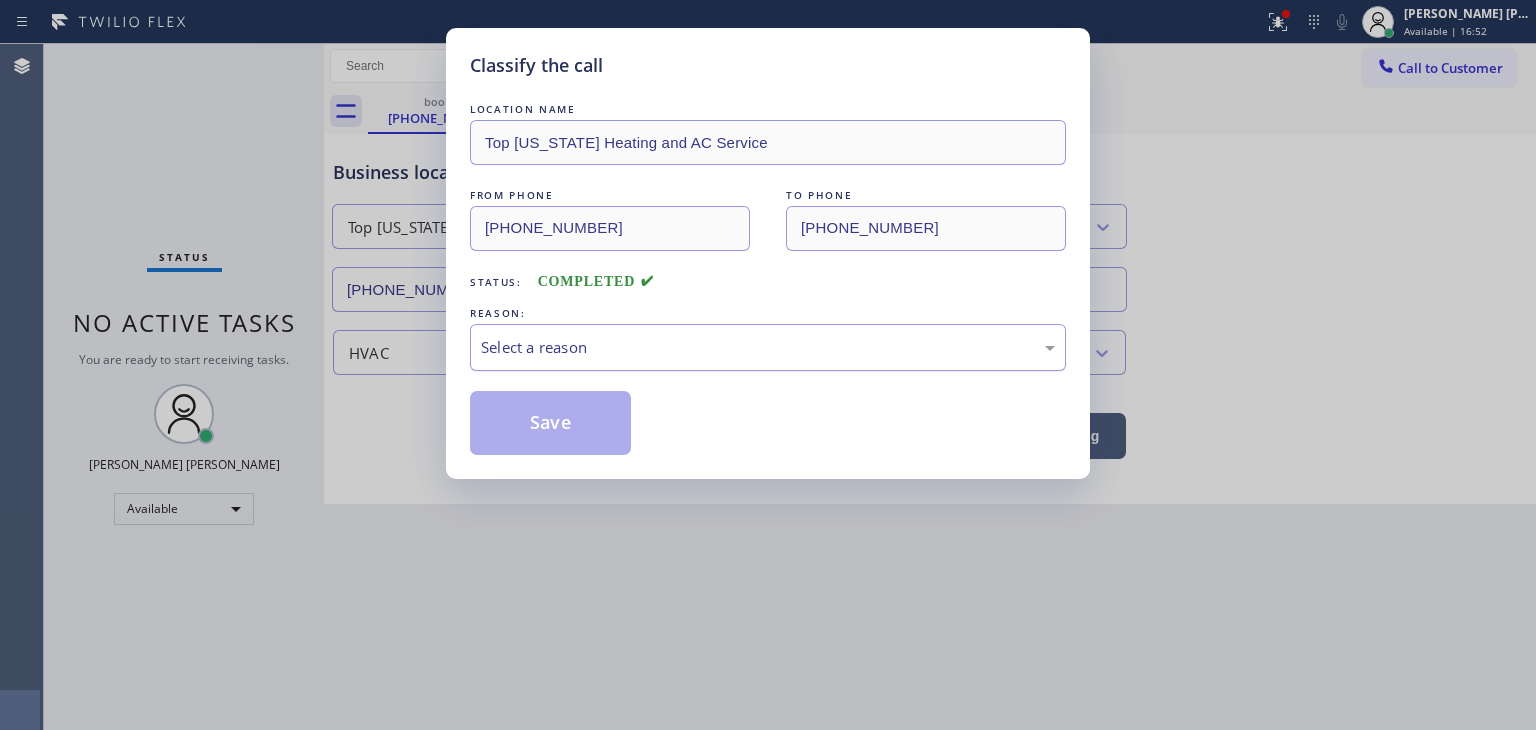 click on "Select a reason" at bounding box center [768, 347] 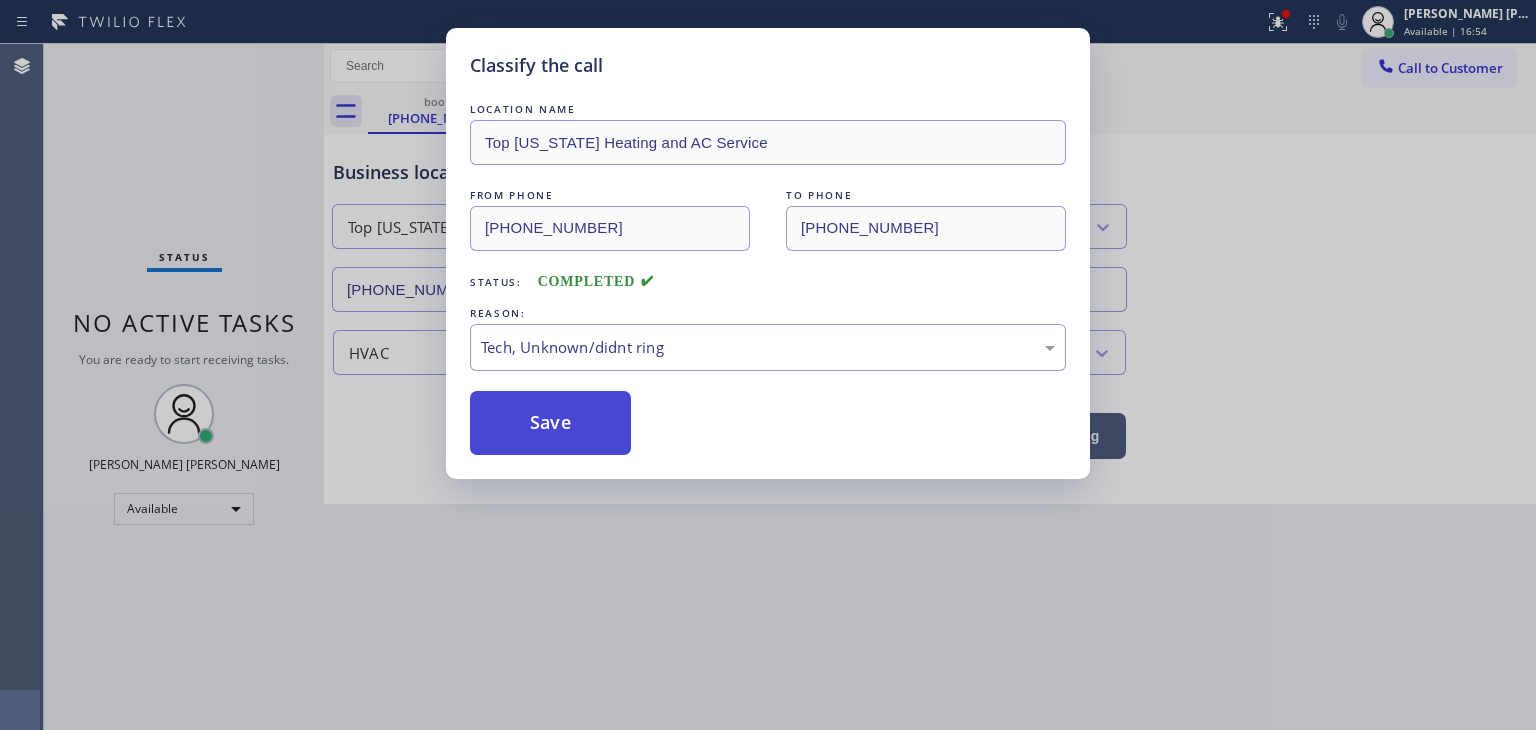click on "Save" at bounding box center [550, 423] 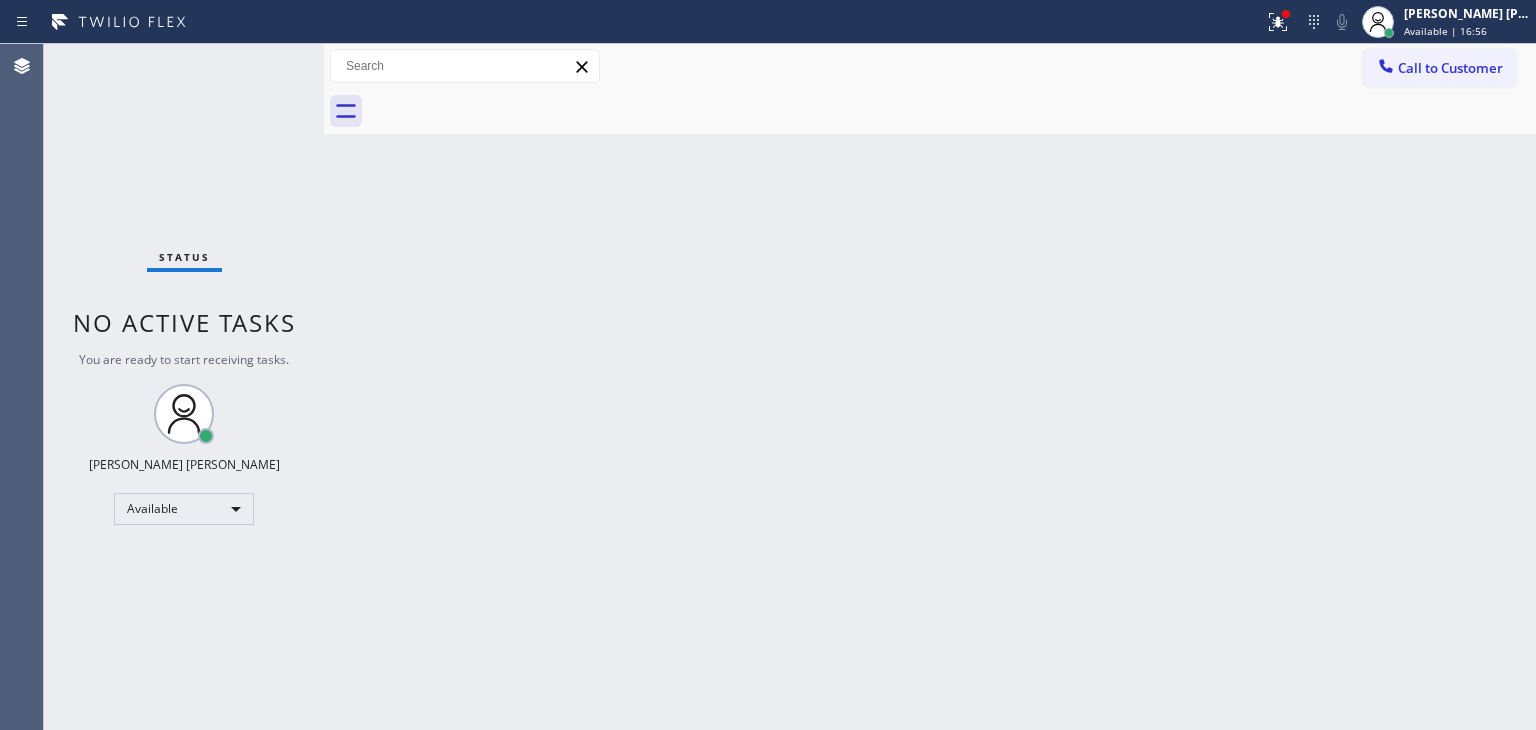 click on "Status   No active tasks     You are ready to start receiving tasks.   [PERSON_NAME] [PERSON_NAME] Available" at bounding box center [184, 387] 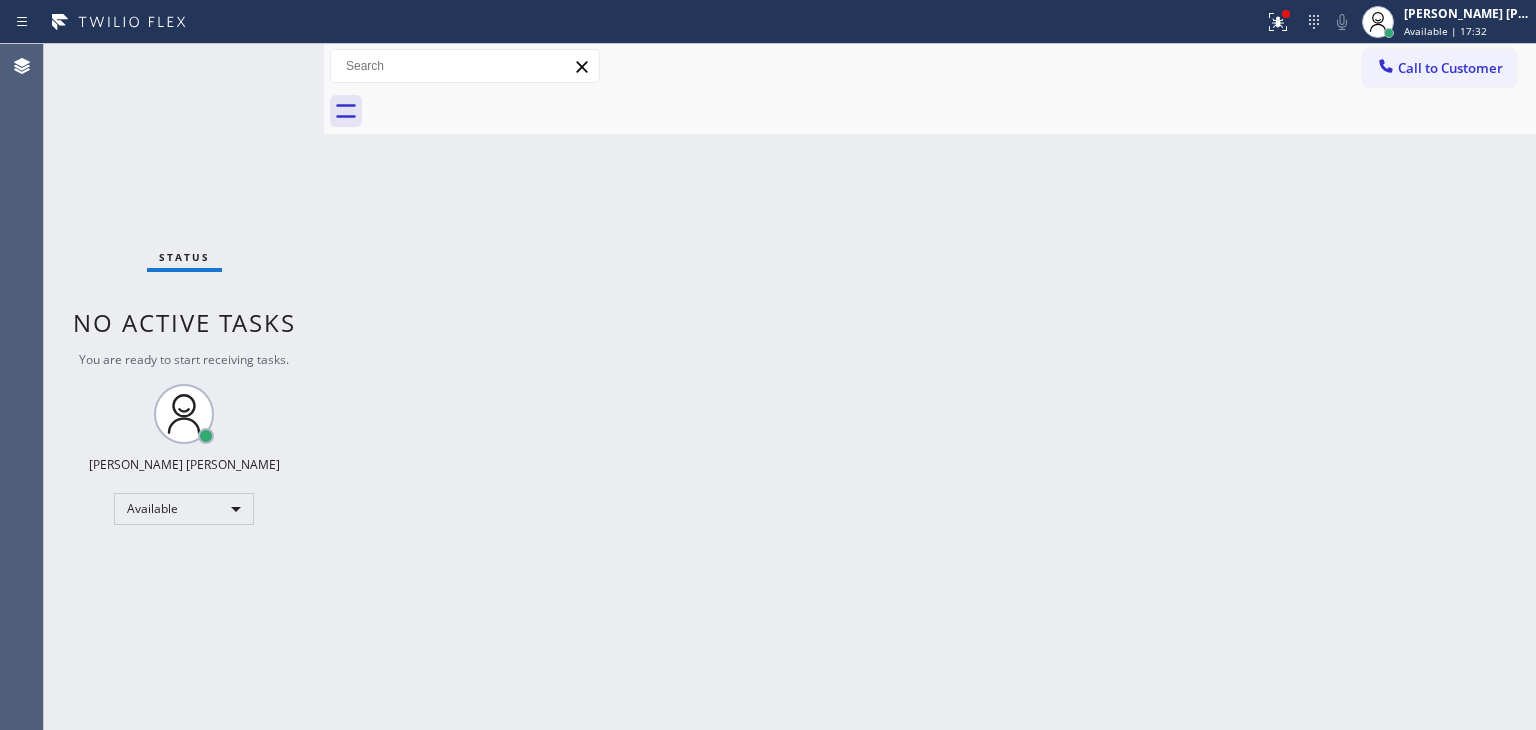 click on "Status   No active tasks     You are ready to start receiving tasks.   [PERSON_NAME] [PERSON_NAME] Available" at bounding box center (184, 387) 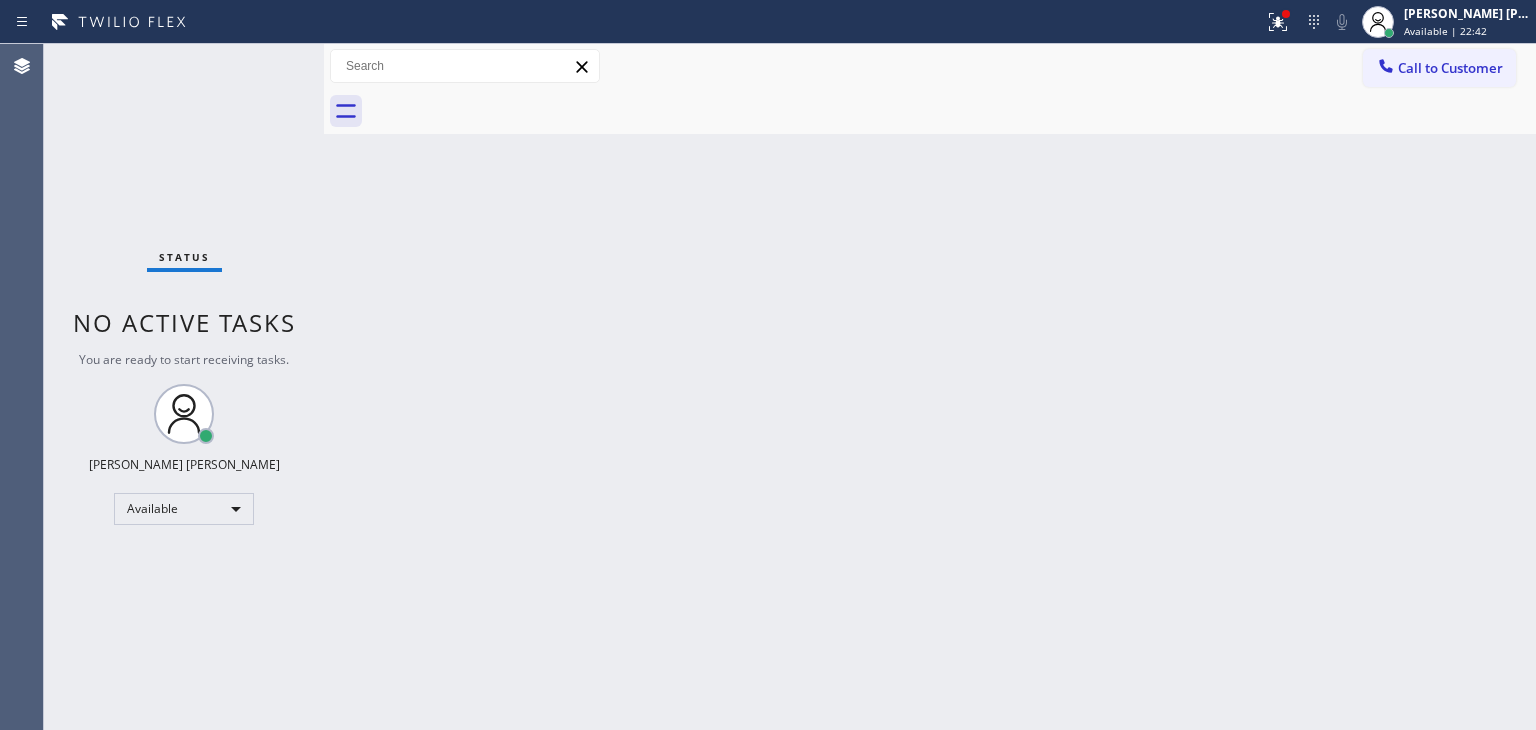 click on "Status   No active tasks     You are ready to start receiving tasks.   [PERSON_NAME] [PERSON_NAME] Available" at bounding box center (184, 387) 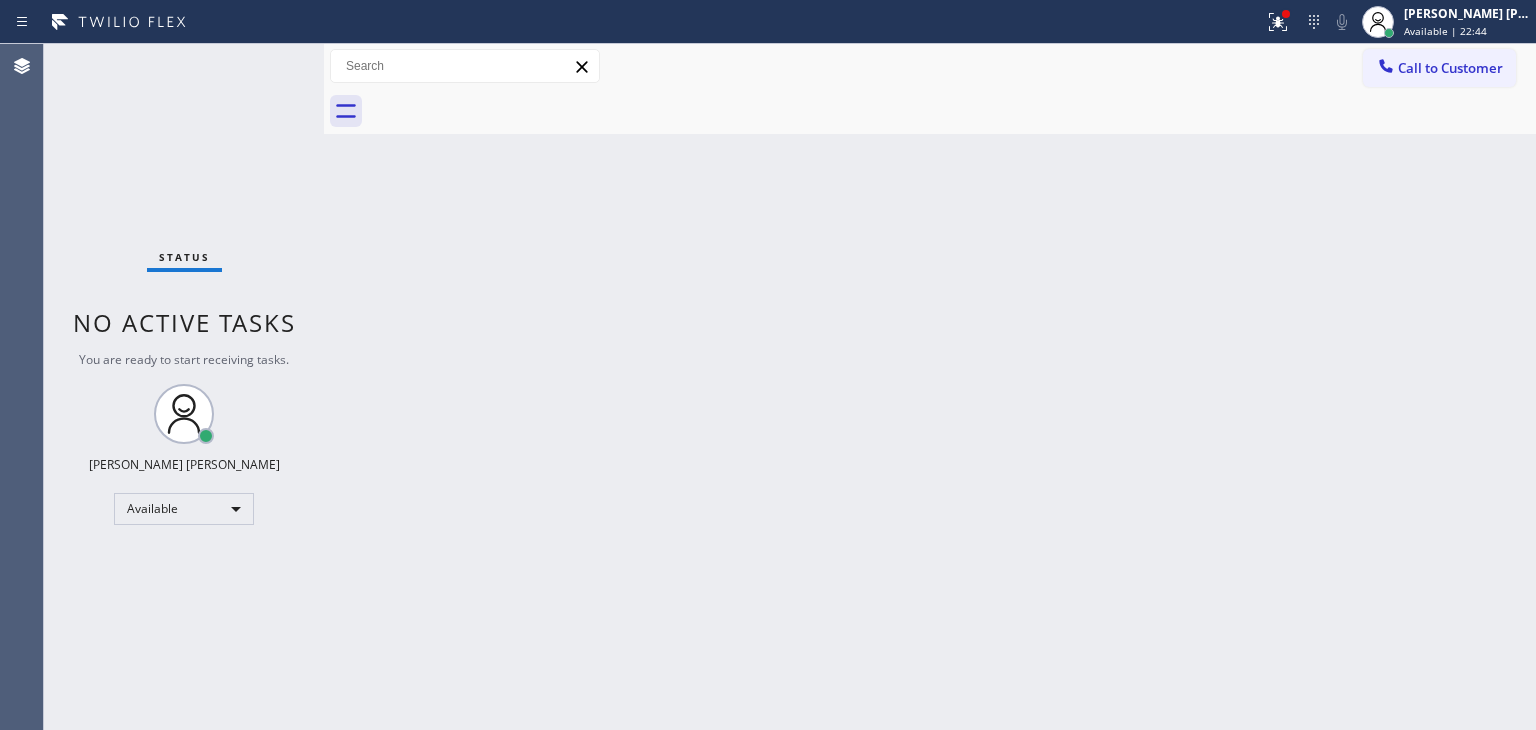 click on "Status   No active tasks     You are ready to start receiving tasks.   [PERSON_NAME] [PERSON_NAME] Available" at bounding box center (184, 387) 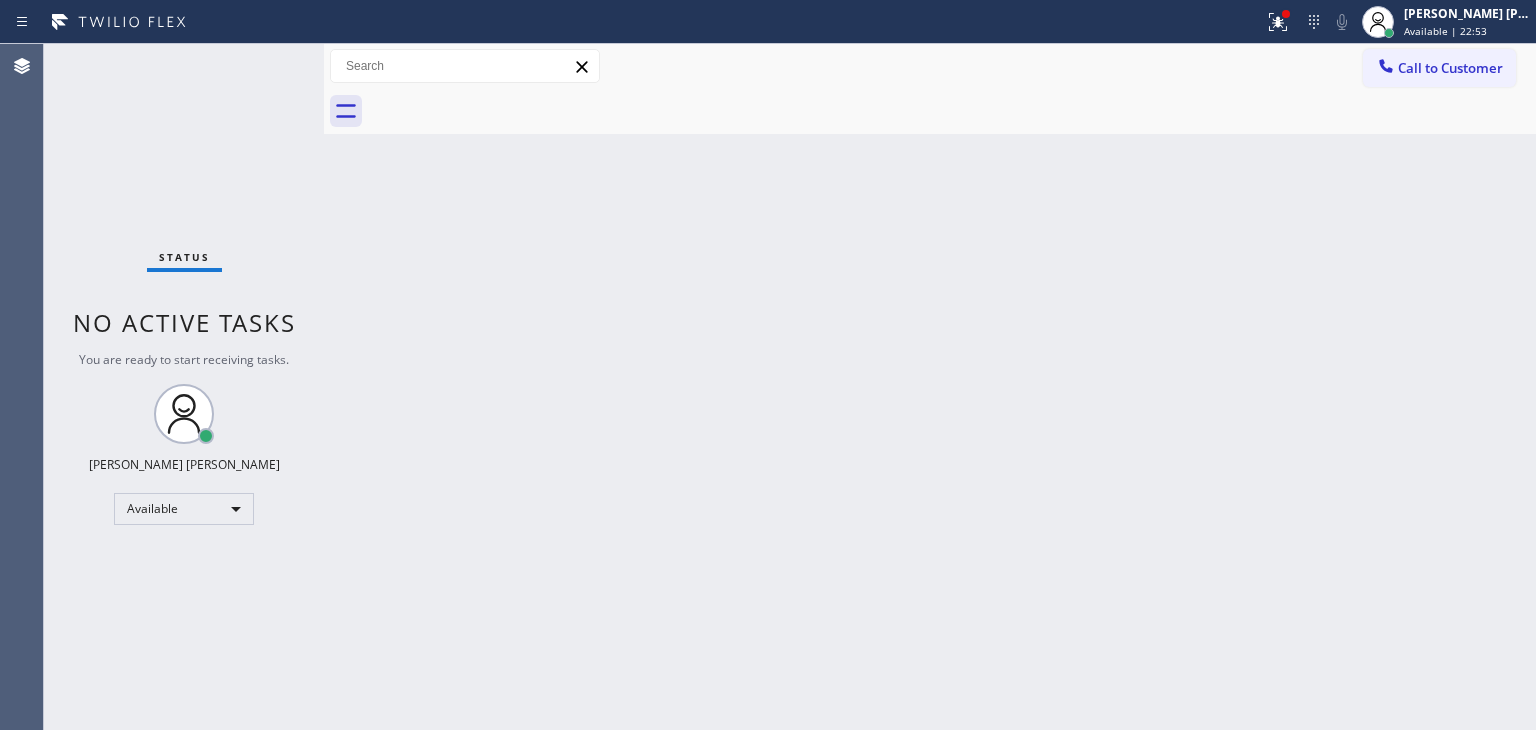 click on "Status   No active tasks     You are ready to start receiving tasks.   [PERSON_NAME] [PERSON_NAME] Available" at bounding box center (184, 387) 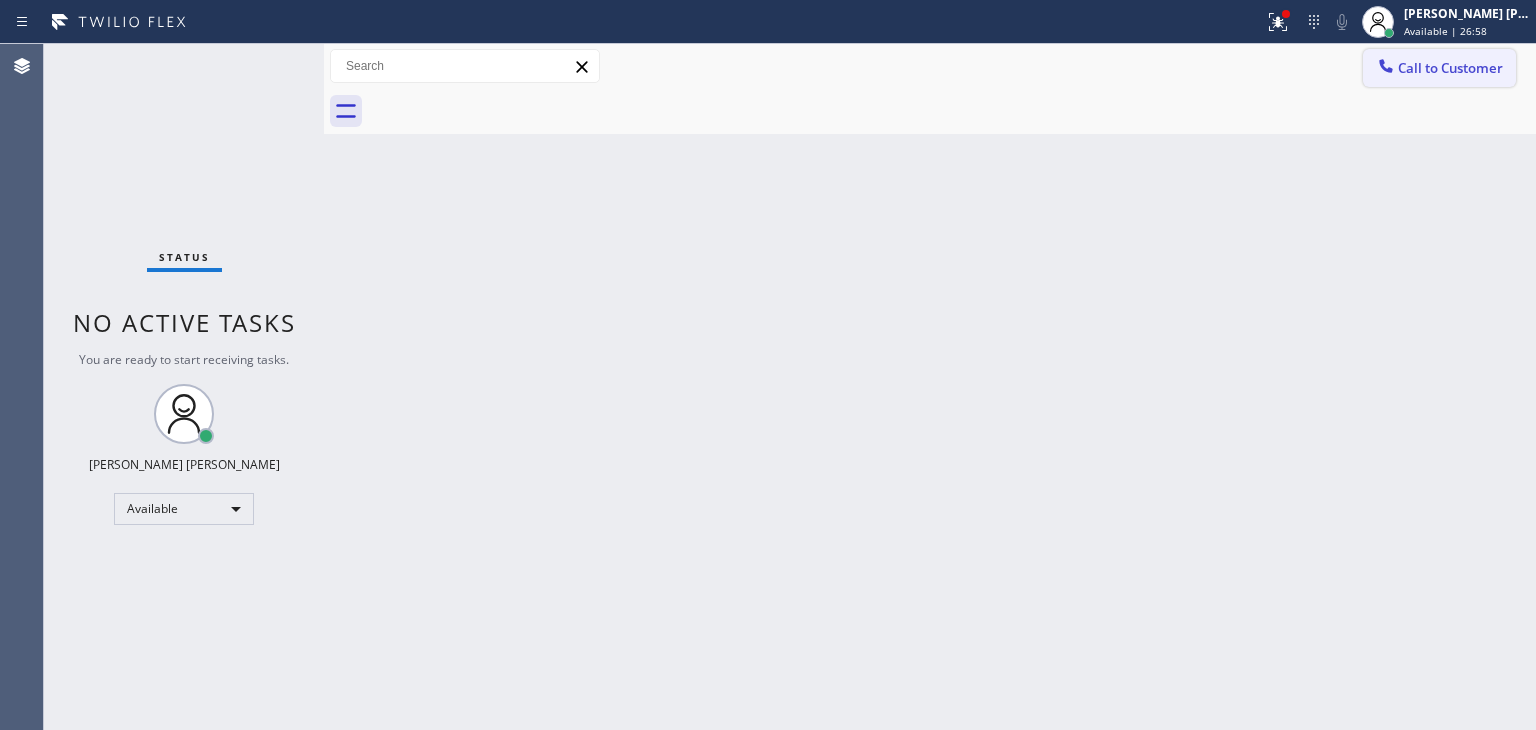 click on "Call to Customer" at bounding box center [1450, 68] 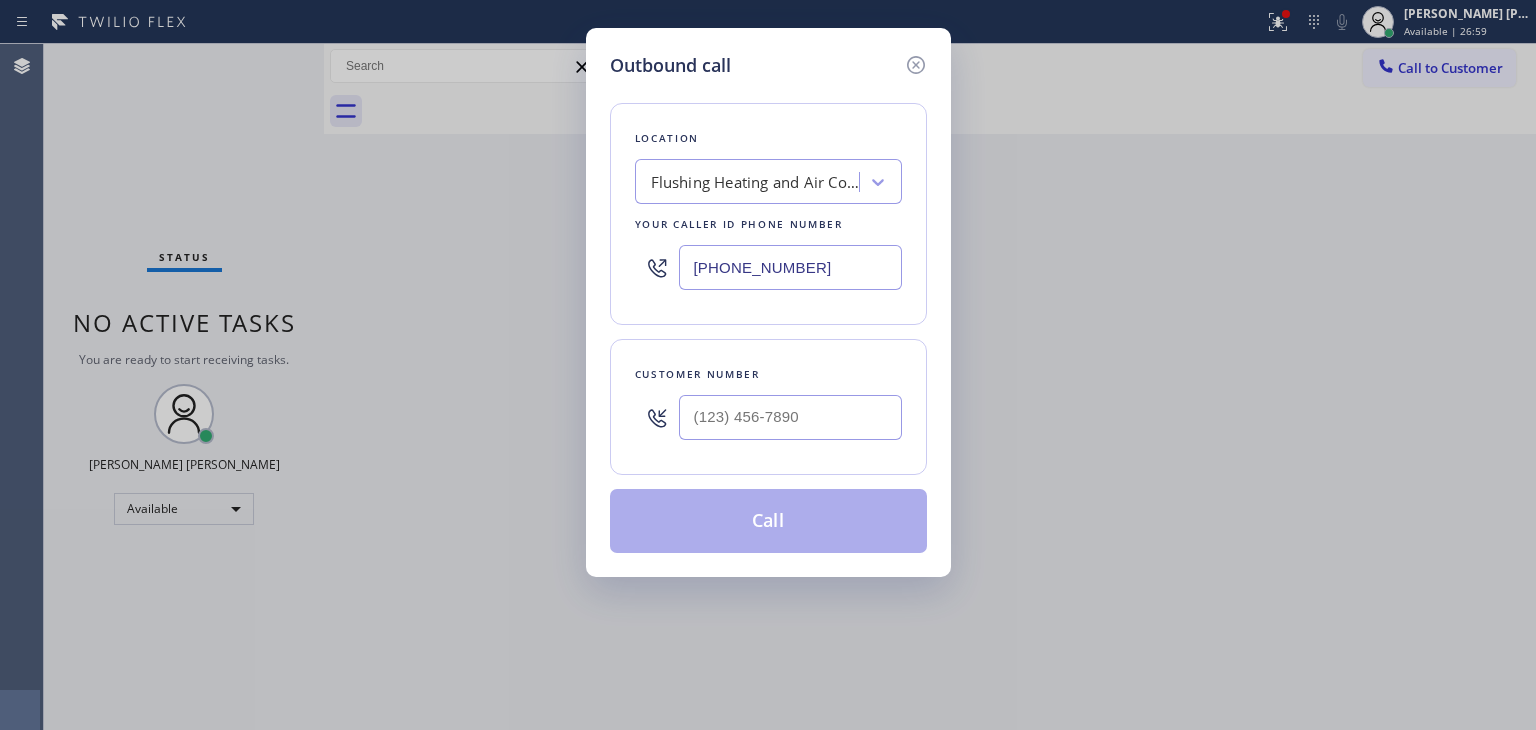 drag, startPoint x: 830, startPoint y: 254, endPoint x: 498, endPoint y: 318, distance: 338.1124 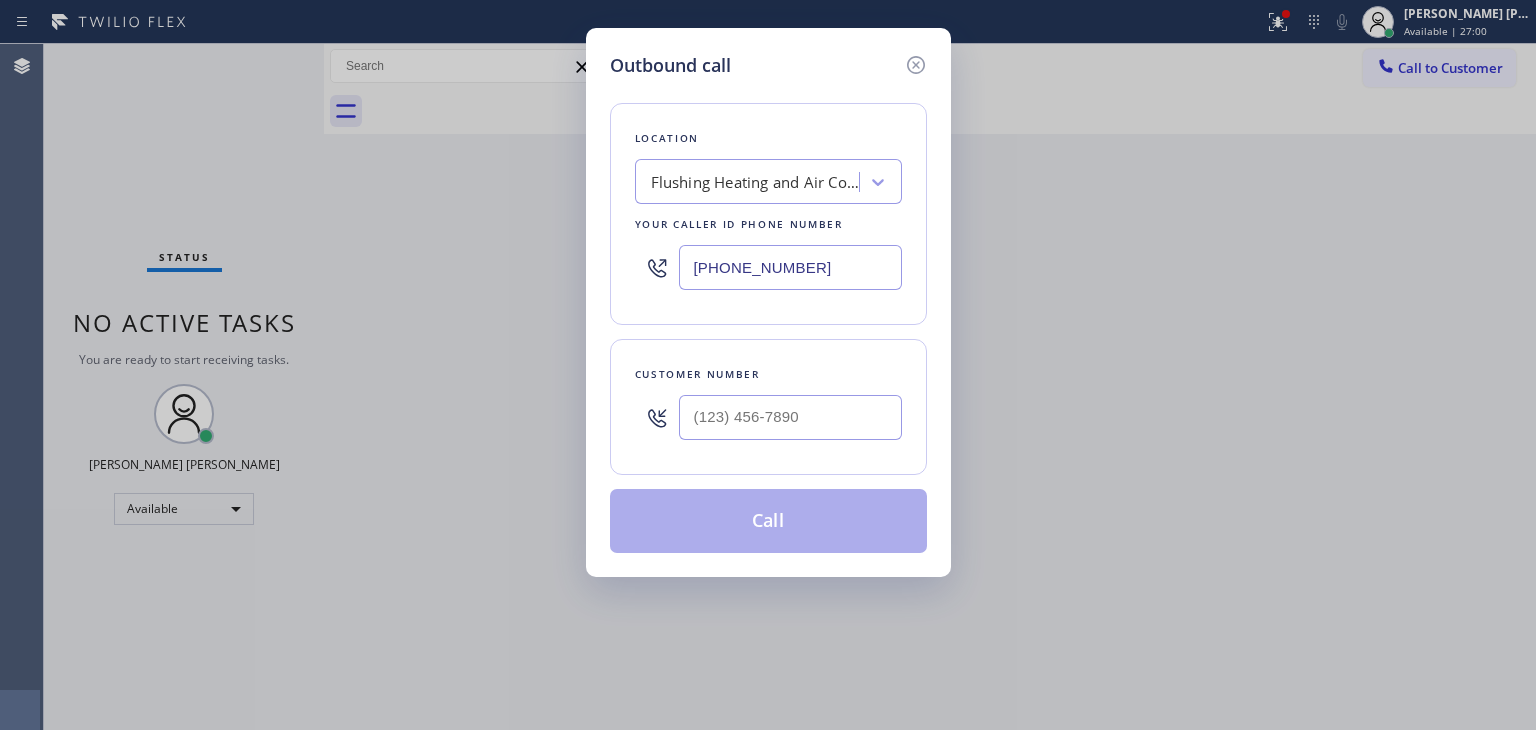 paste on "714) 463-1818" 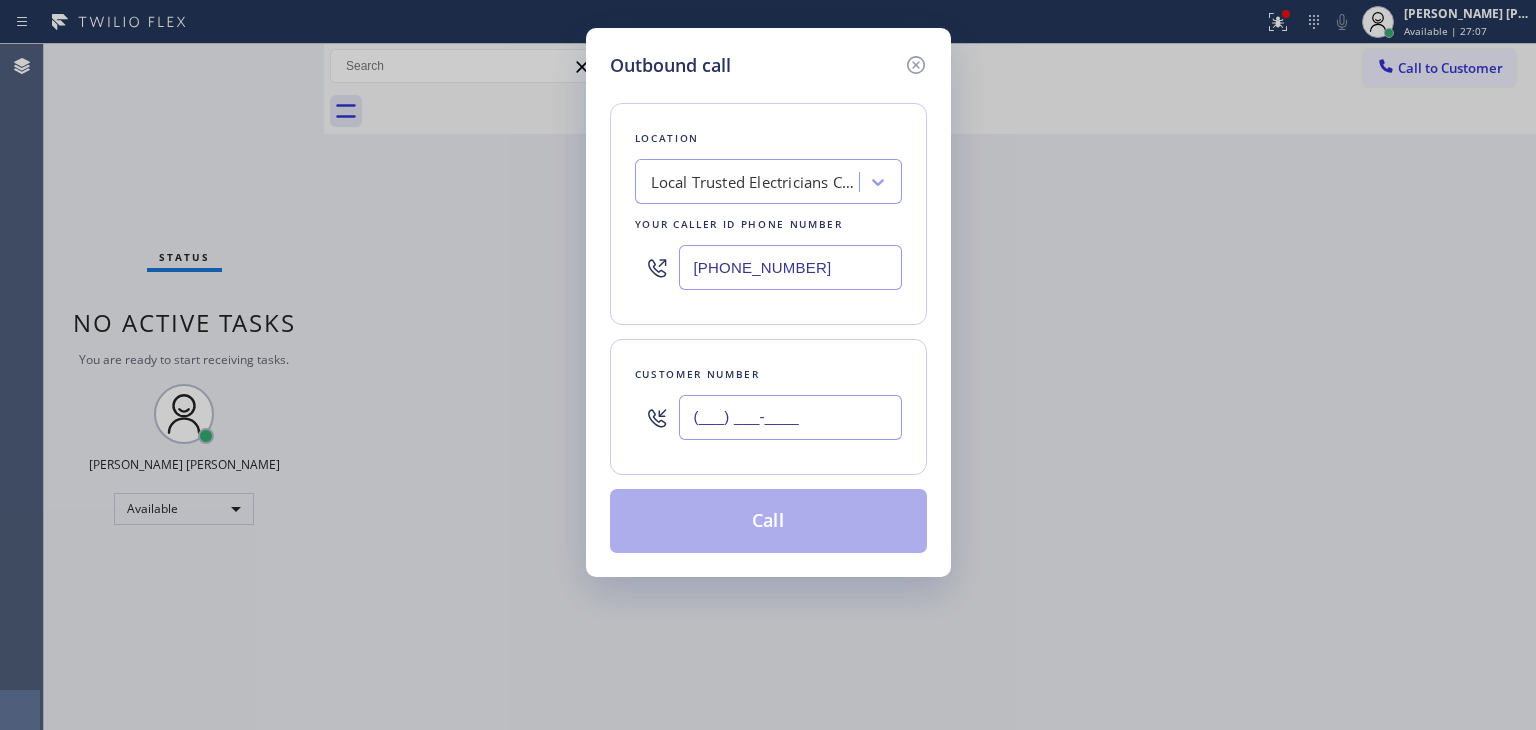 paste on "562) 301-3204" 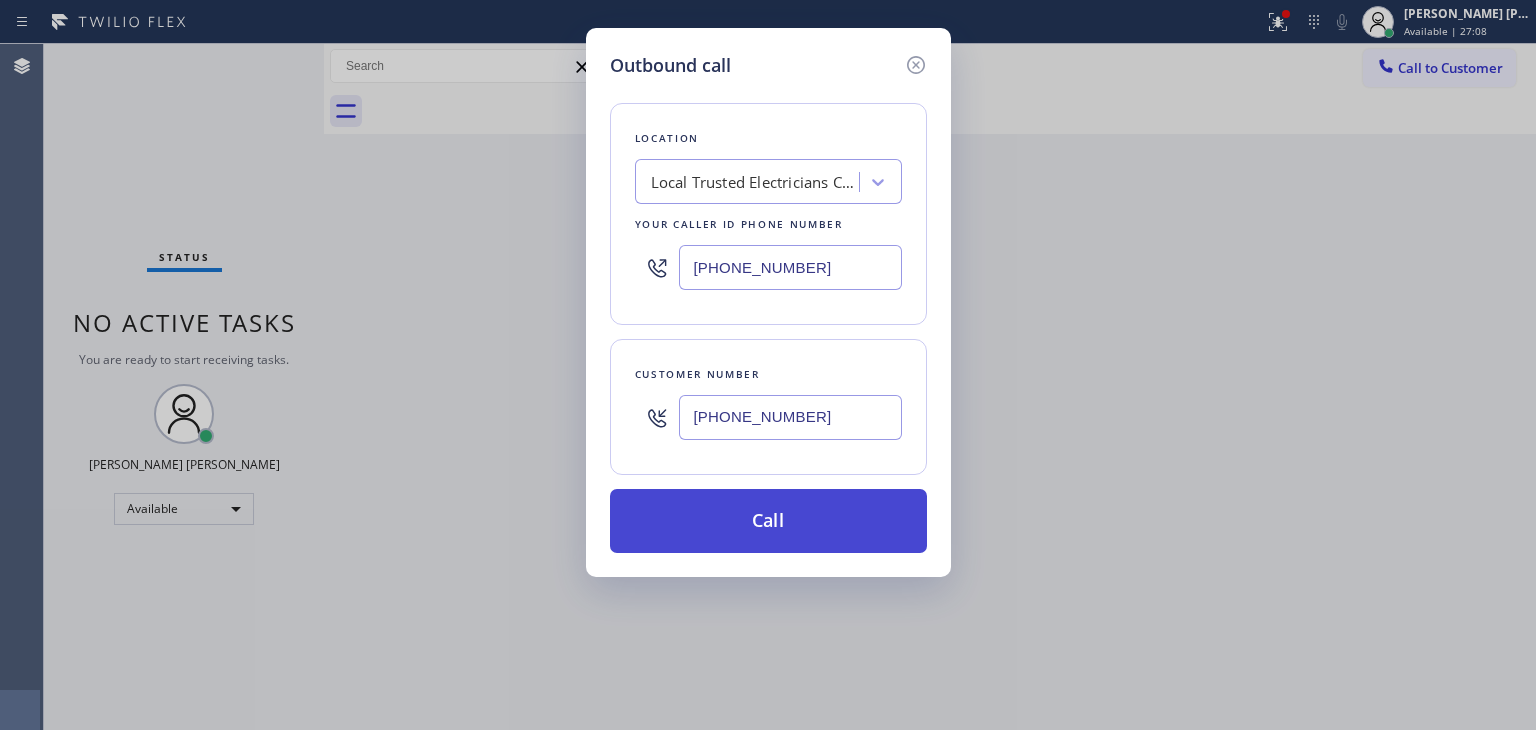 type on "[PHONE_NUMBER]" 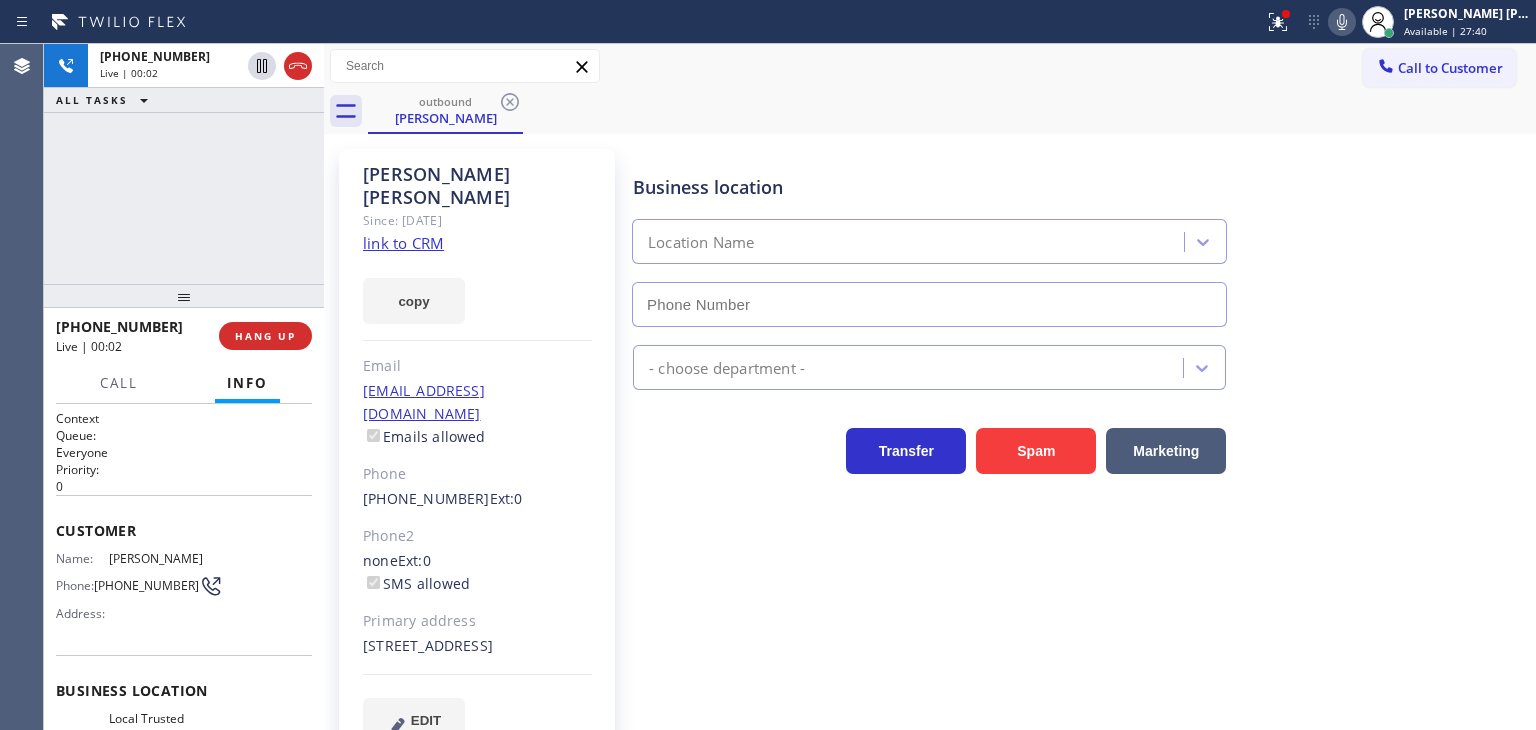 type on "[PHONE_NUMBER]" 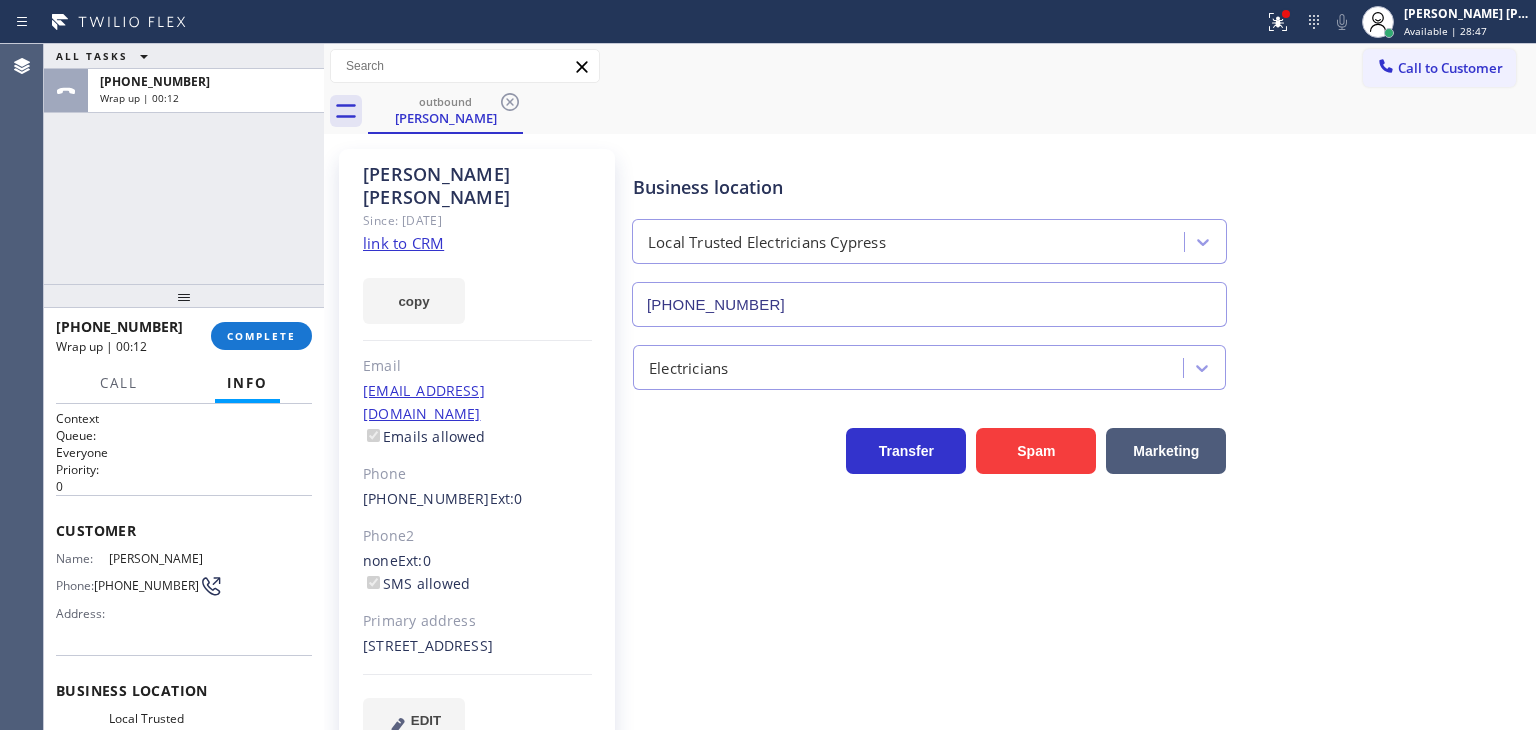 click on "Agent Desktop" at bounding box center (21, 387) 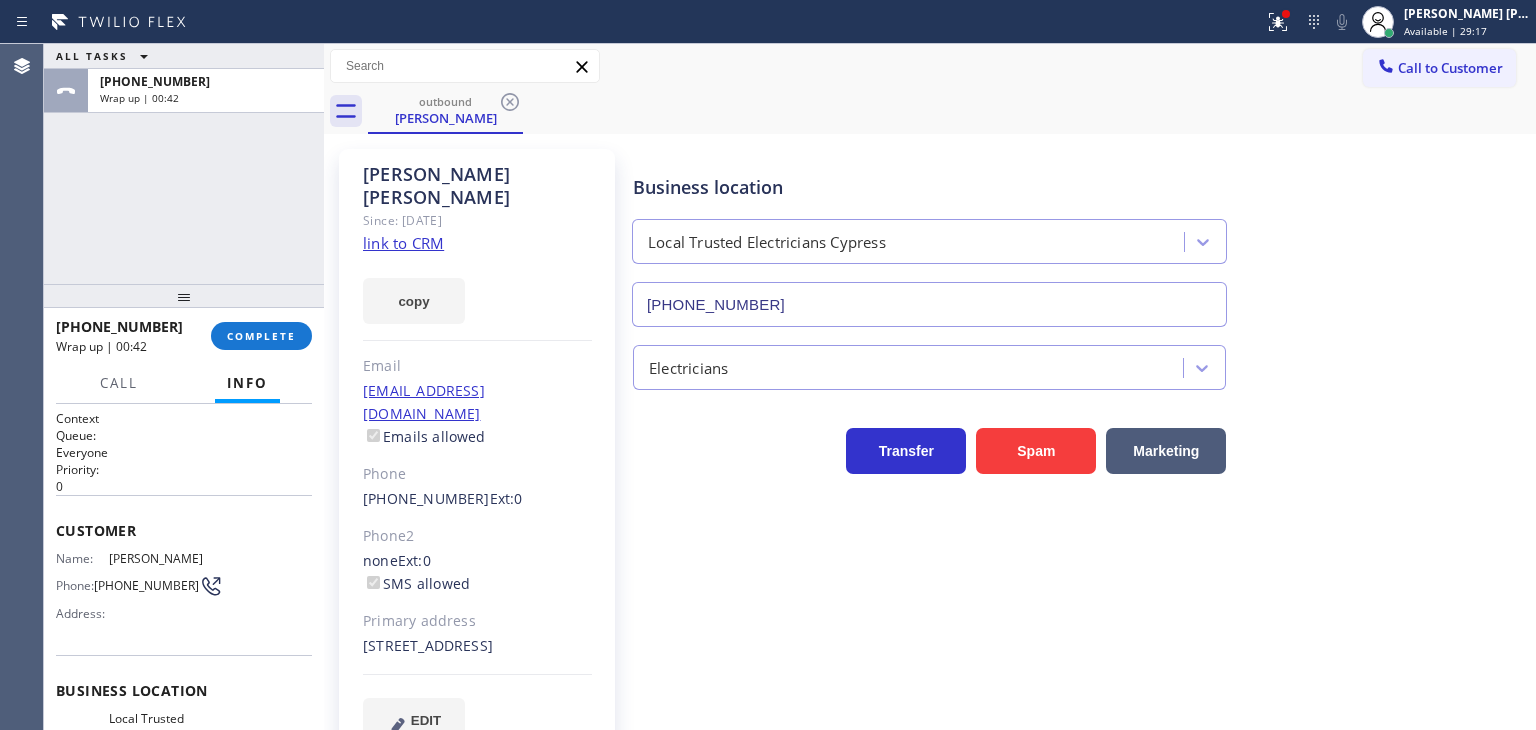 click on "ALL TASKS ALL TASKS ACTIVE TASKS TASKS IN WRAP UP [PHONE_NUMBER] Wrap up | 00:42" at bounding box center [184, 164] 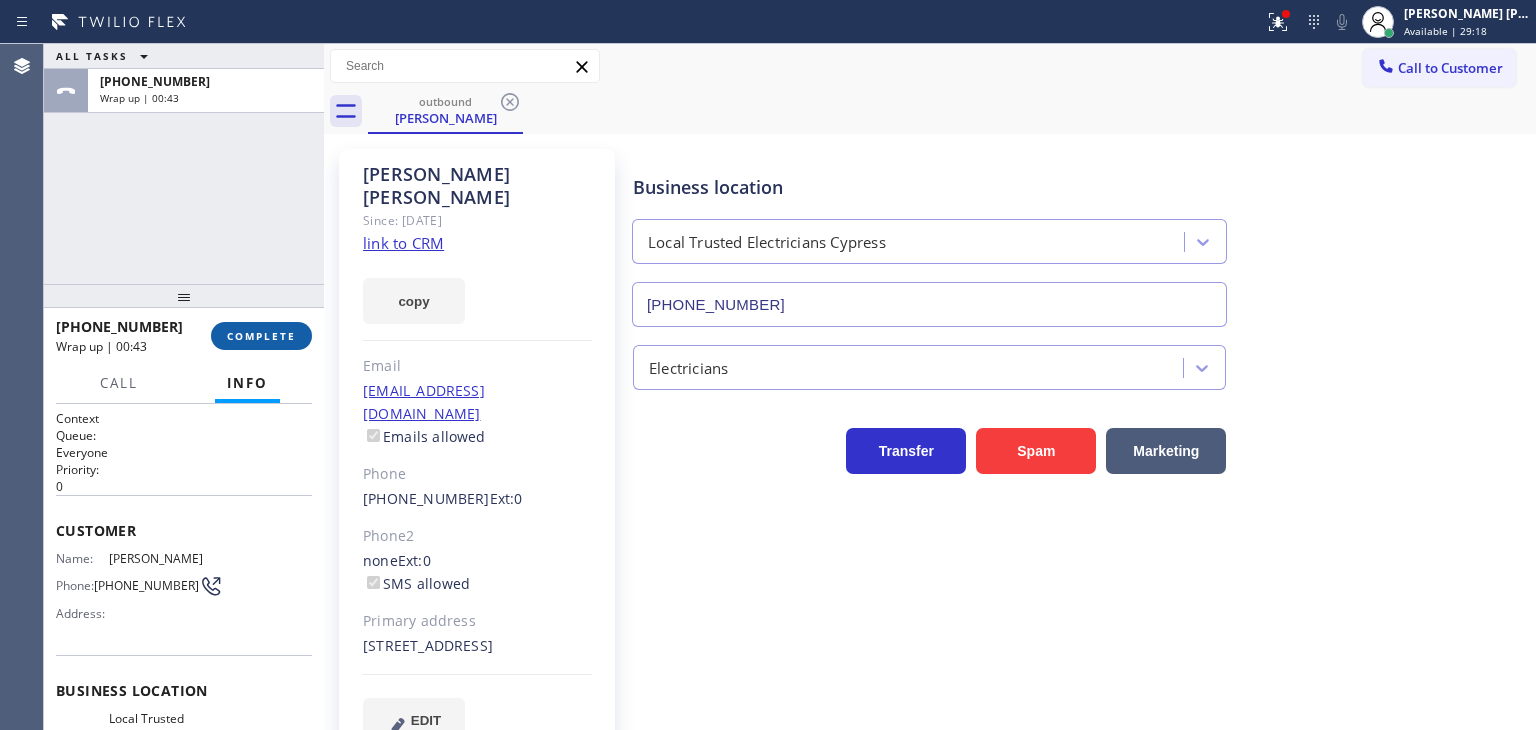 click on "COMPLETE" at bounding box center [261, 336] 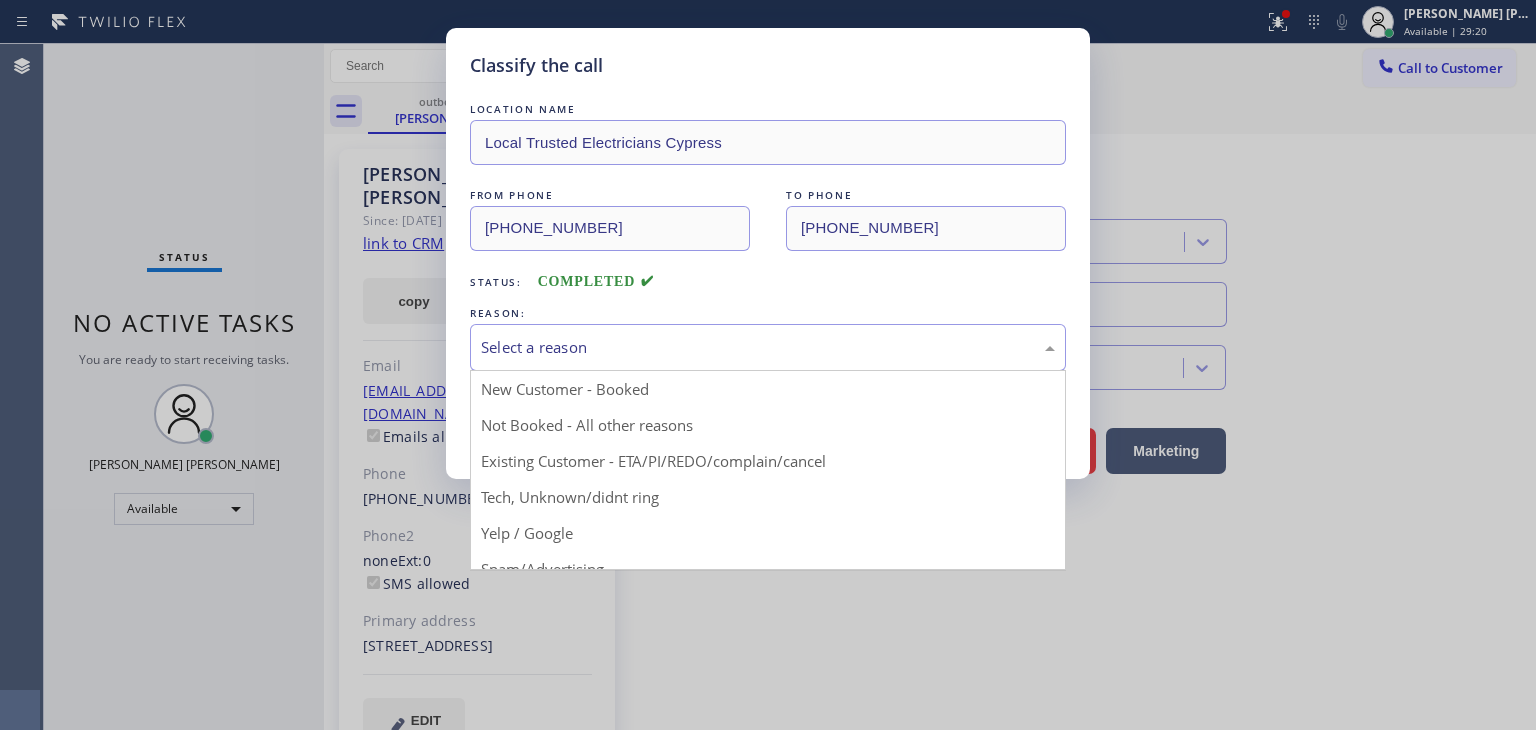 click on "Select a reason" at bounding box center [768, 347] 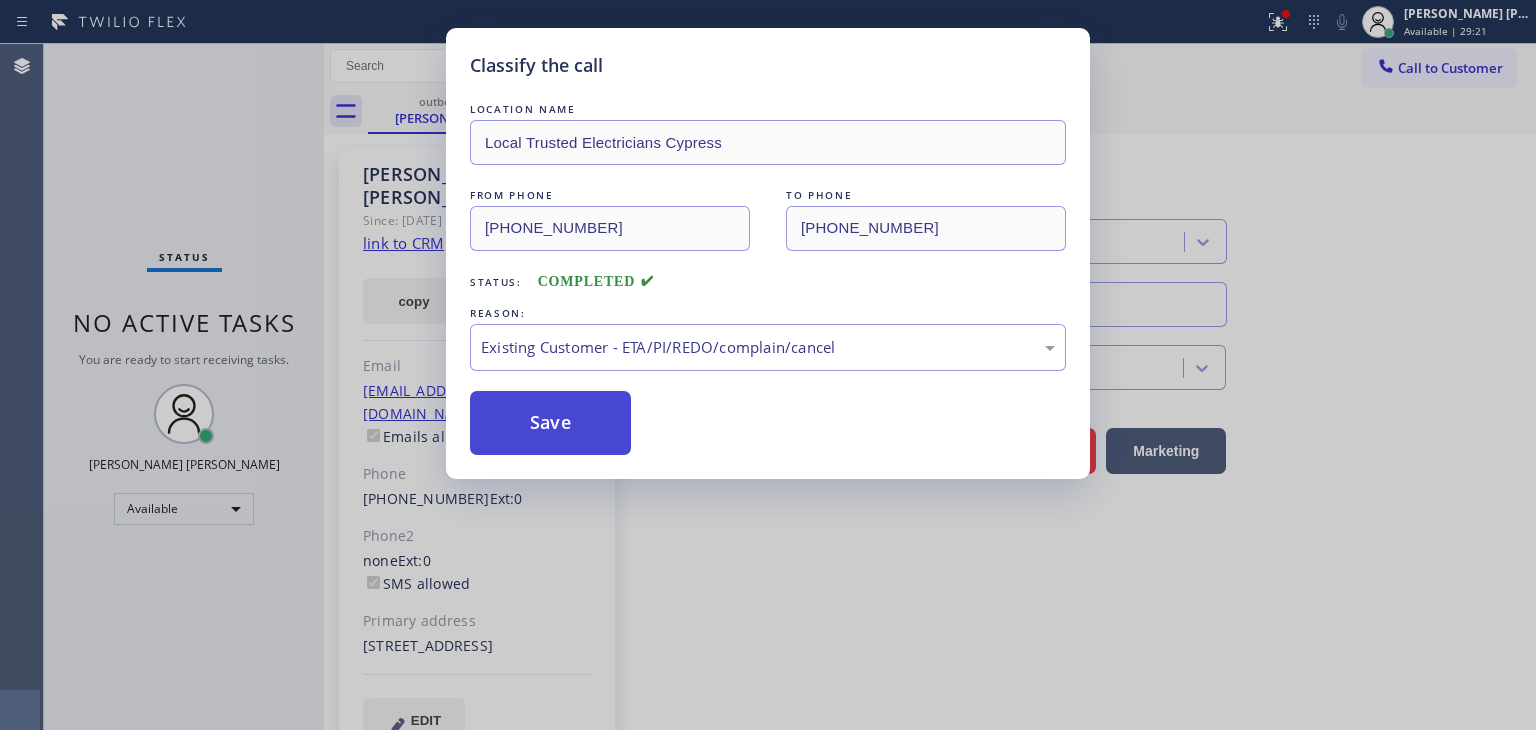 click on "Save" at bounding box center (550, 423) 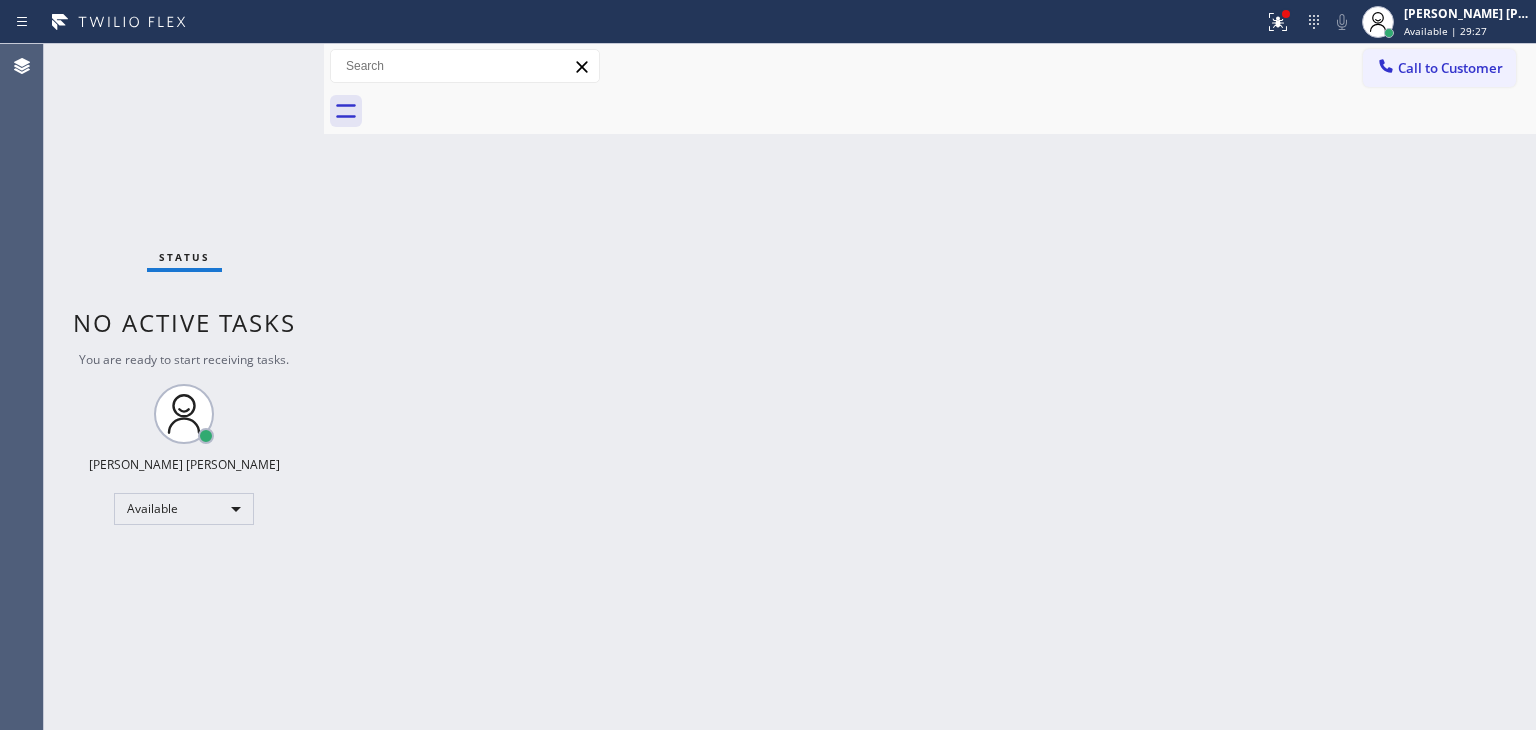 drag, startPoint x: 114, startPoint y: 141, endPoint x: 119, endPoint y: 121, distance: 20.615528 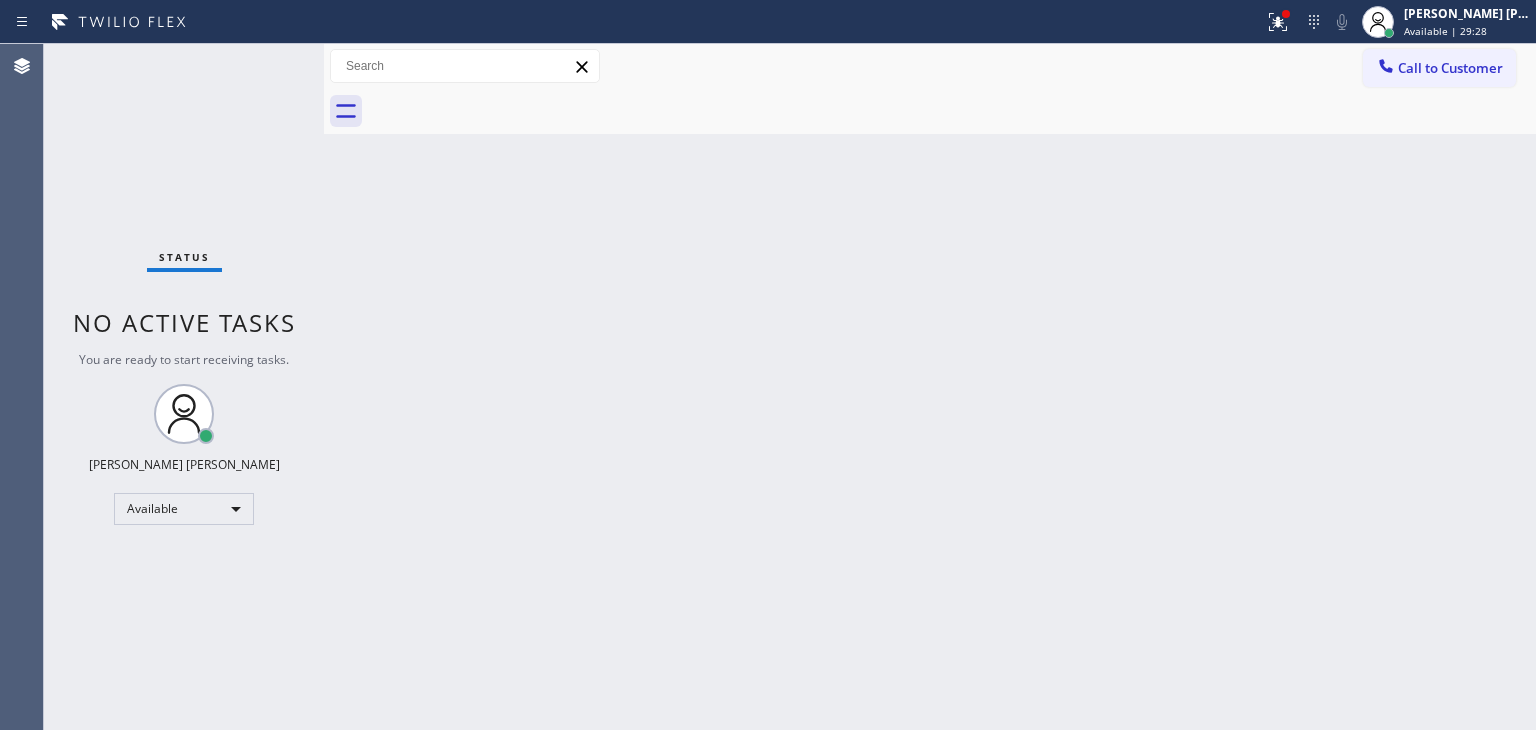 click on "Status   No active tasks     You are ready to start receiving tasks.   [PERSON_NAME] [PERSON_NAME] Available" at bounding box center (184, 387) 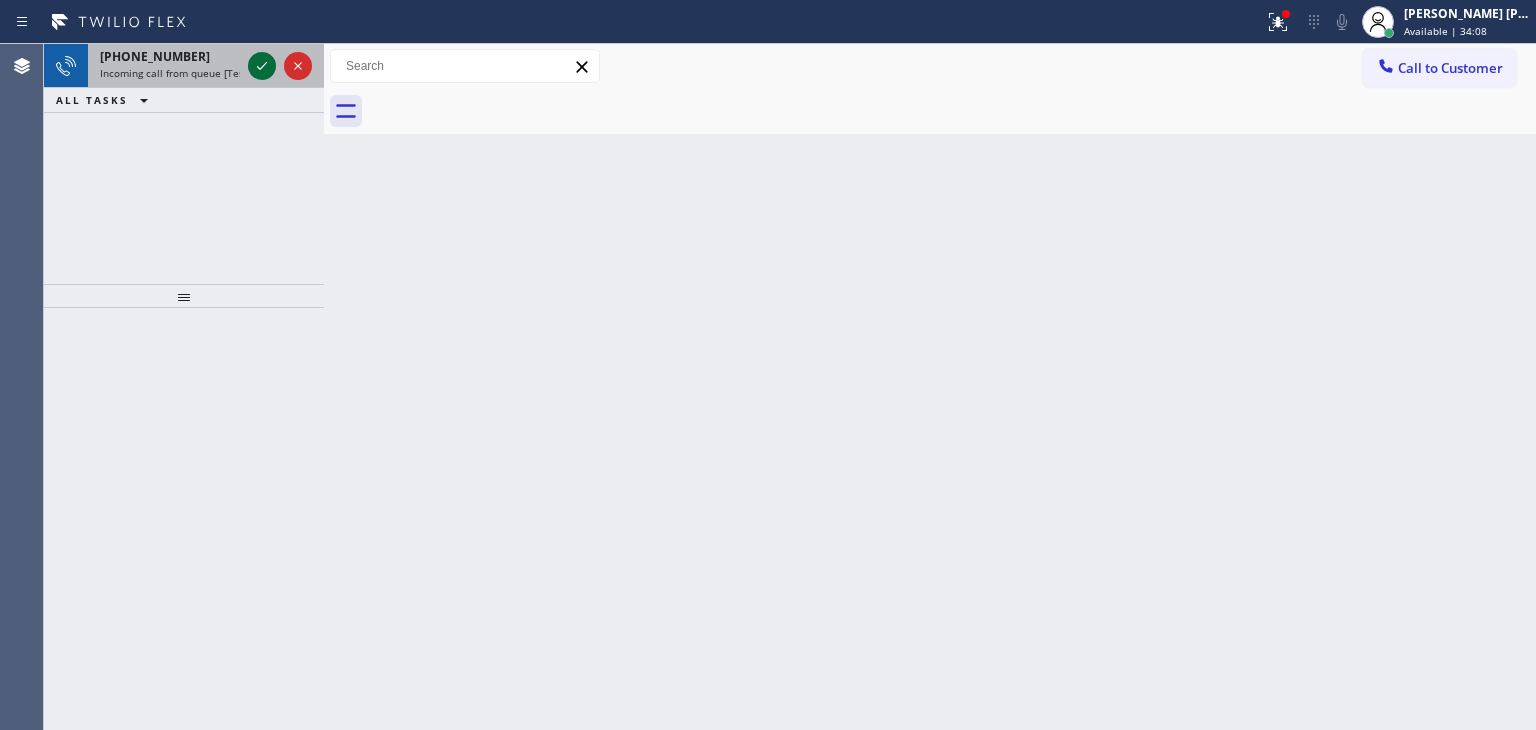 click 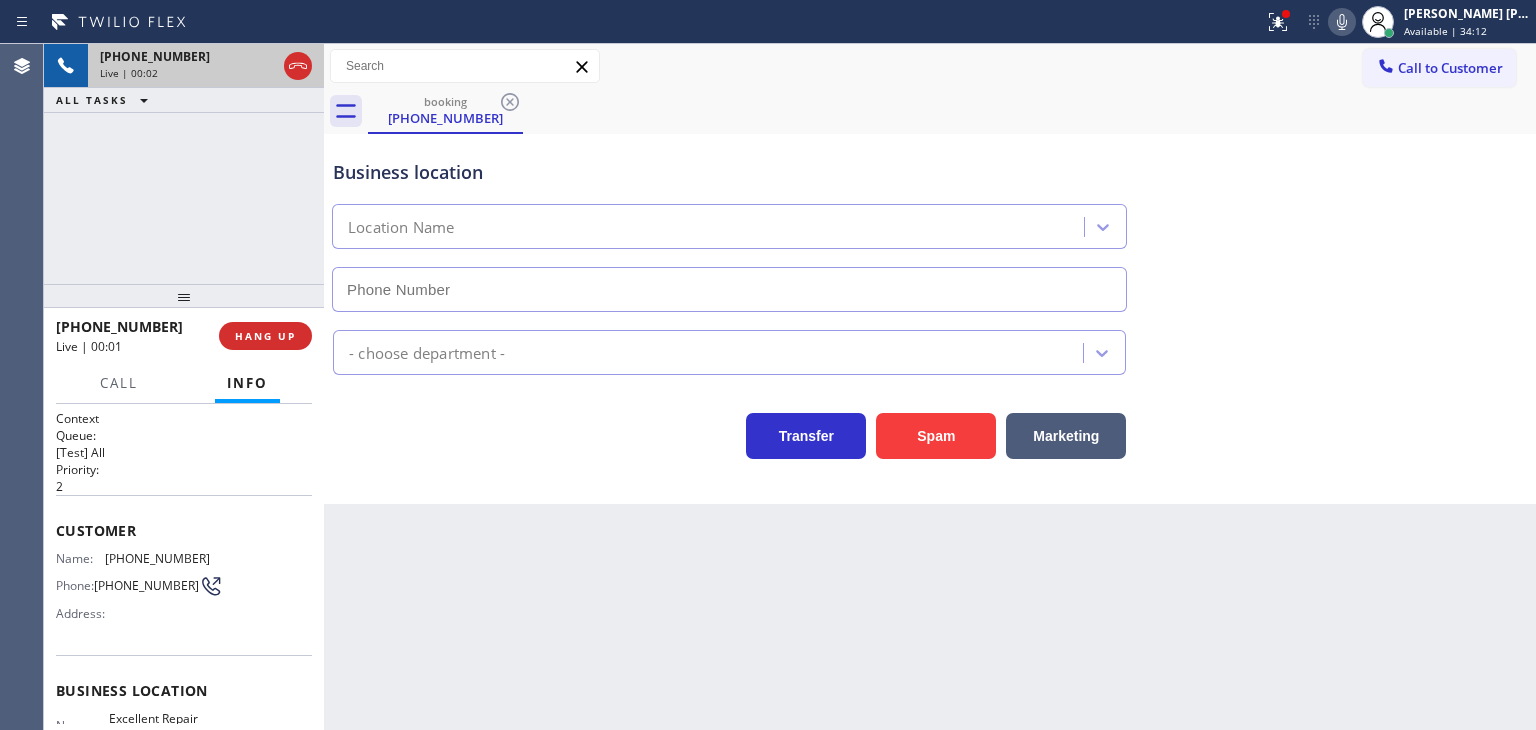 type on "[PHONE_NUMBER]" 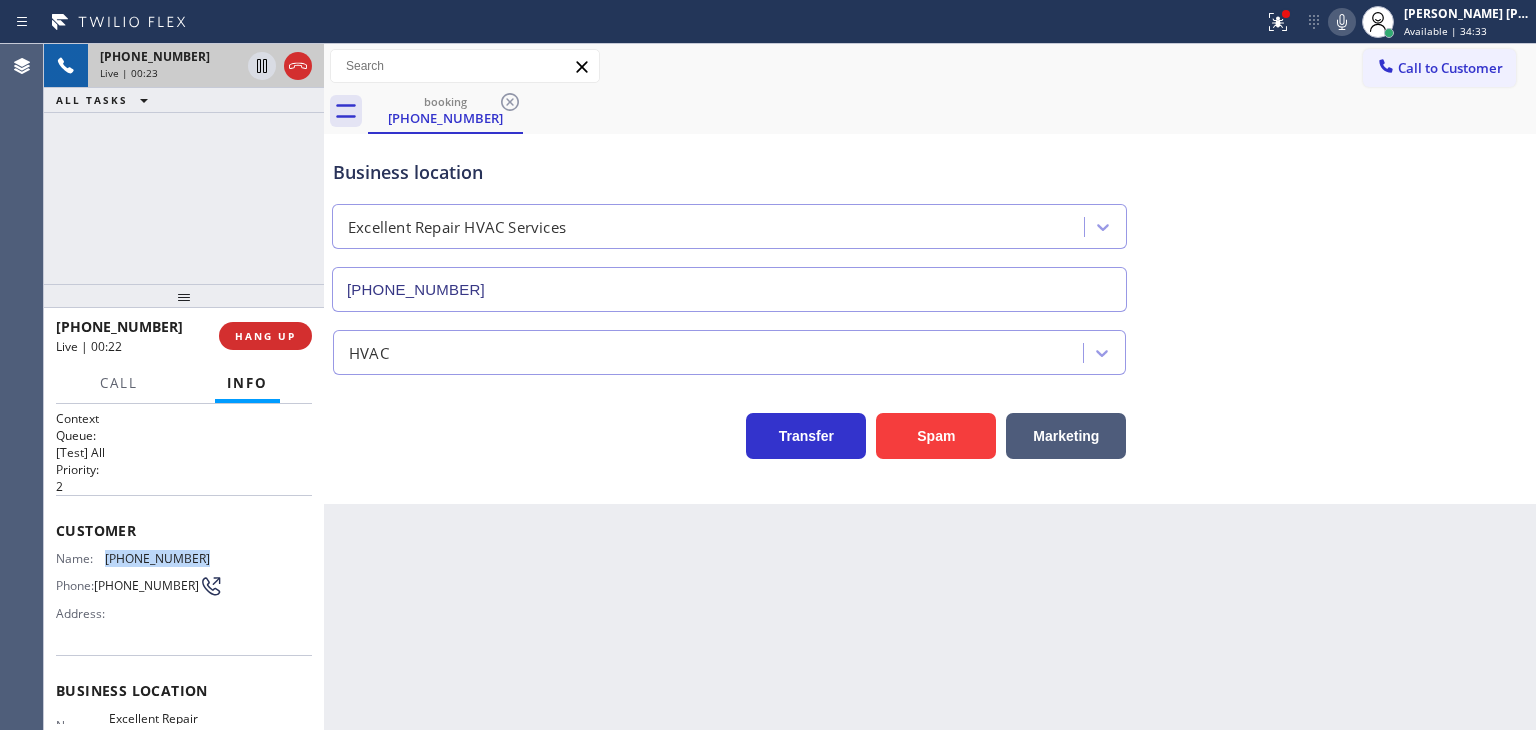 drag, startPoint x: 197, startPoint y: 550, endPoint x: 103, endPoint y: 542, distance: 94.33981 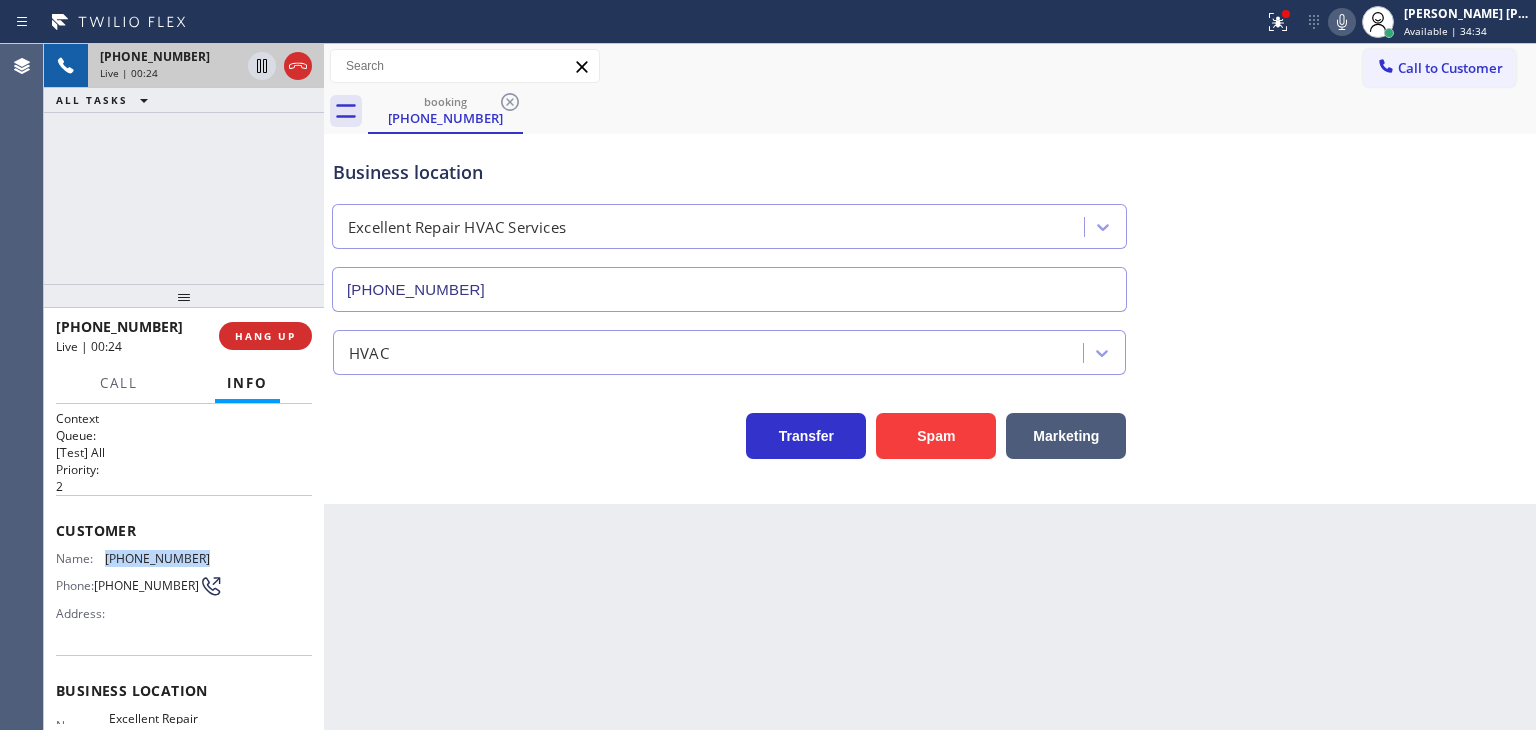 copy on "[PHONE_NUMBER]" 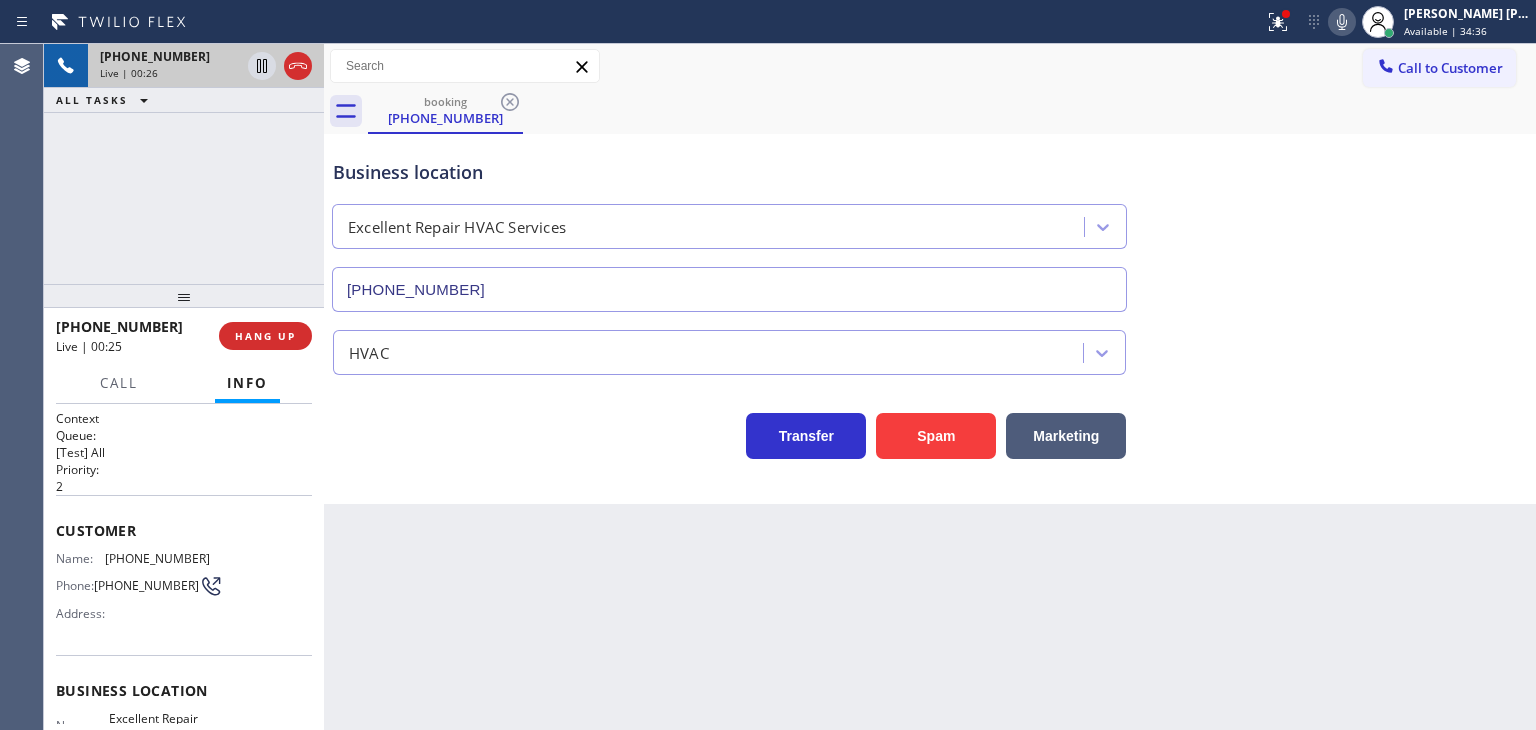 click on "Back to Dashboard Change Sender ID Customers Technicians Select a contact Outbound call Technician Search Technician Your caller id phone number Your caller id phone number Call Technician info Name   Phone none Address none Change Sender ID HVAC [PHONE_NUMBER] 5 Star Appliance [PHONE_NUMBER] Appliance Repair [PHONE_NUMBER] Plumbing [PHONE_NUMBER] Air Duct Cleaning [PHONE_NUMBER]  Electricians [PHONE_NUMBER] Cancel Change Check personal SMS Reset Change booking [PHONE_NUMBER] Call to Customer Outbound call Location Local Trusted Electricians Cypress Your caller id phone number [PHONE_NUMBER] Customer number Call Outbound call Technician Search Technician Your caller id phone number Your caller id phone number Call booking [PHONE_NUMBER] Business location Excellent Repair HVAC Services [PHONE_NUMBER] HVAC Transfer Spam Marketing" at bounding box center [930, 387] 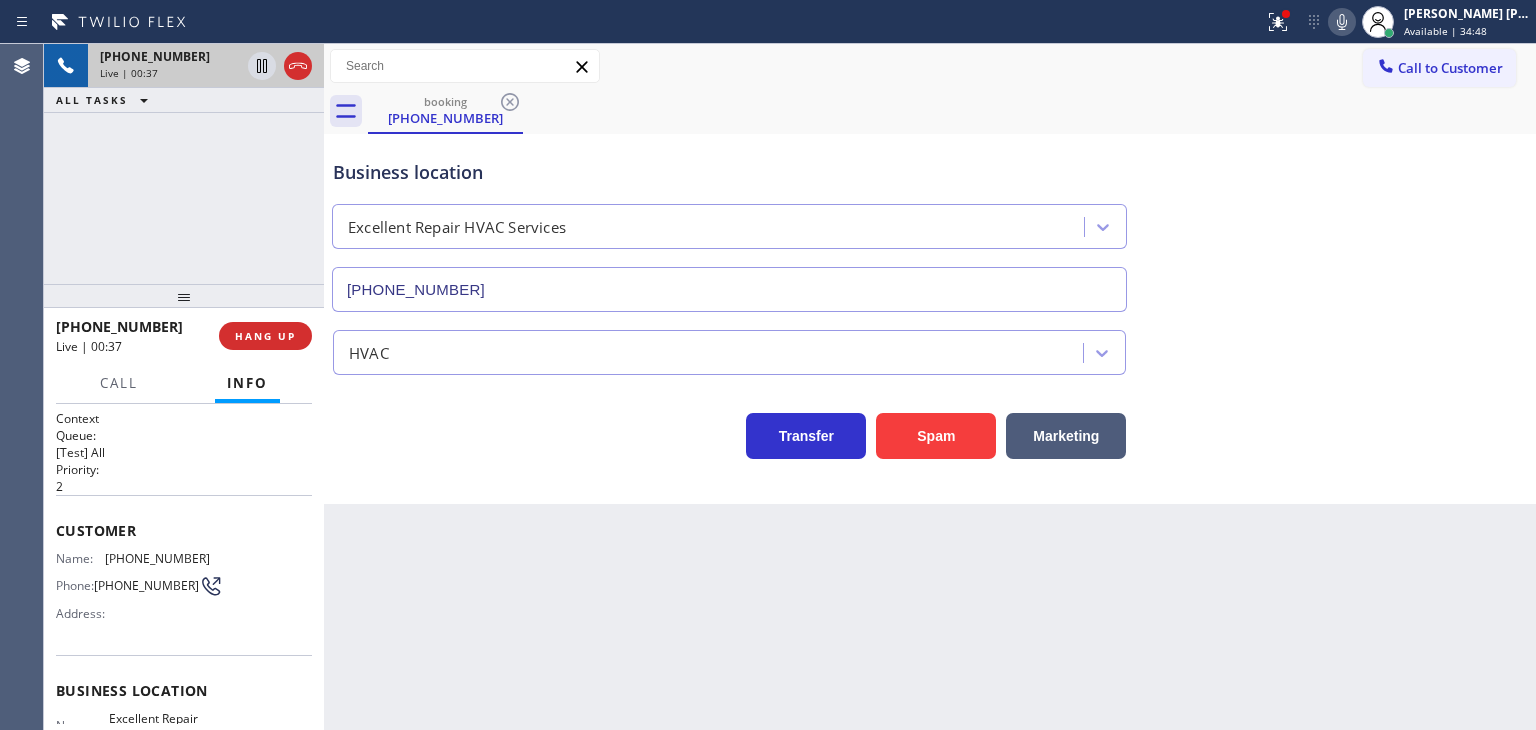 click on "[PHONE_NUMBER] Live | 00:37 ALL TASKS ALL TASKS ACTIVE TASKS TASKS IN WRAP UP" at bounding box center [184, 164] 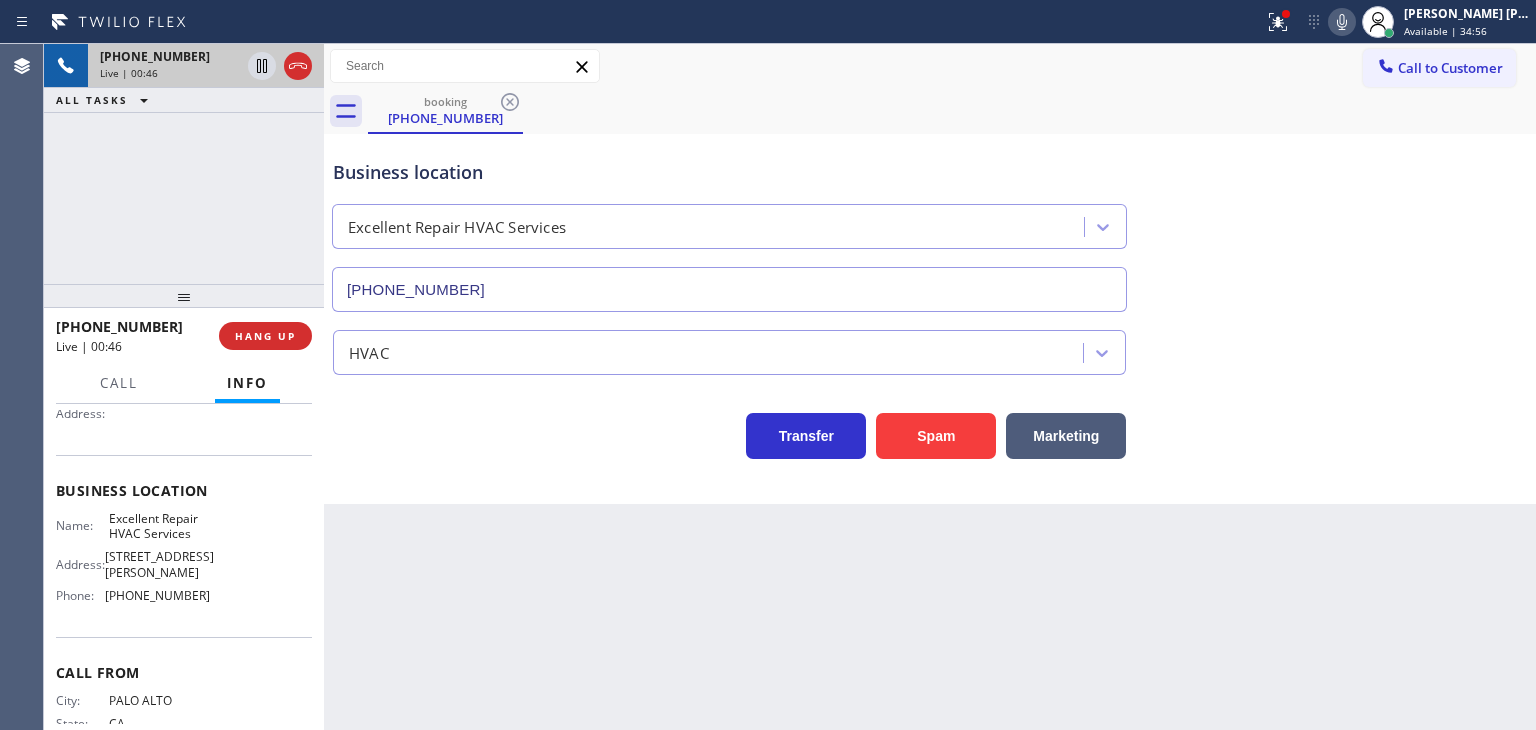 scroll, scrollTop: 100, scrollLeft: 0, axis: vertical 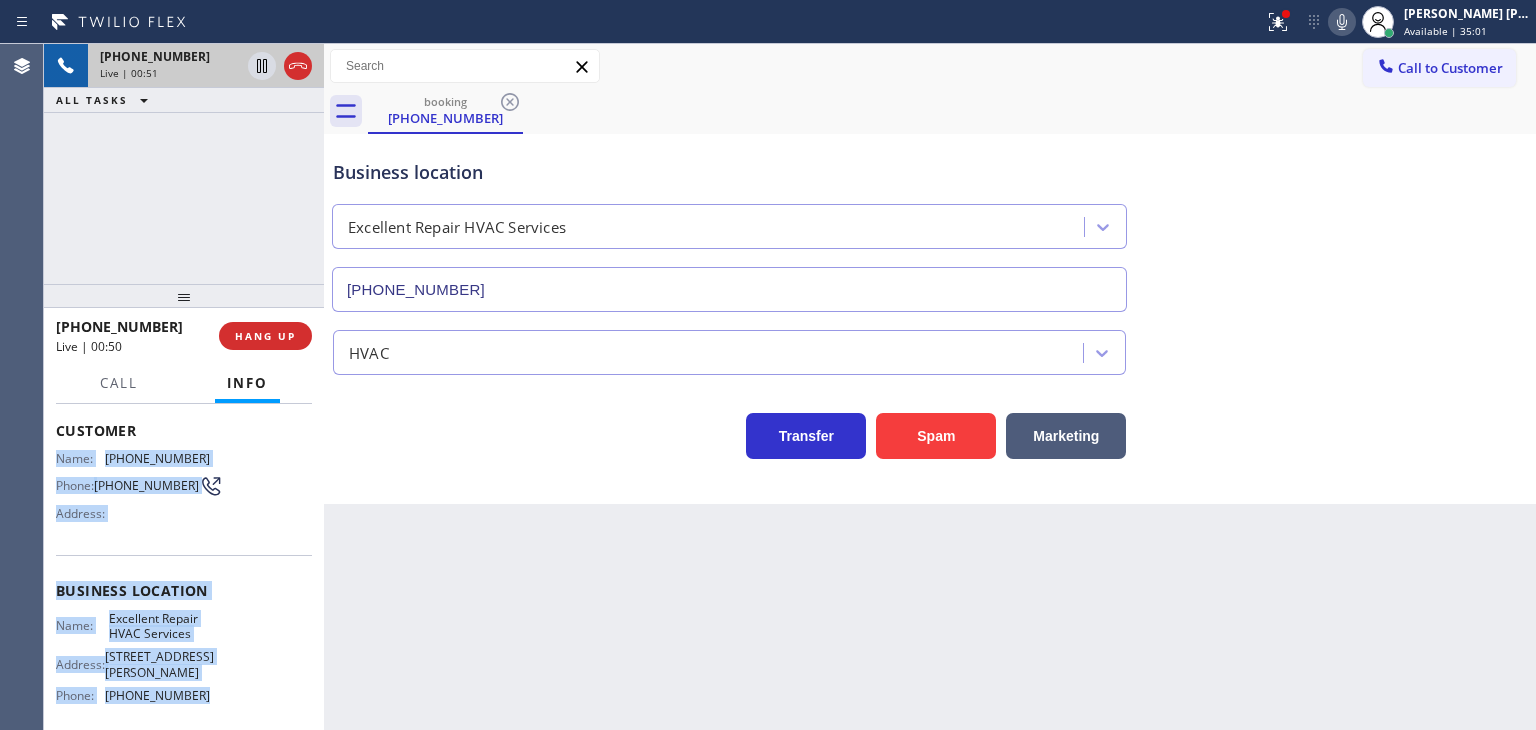 drag, startPoint x: 205, startPoint y: 691, endPoint x: 58, endPoint y: 461, distance: 272.96338 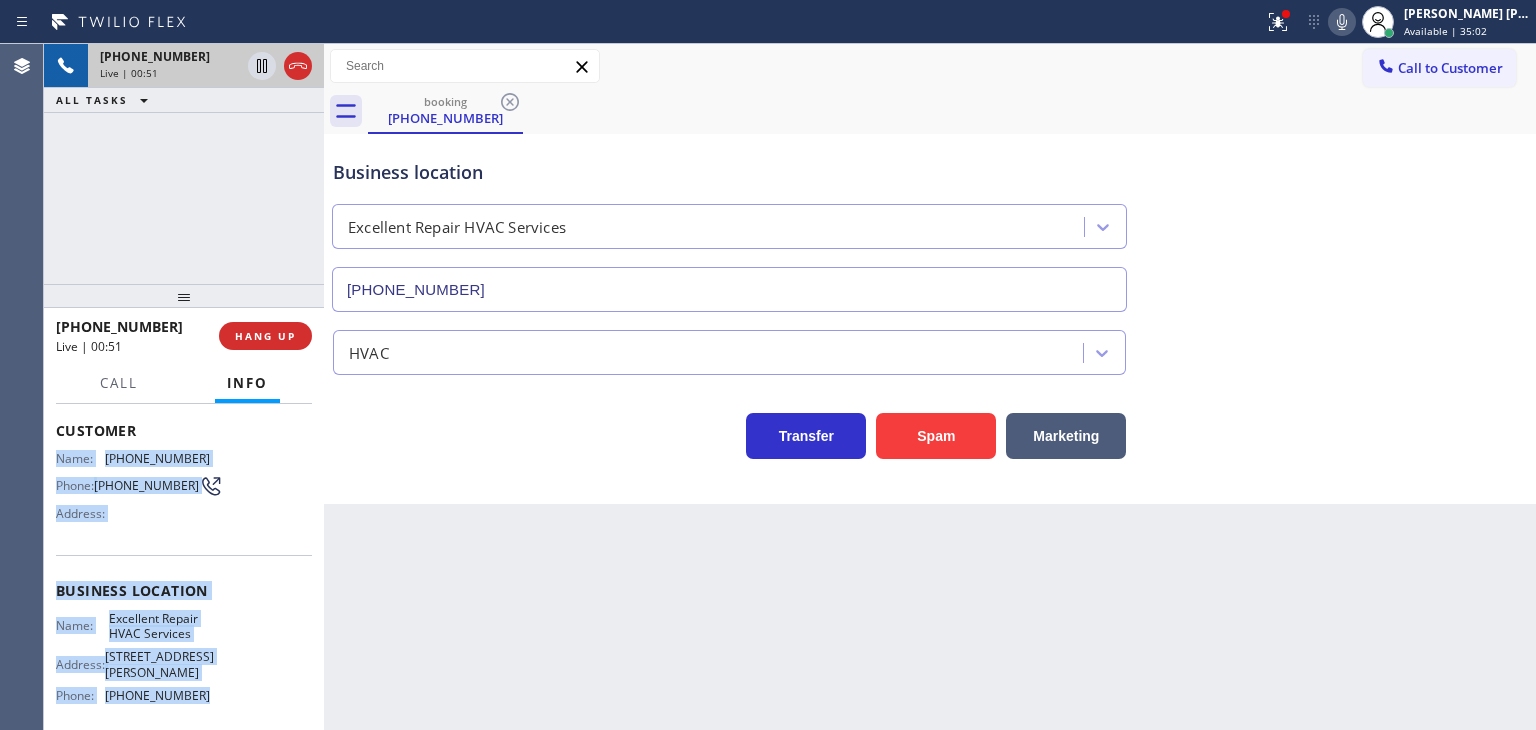 copy on "Name: [PHONE_NUMBER] Phone: [PHONE_NUMBER] Address: Business location Name: Excellent Repair HVAC Services Address: [STREET_ADDRESS][PERSON_NAME]  Phone: [PHONE_NUMBER]" 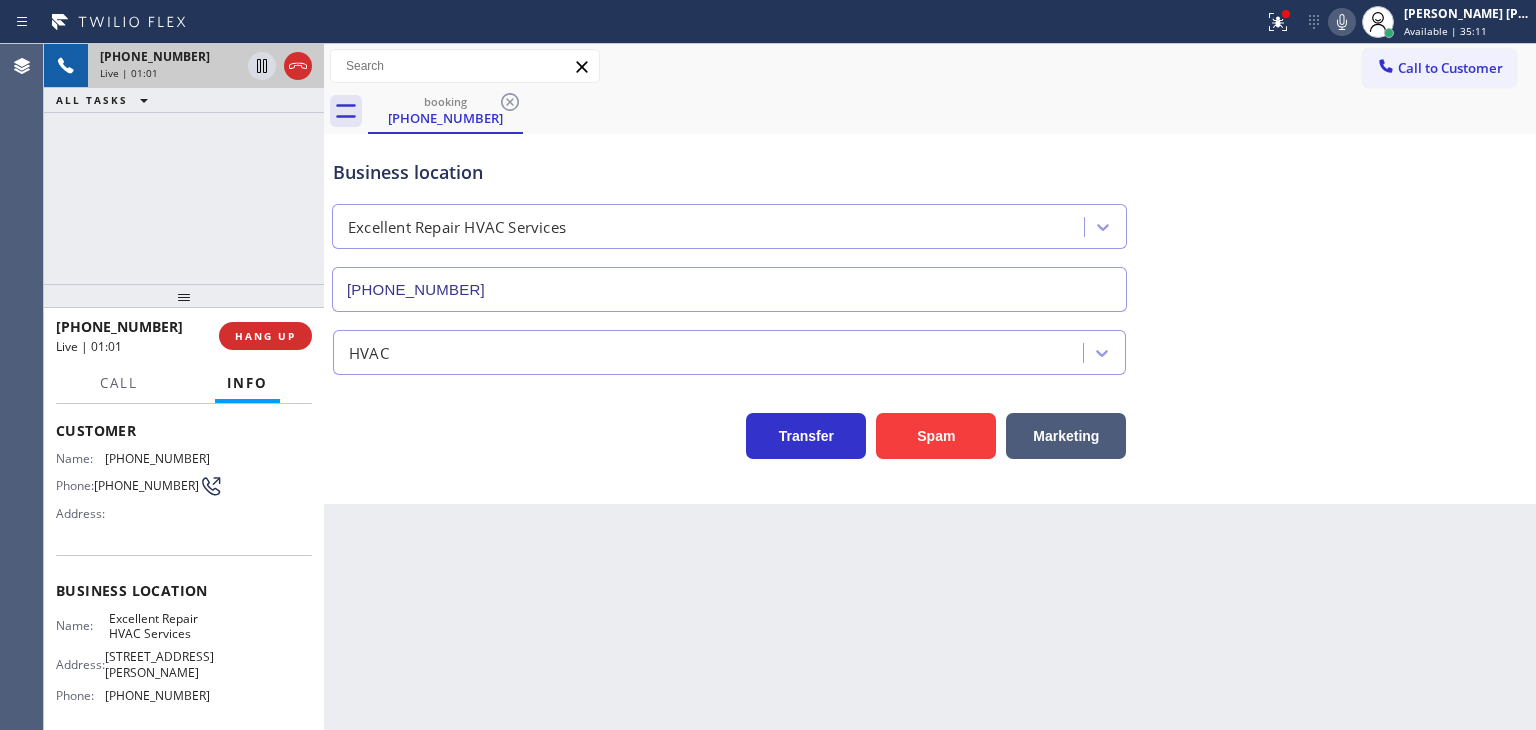 click on "[PHONE_NUMBER] Live | 01:01 ALL TASKS ALL TASKS ACTIVE TASKS TASKS IN WRAP UP" at bounding box center [184, 164] 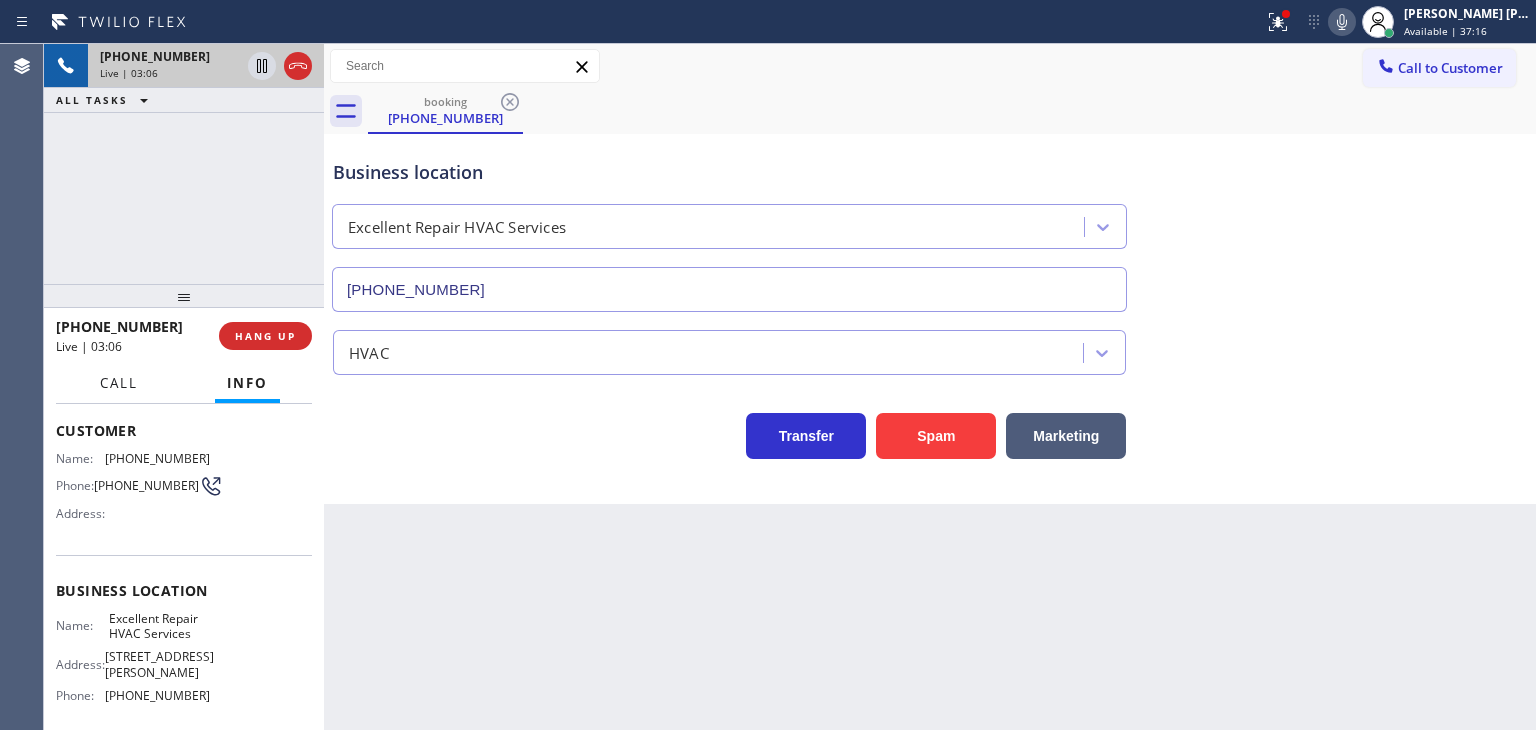 click on "Call" at bounding box center (119, 383) 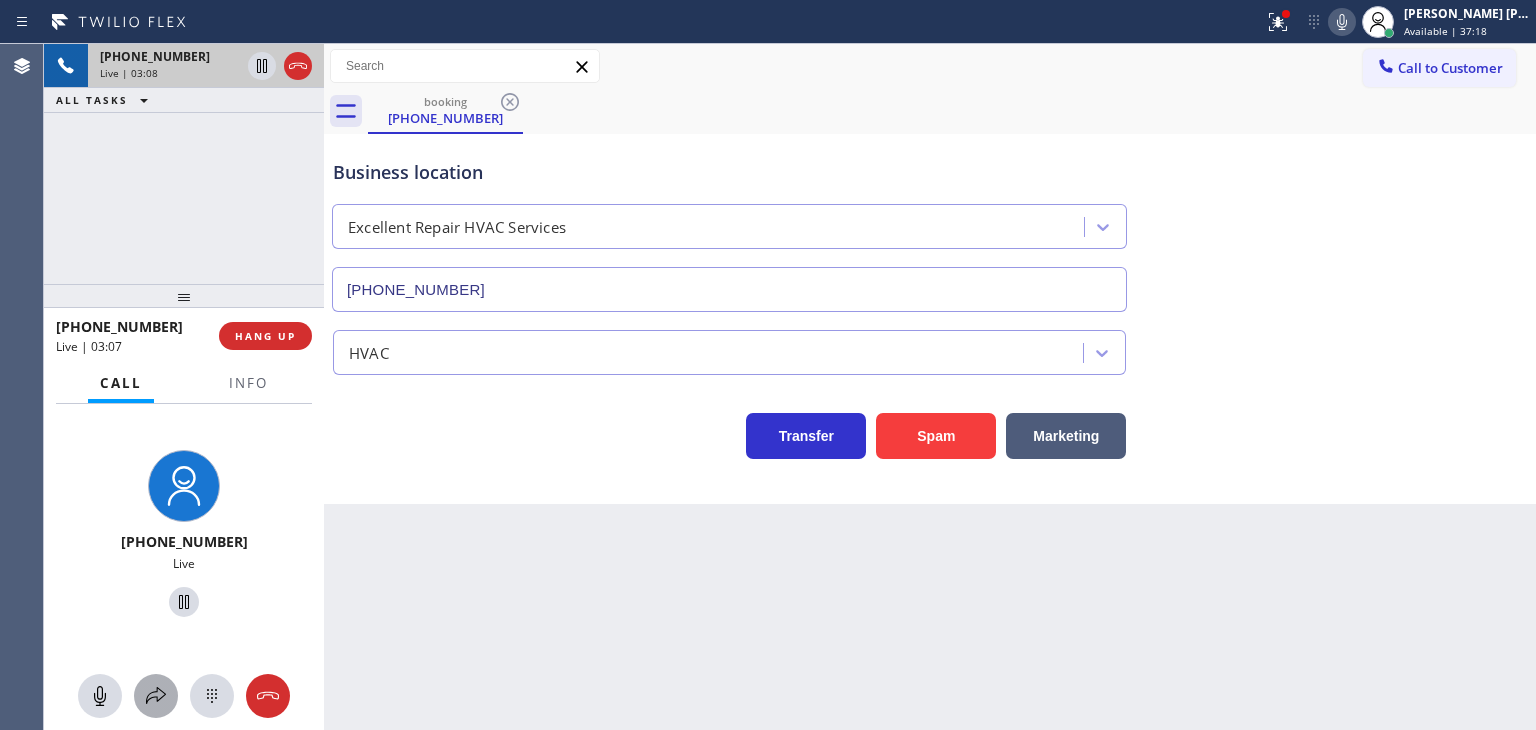 click 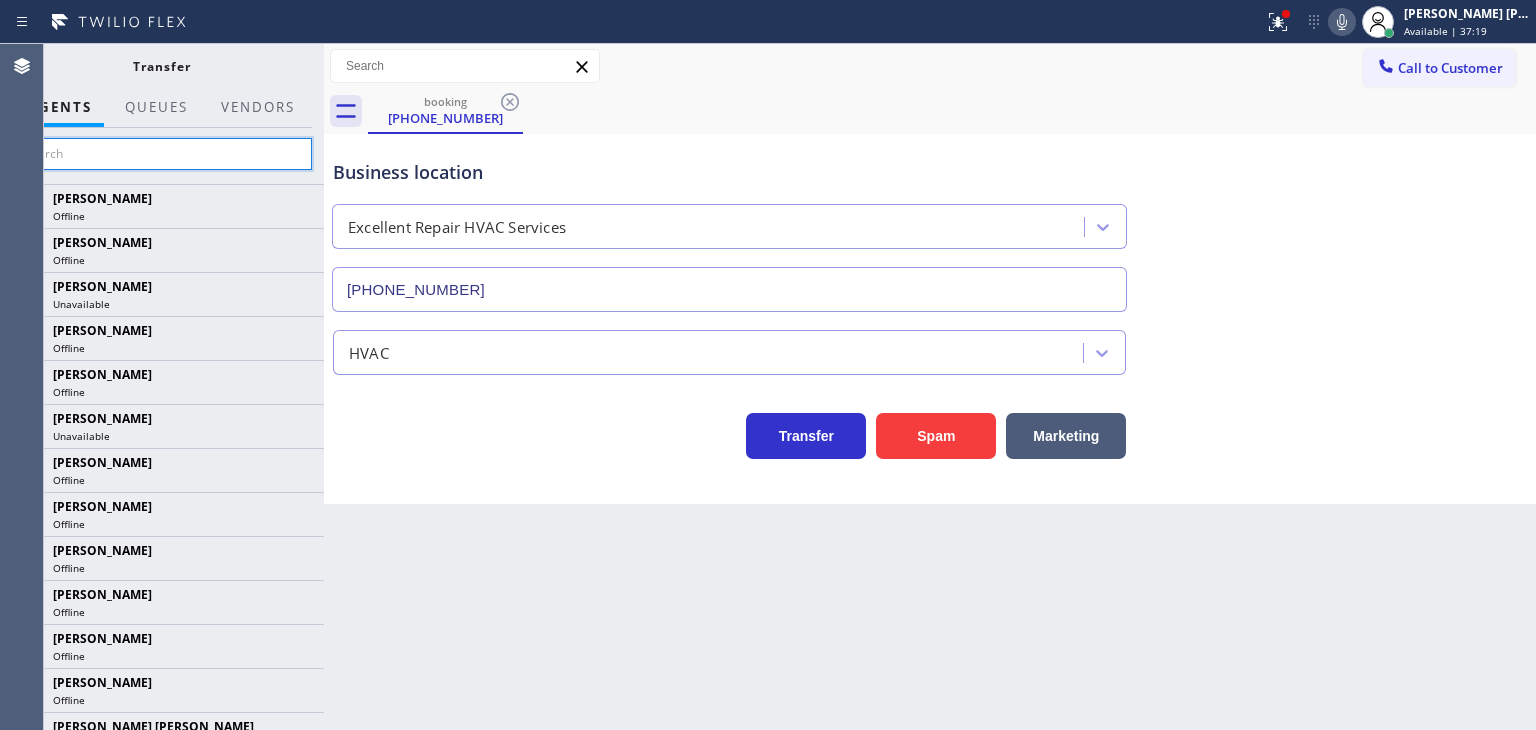 click at bounding box center (161, 154) 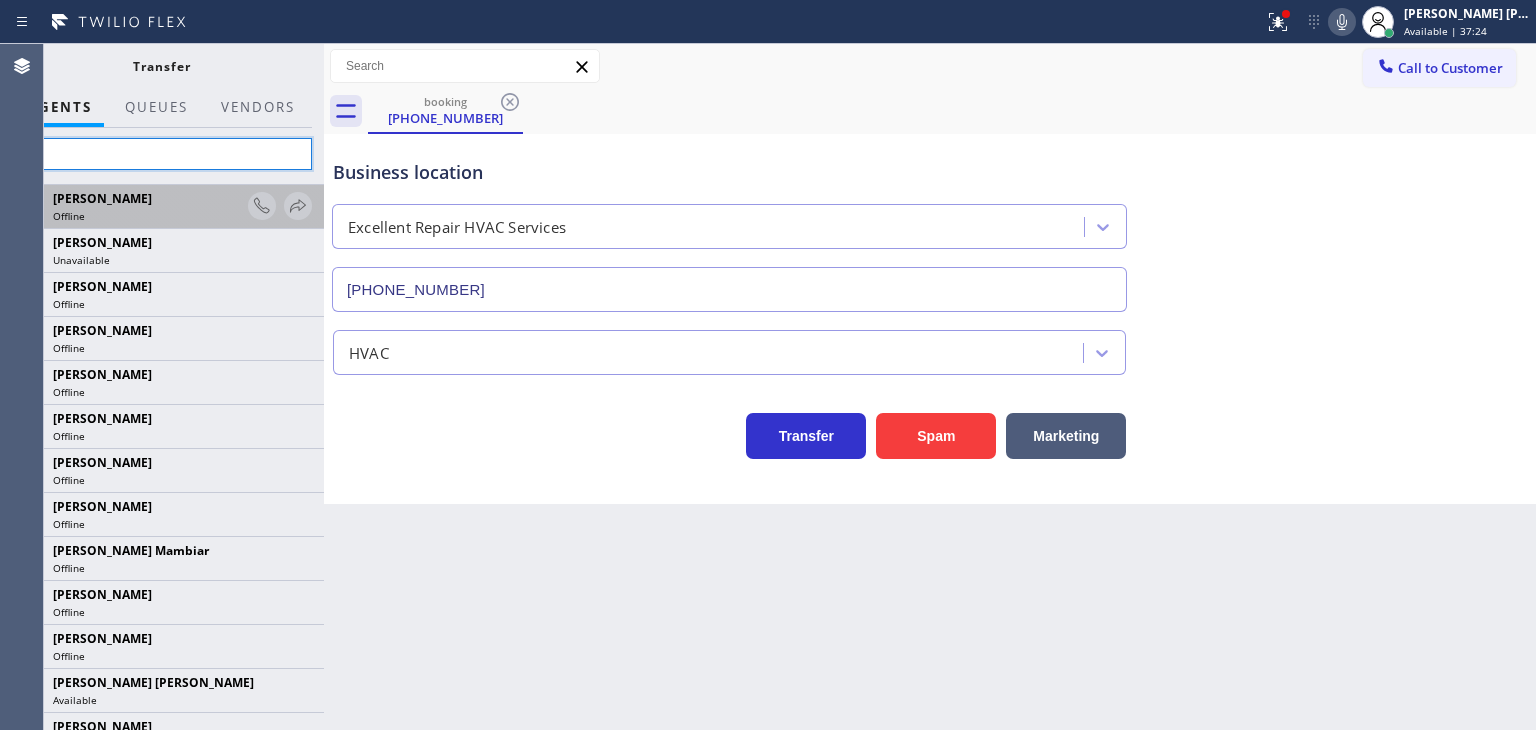 type on "V" 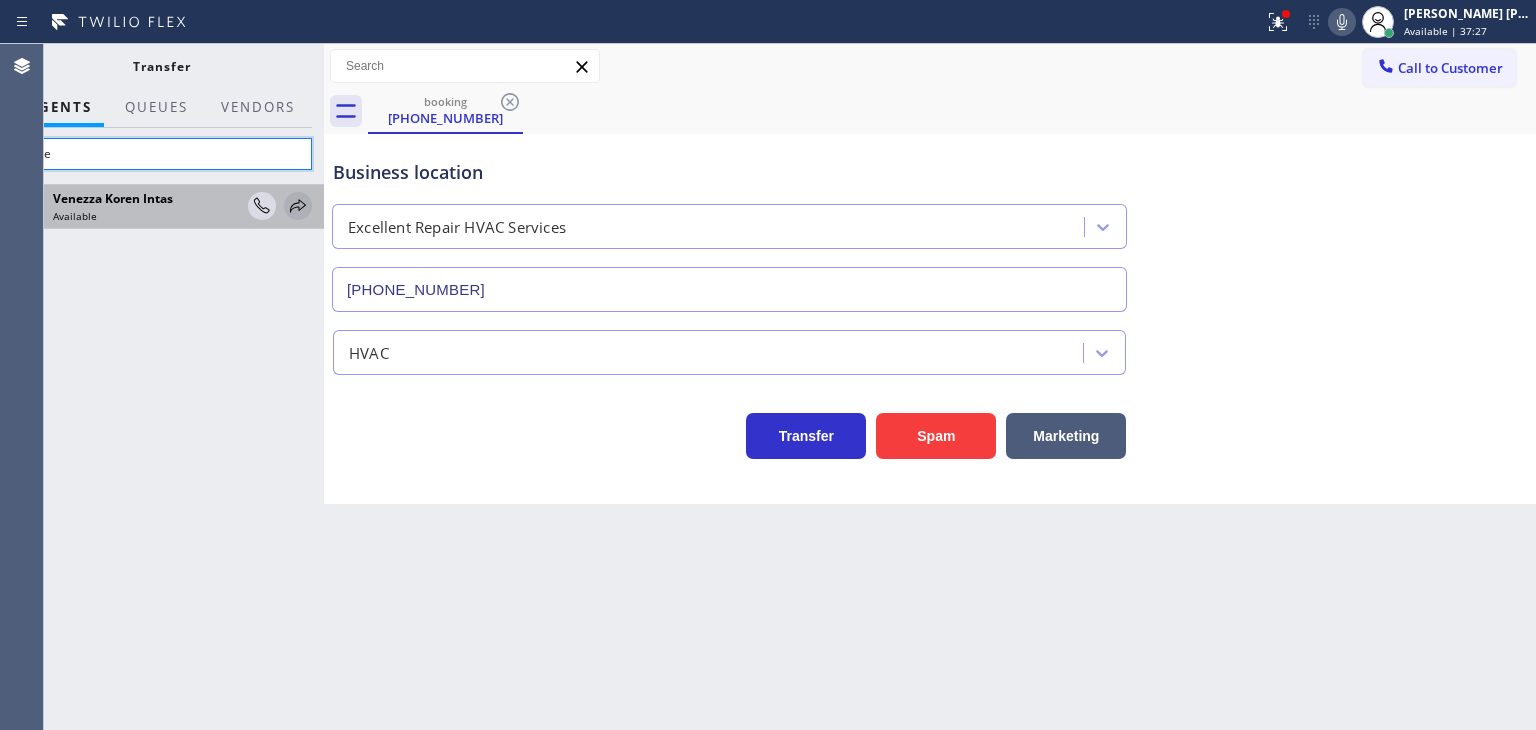 type on "vene" 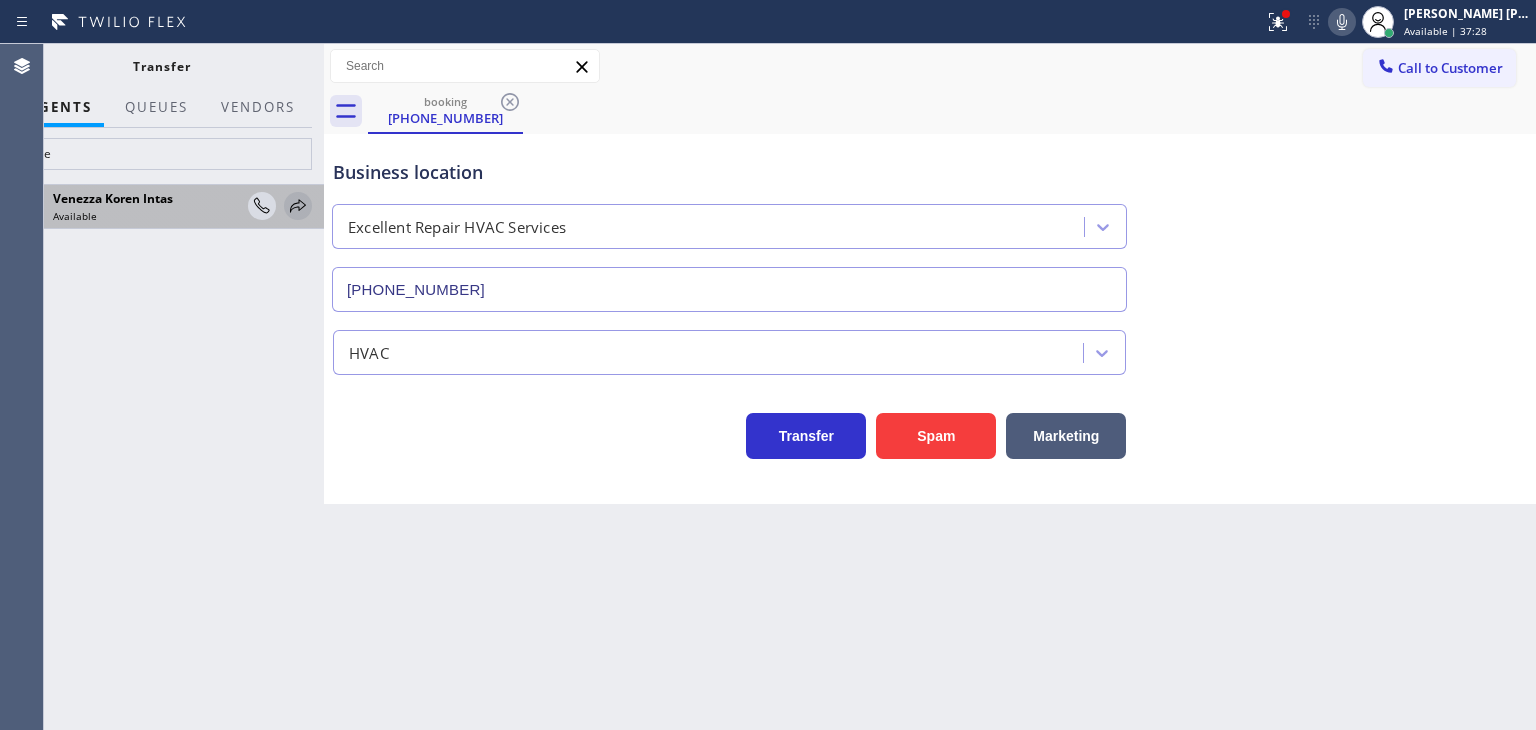 click 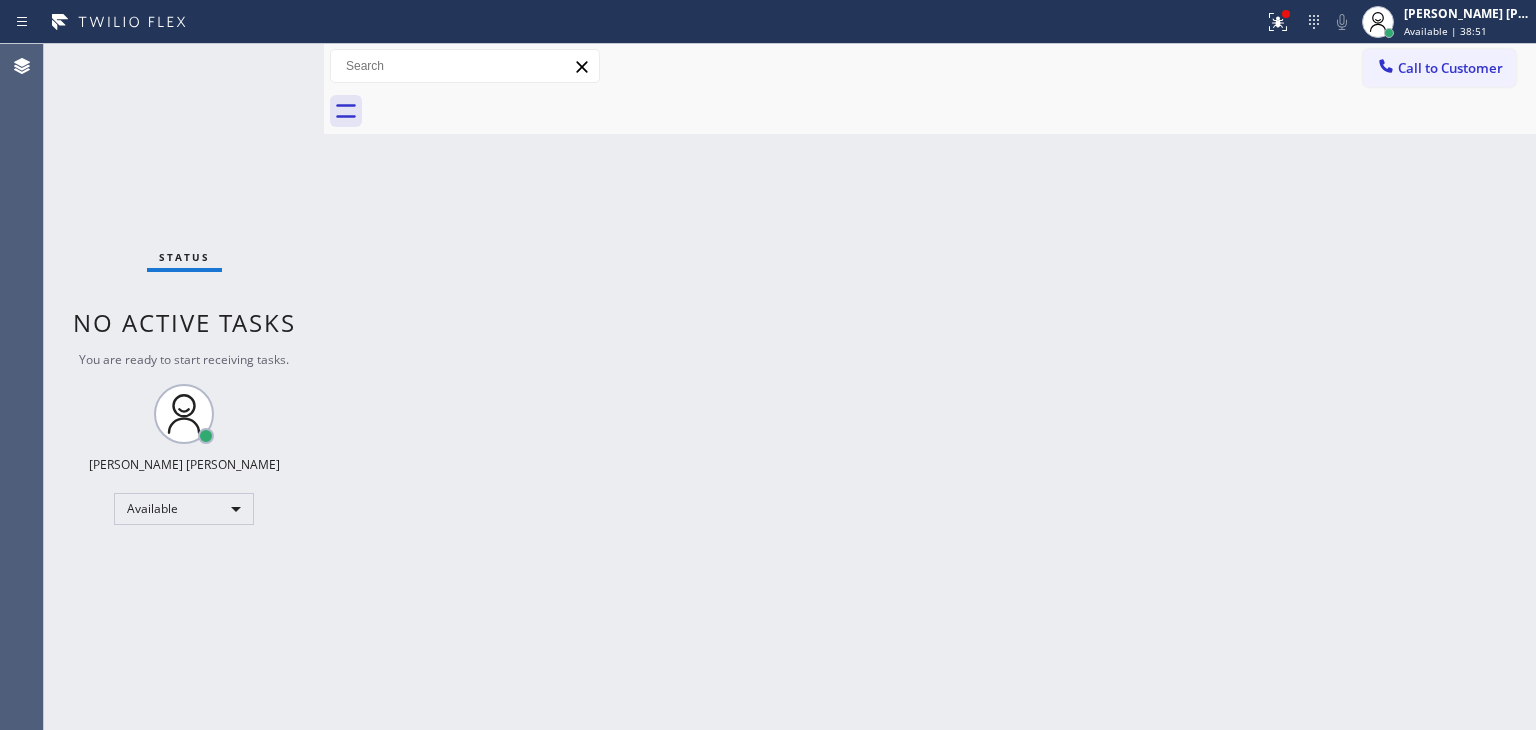 click on "Status   No active tasks     You are ready to start receiving tasks.   [PERSON_NAME] [PERSON_NAME] Available" at bounding box center (184, 387) 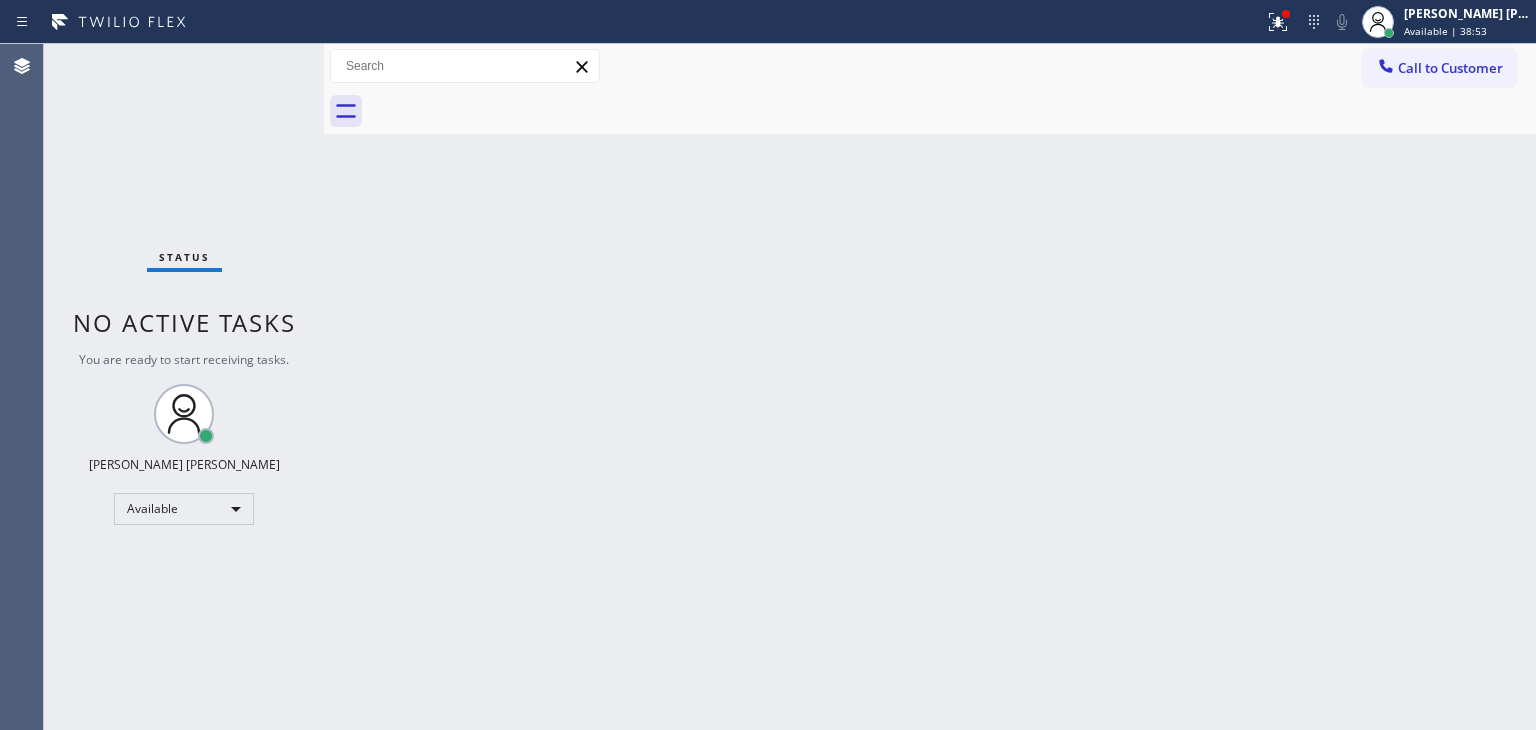 click on "Status   No active tasks     You are ready to start receiving tasks.   [PERSON_NAME] [PERSON_NAME] Available" at bounding box center [184, 387] 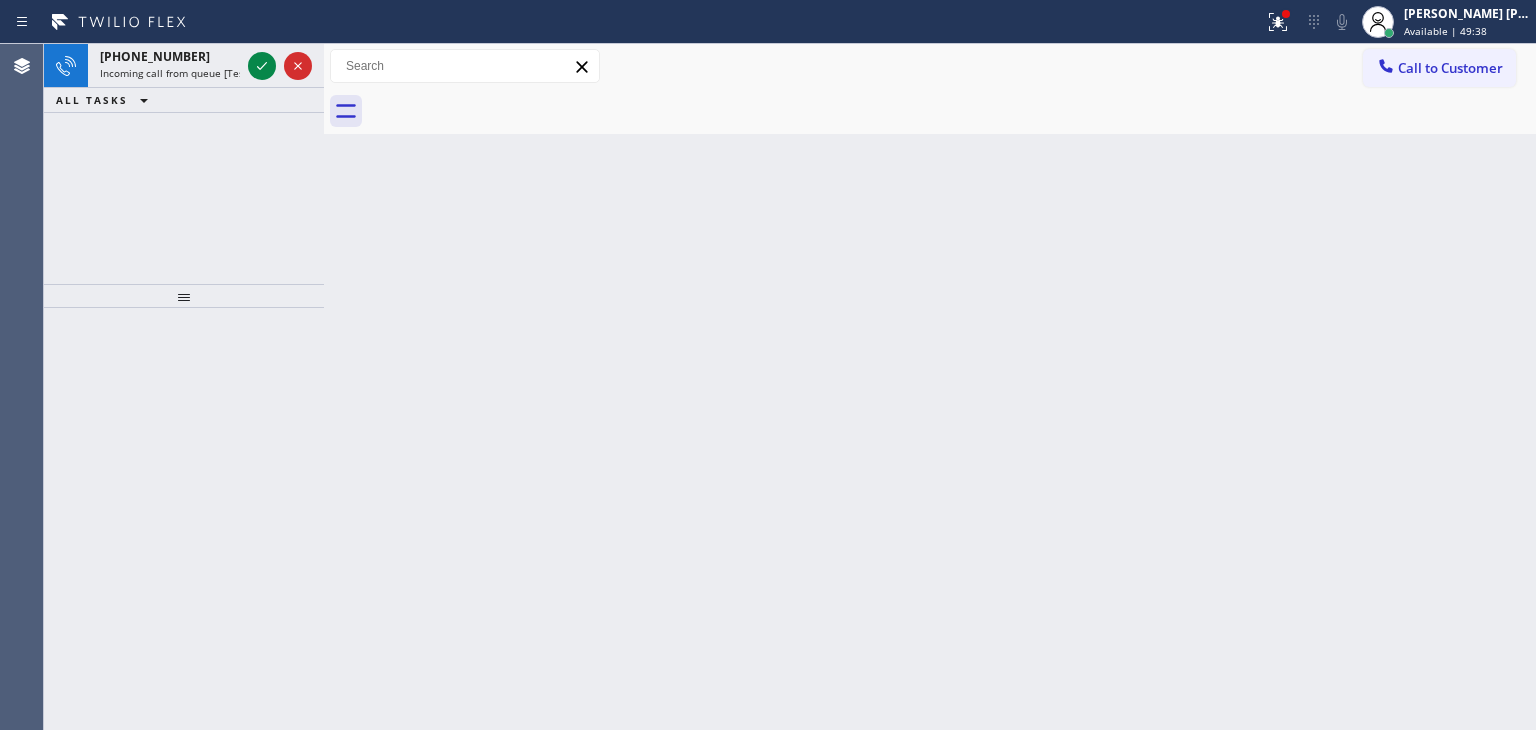 click on "[PHONE_NUMBER] Incoming call from queue [Test] All ALL TASKS ALL TASKS ACTIVE TASKS TASKS IN WRAP UP" at bounding box center (184, 78) 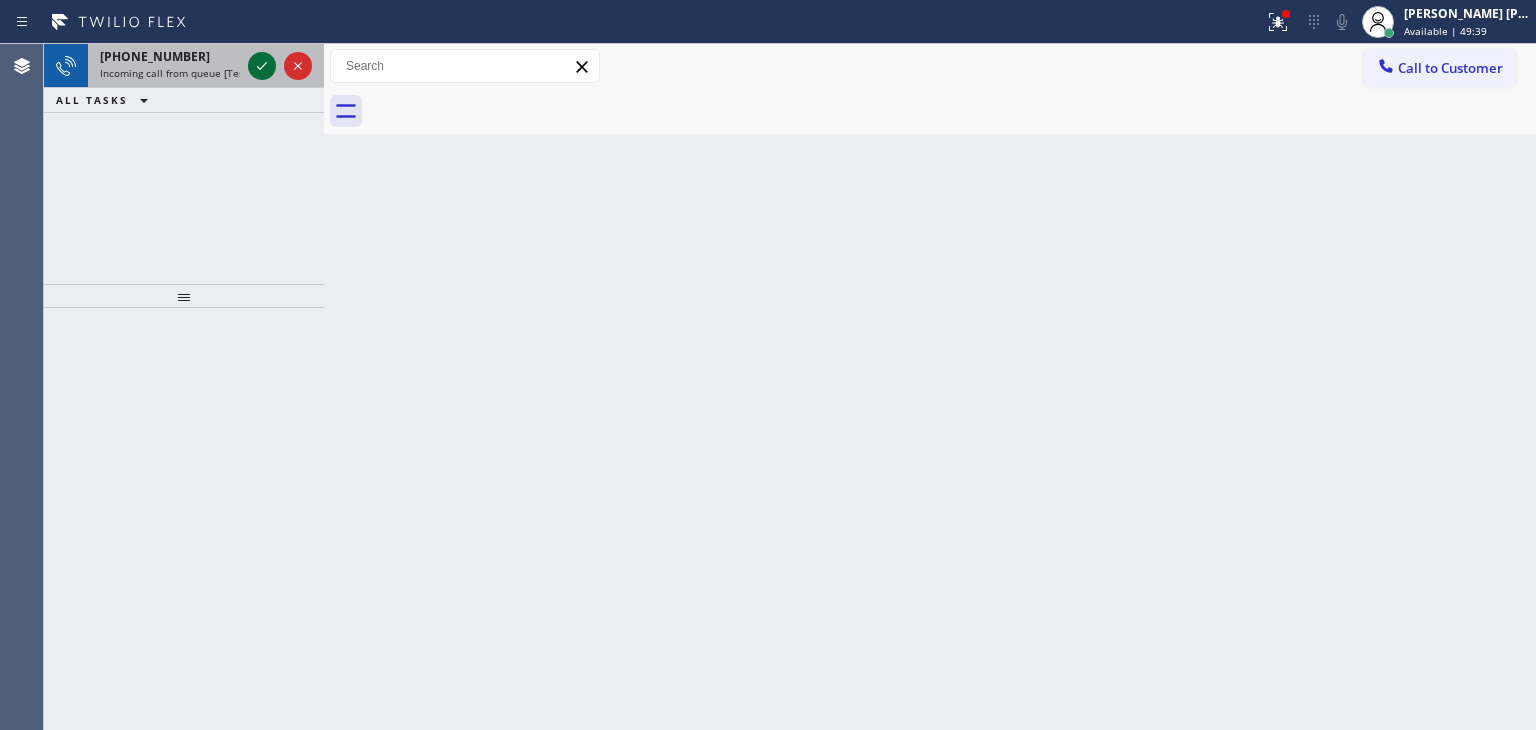 click 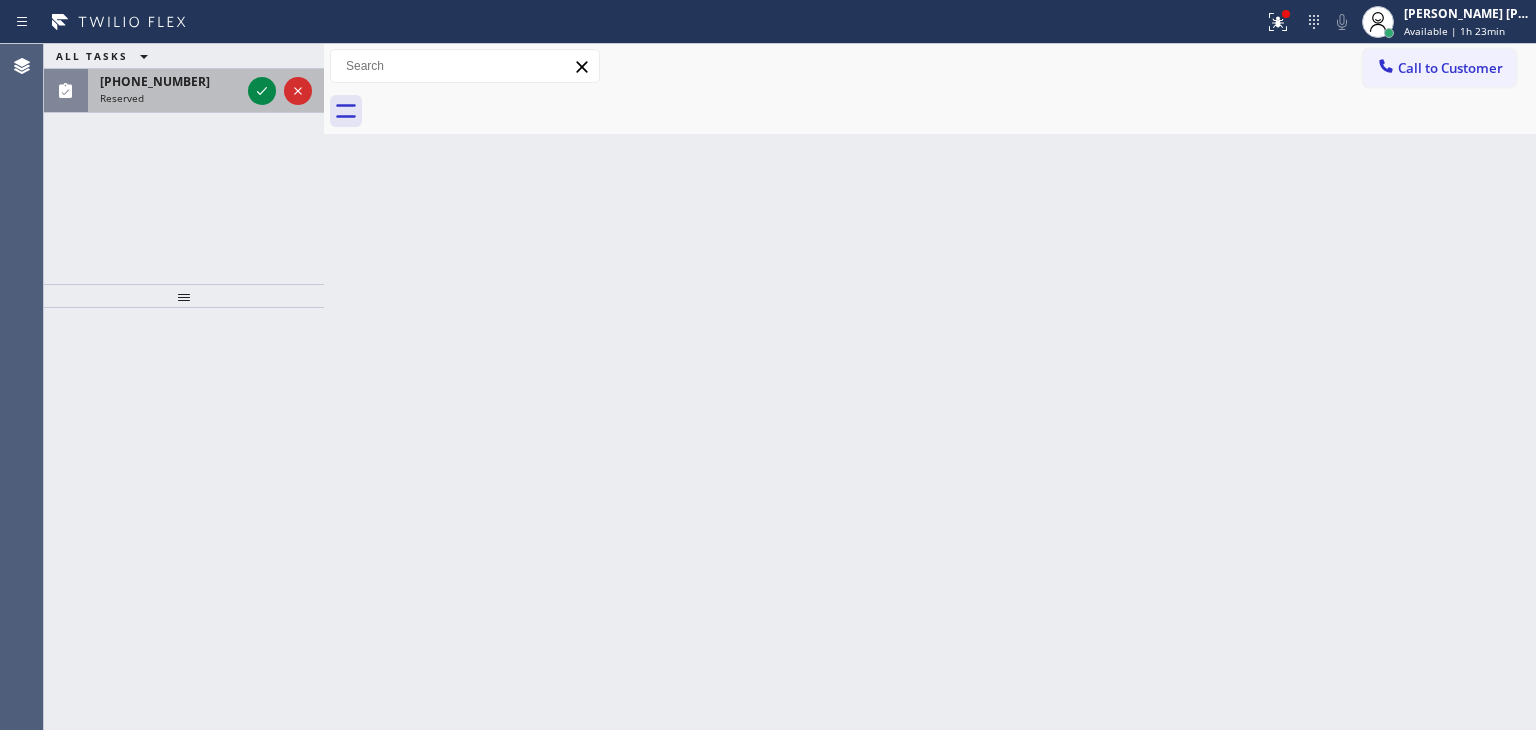 click at bounding box center [280, 91] 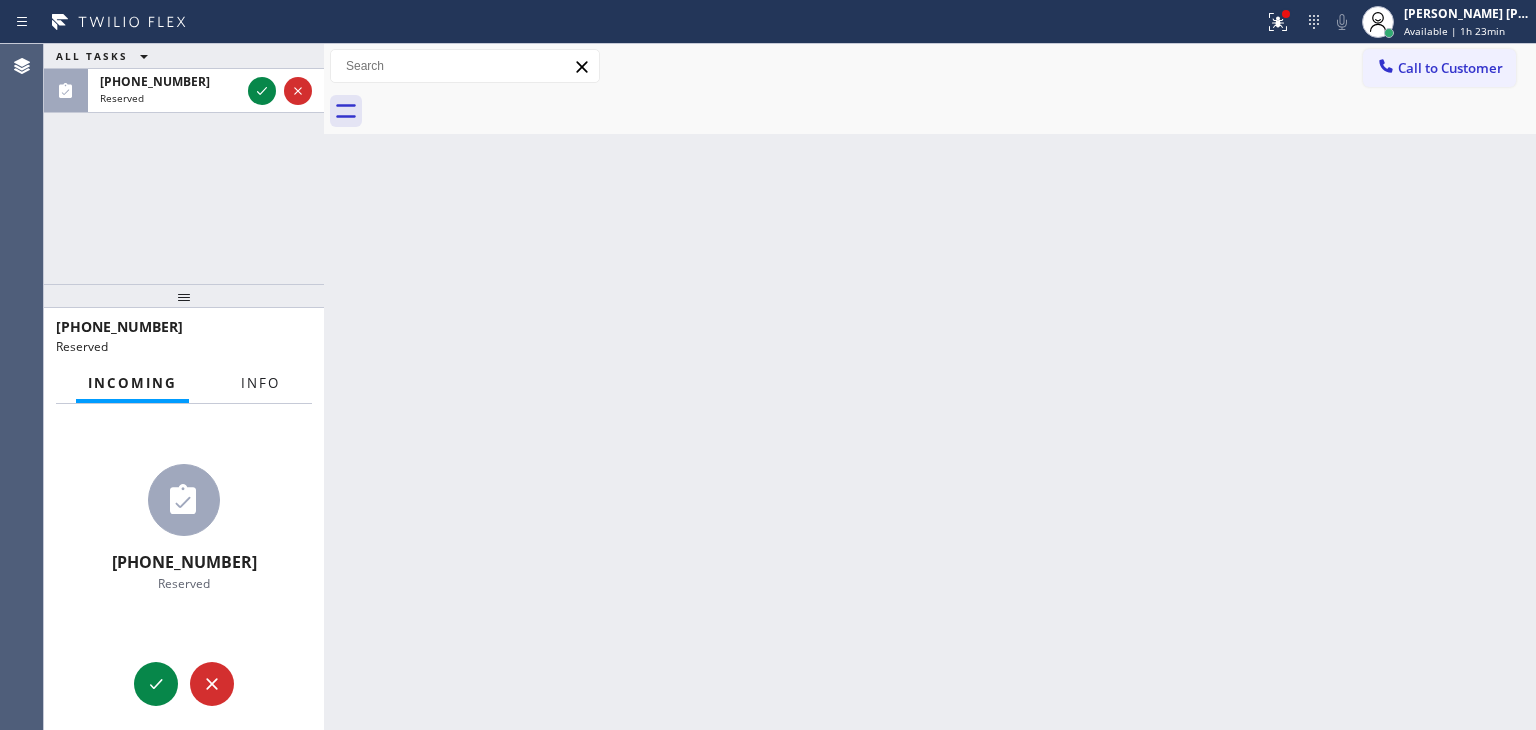 click on "Info" at bounding box center [260, 383] 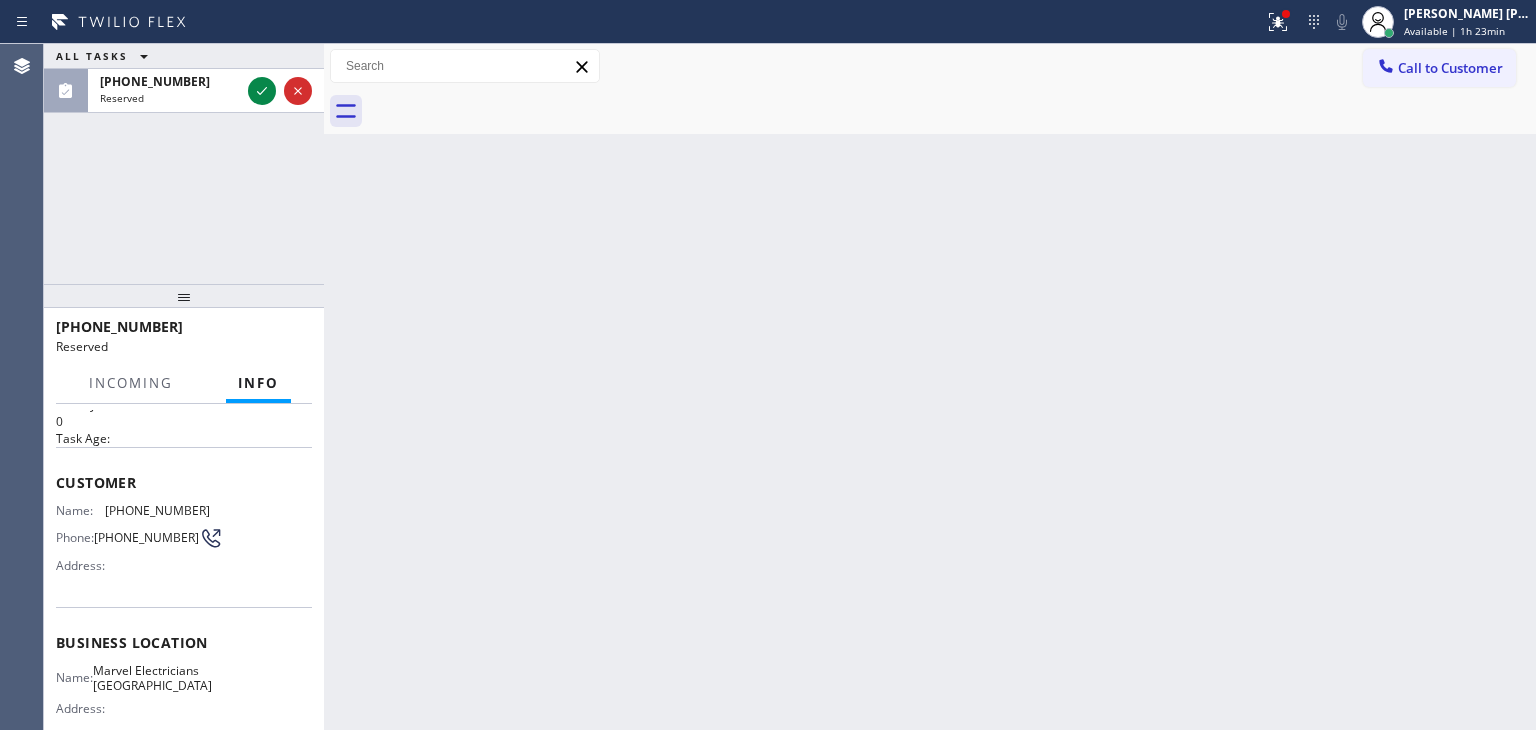 scroll, scrollTop: 100, scrollLeft: 0, axis: vertical 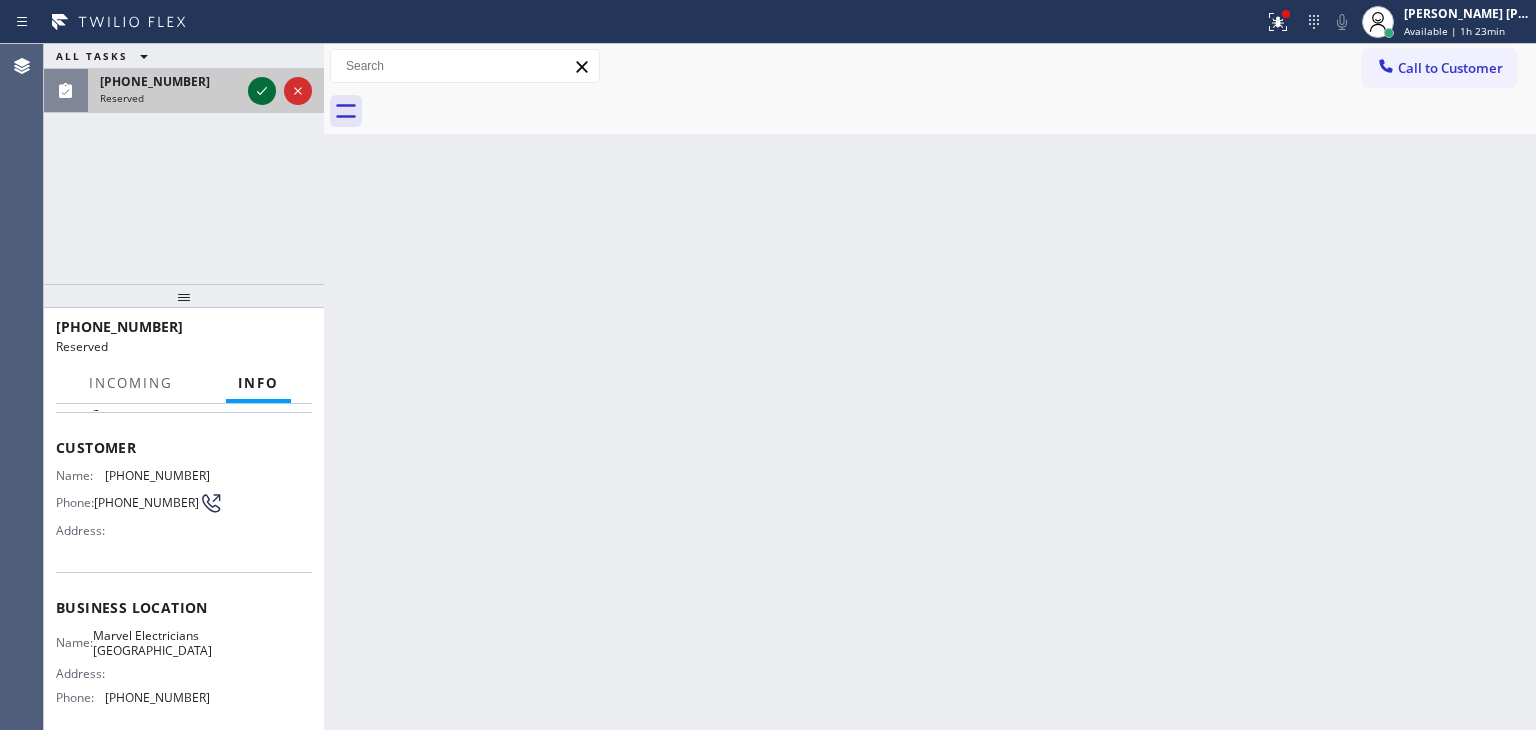 click 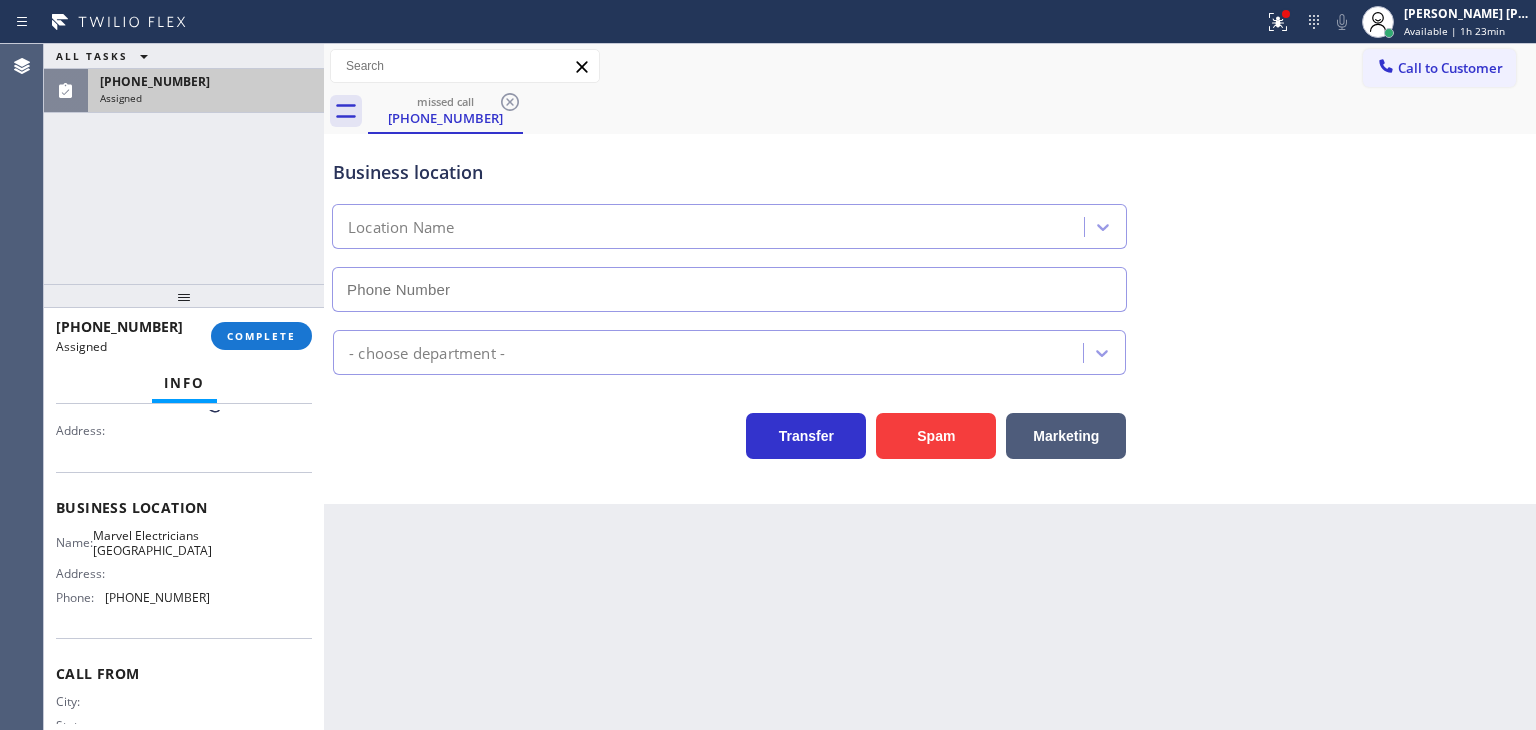 type on "[PHONE_NUMBER]" 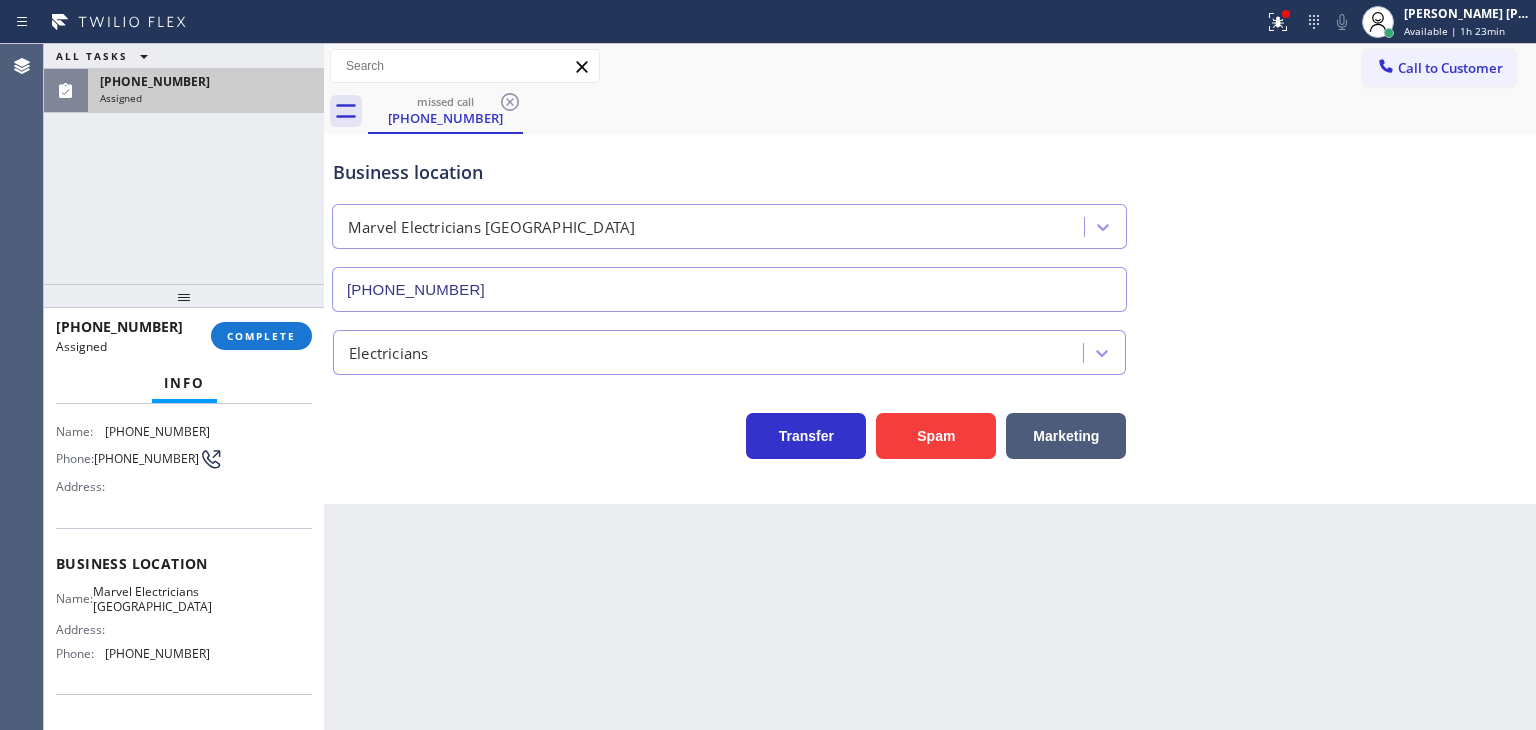 scroll, scrollTop: 100, scrollLeft: 0, axis: vertical 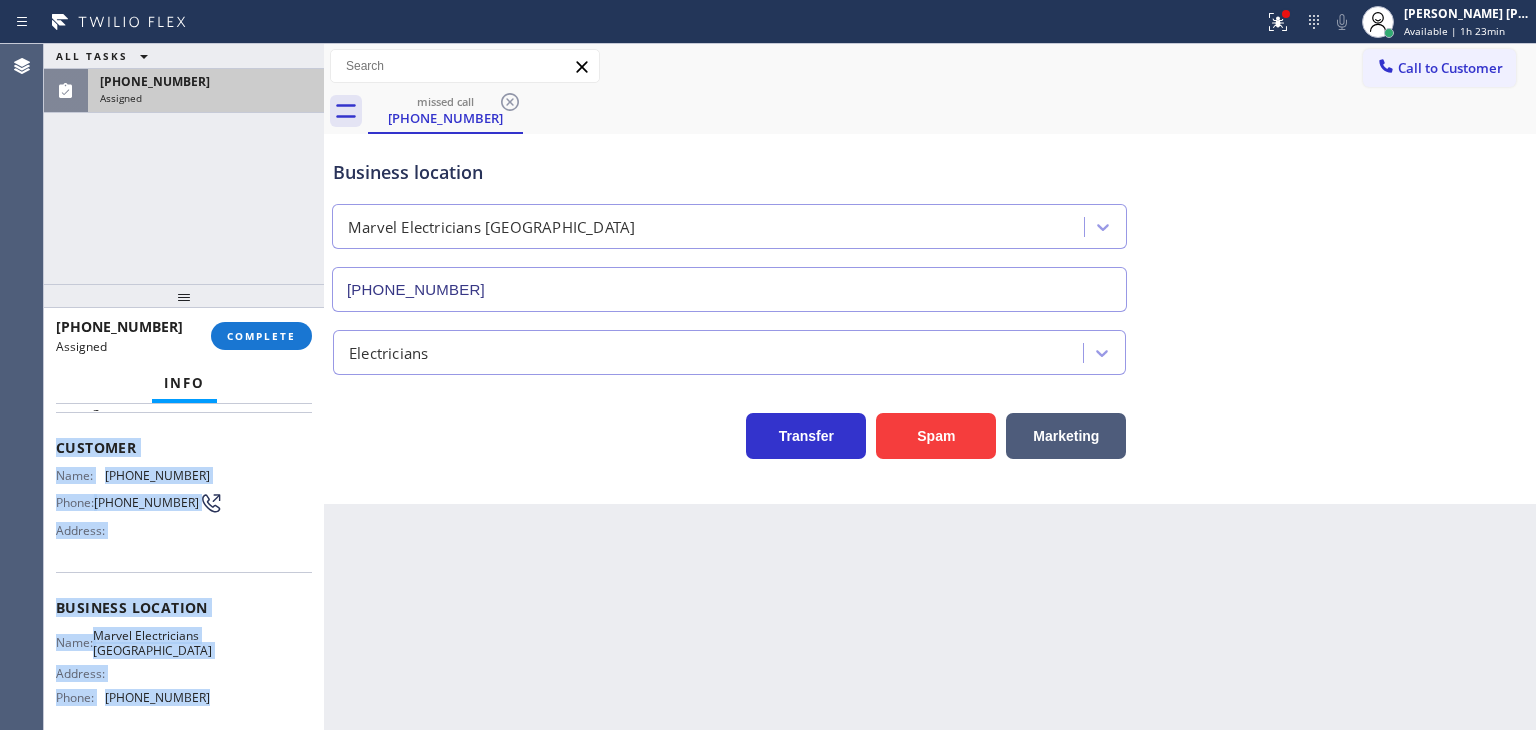 drag, startPoint x: 210, startPoint y: 717, endPoint x: 53, endPoint y: 434, distance: 323.6325 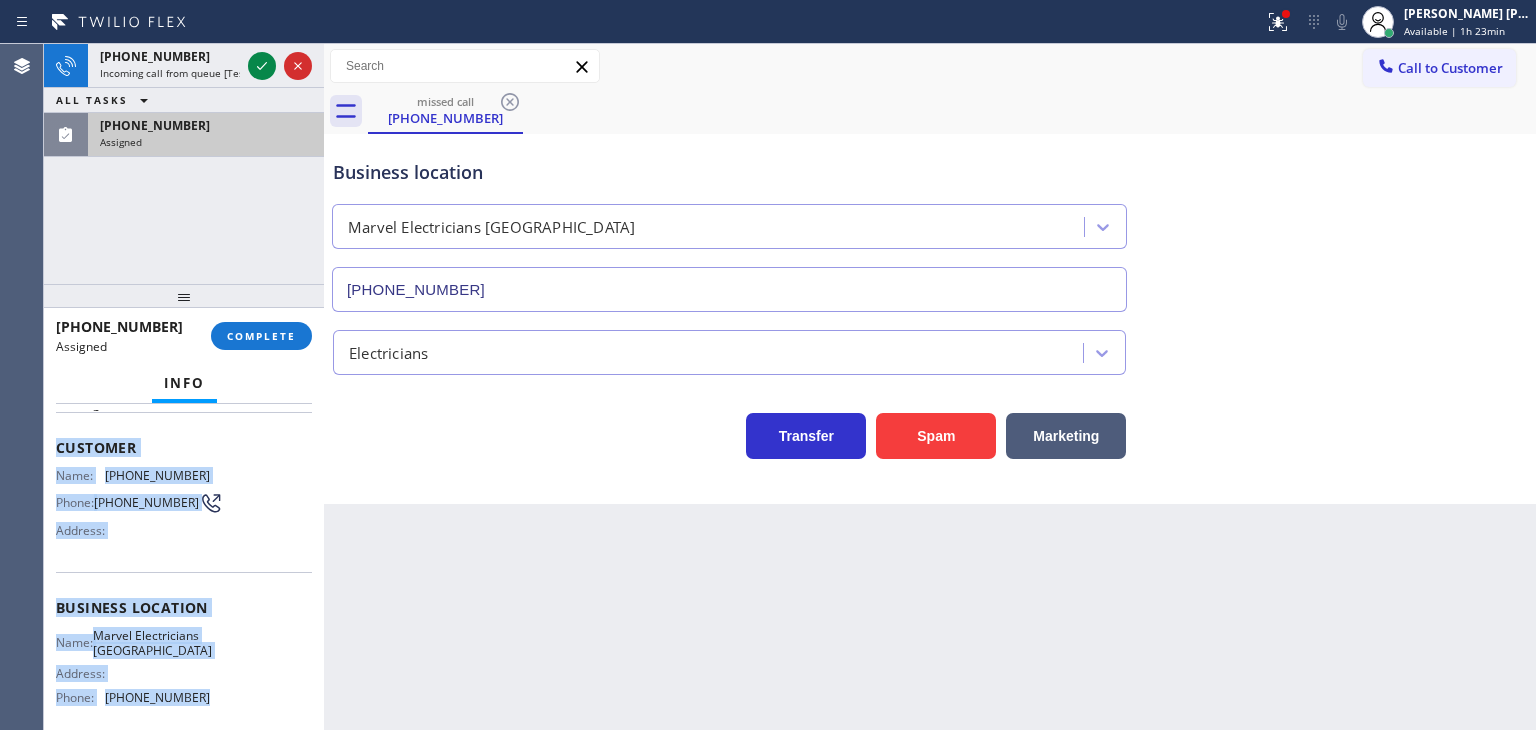 copy on "Customer Name: [PHONE_NUMBER] Phone: [PHONE_NUMBER] Address: Business location Name: Marvel Electricians Simi Valley Address:   Phone: [PHONE_NUMBER]" 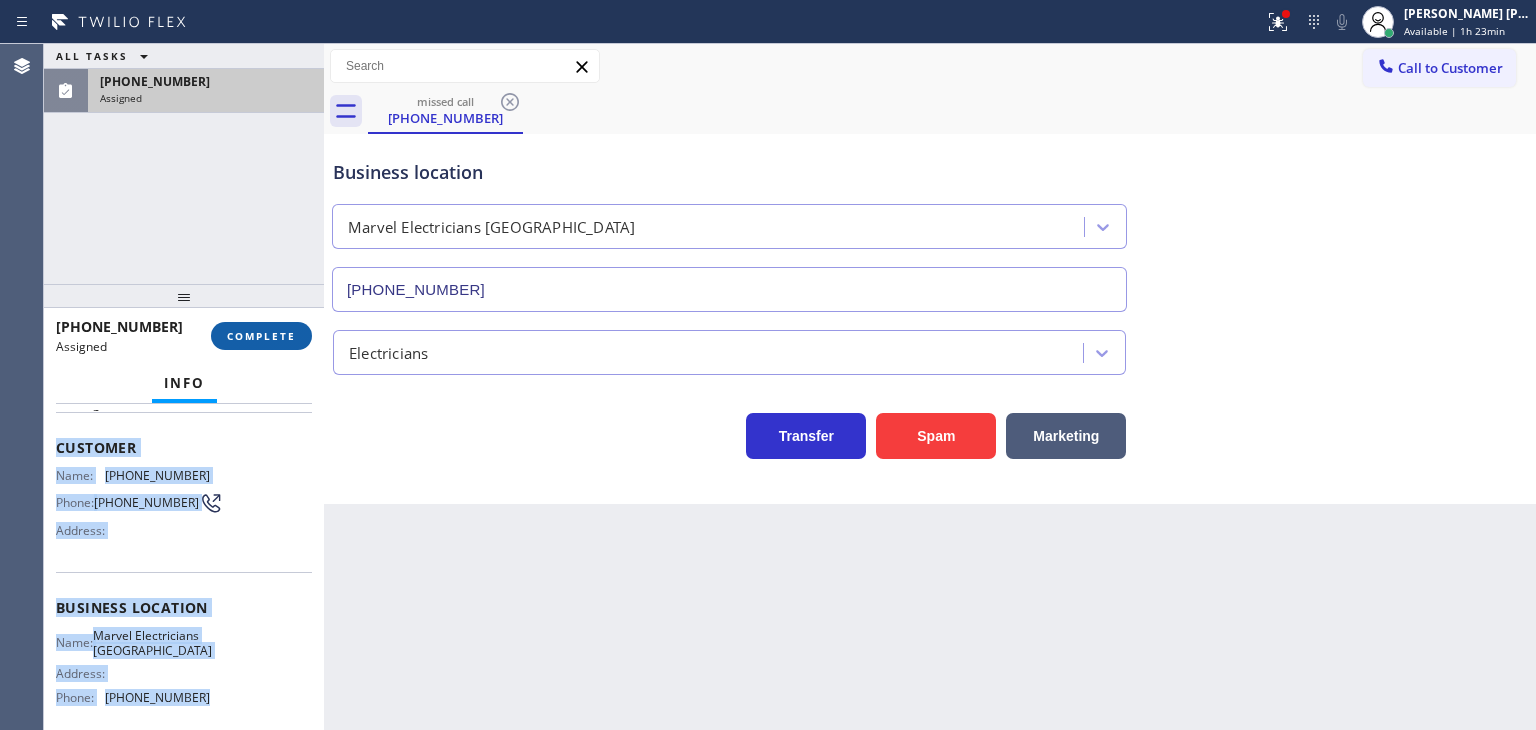 click on "COMPLETE" at bounding box center (261, 336) 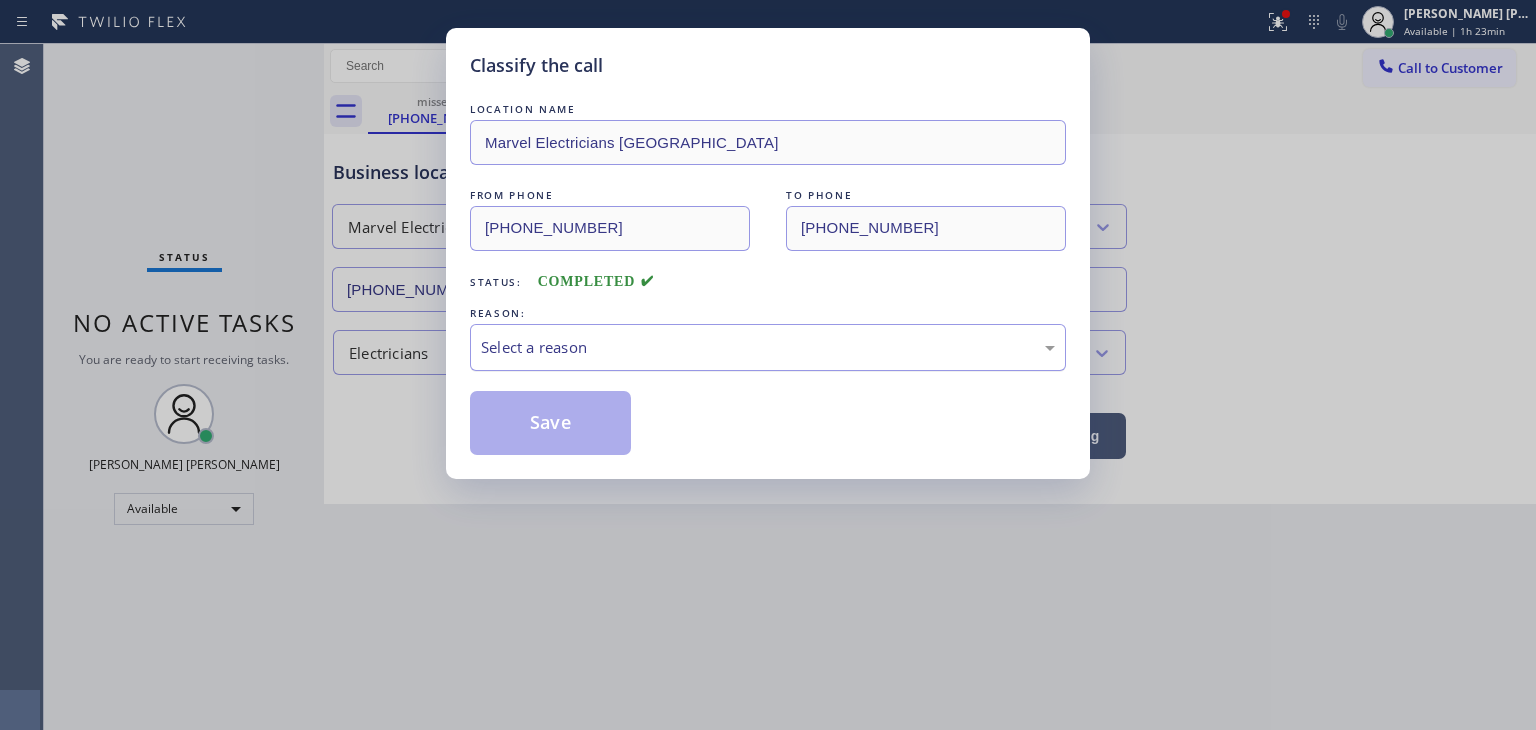click on "Select a reason" at bounding box center (768, 347) 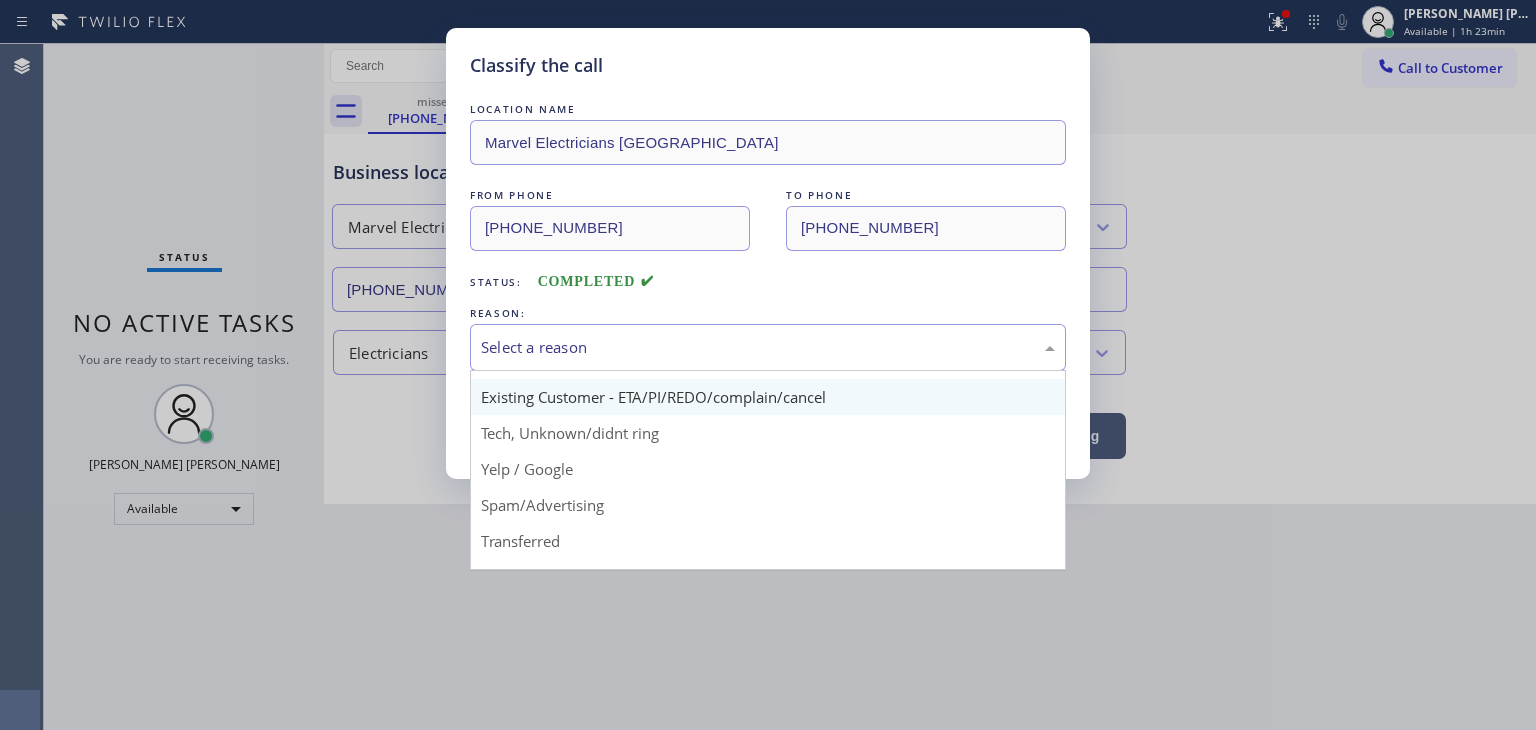 scroll, scrollTop: 100, scrollLeft: 0, axis: vertical 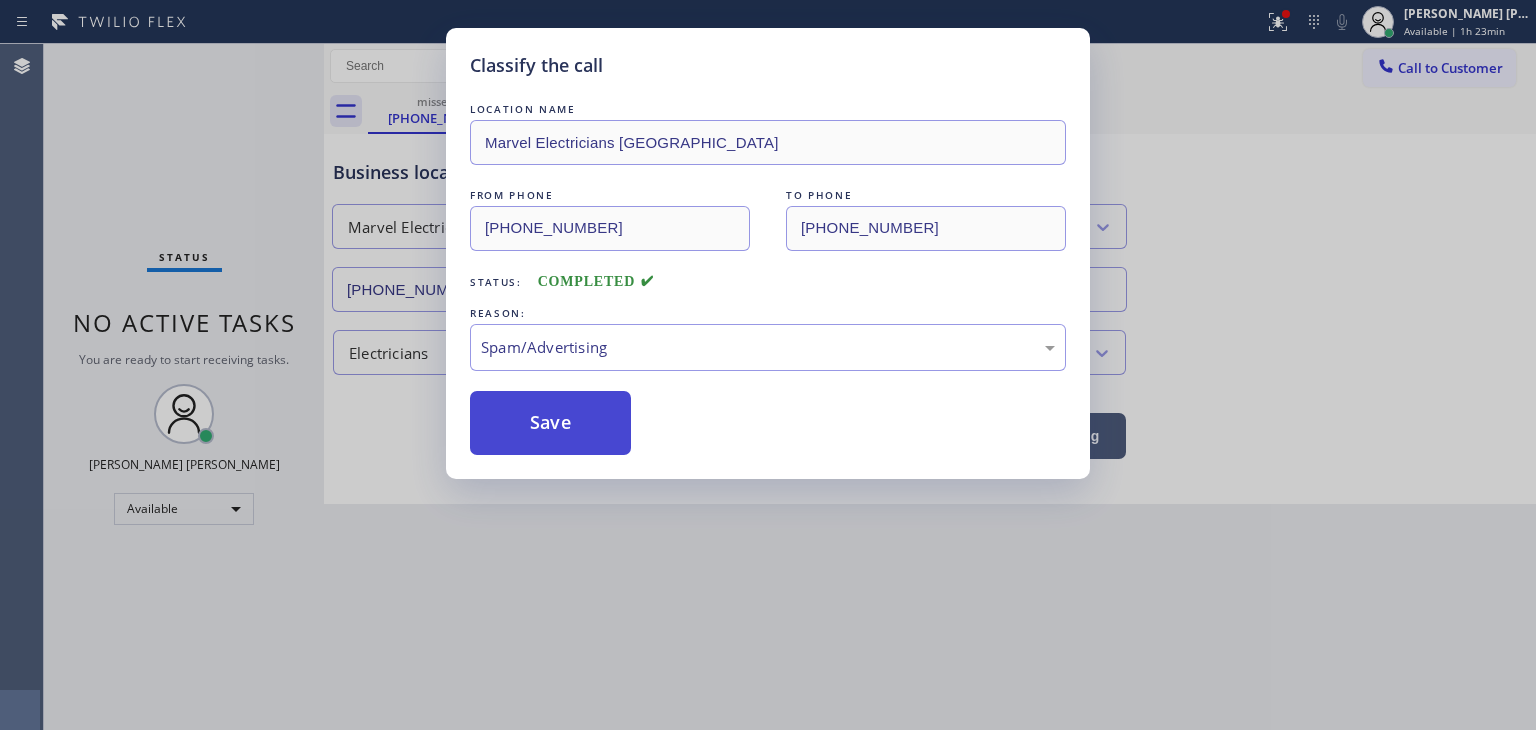 drag, startPoint x: 572, startPoint y: 407, endPoint x: 628, endPoint y: 449, distance: 70 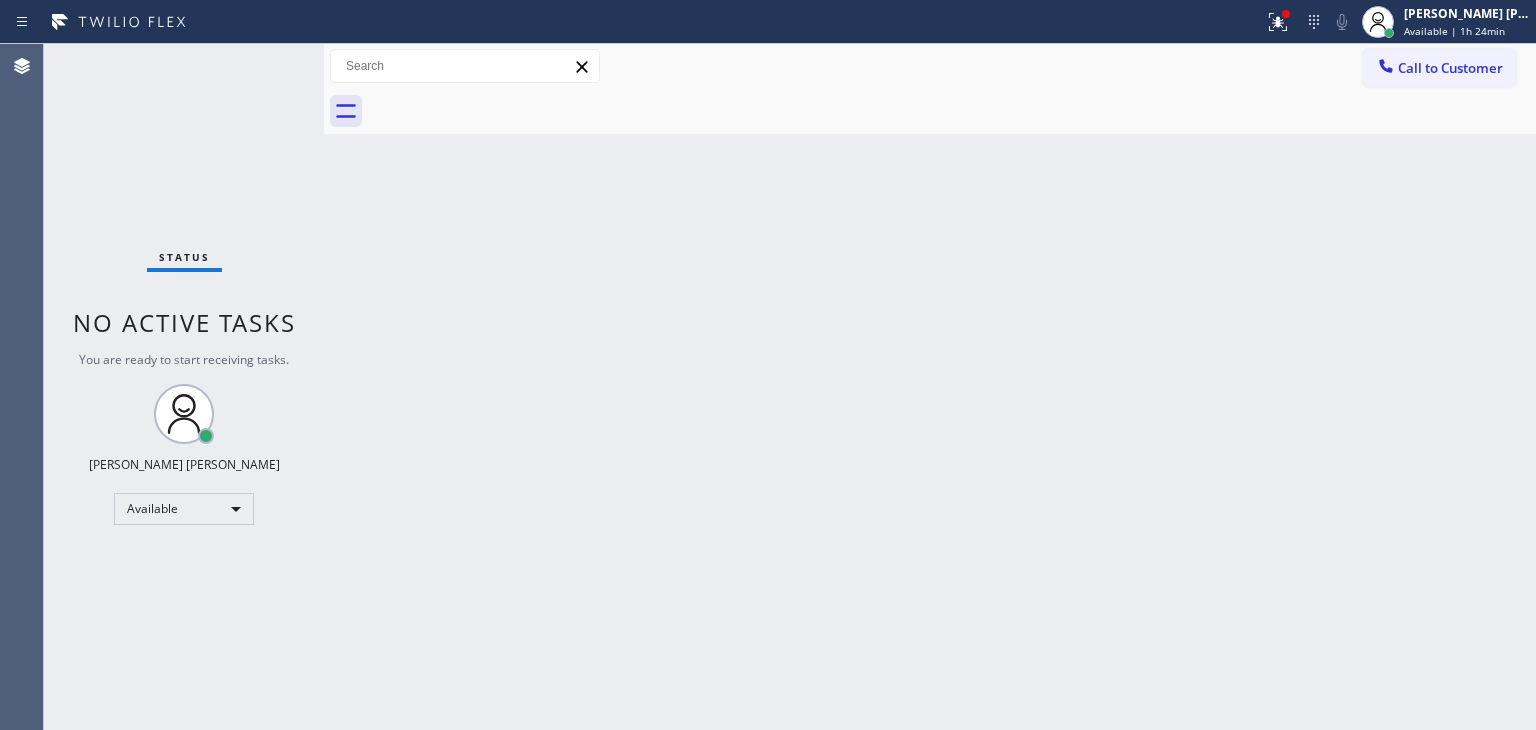 click on "Status   No active tasks     You are ready to start receiving tasks.   [PERSON_NAME] [PERSON_NAME] Available" at bounding box center [184, 387] 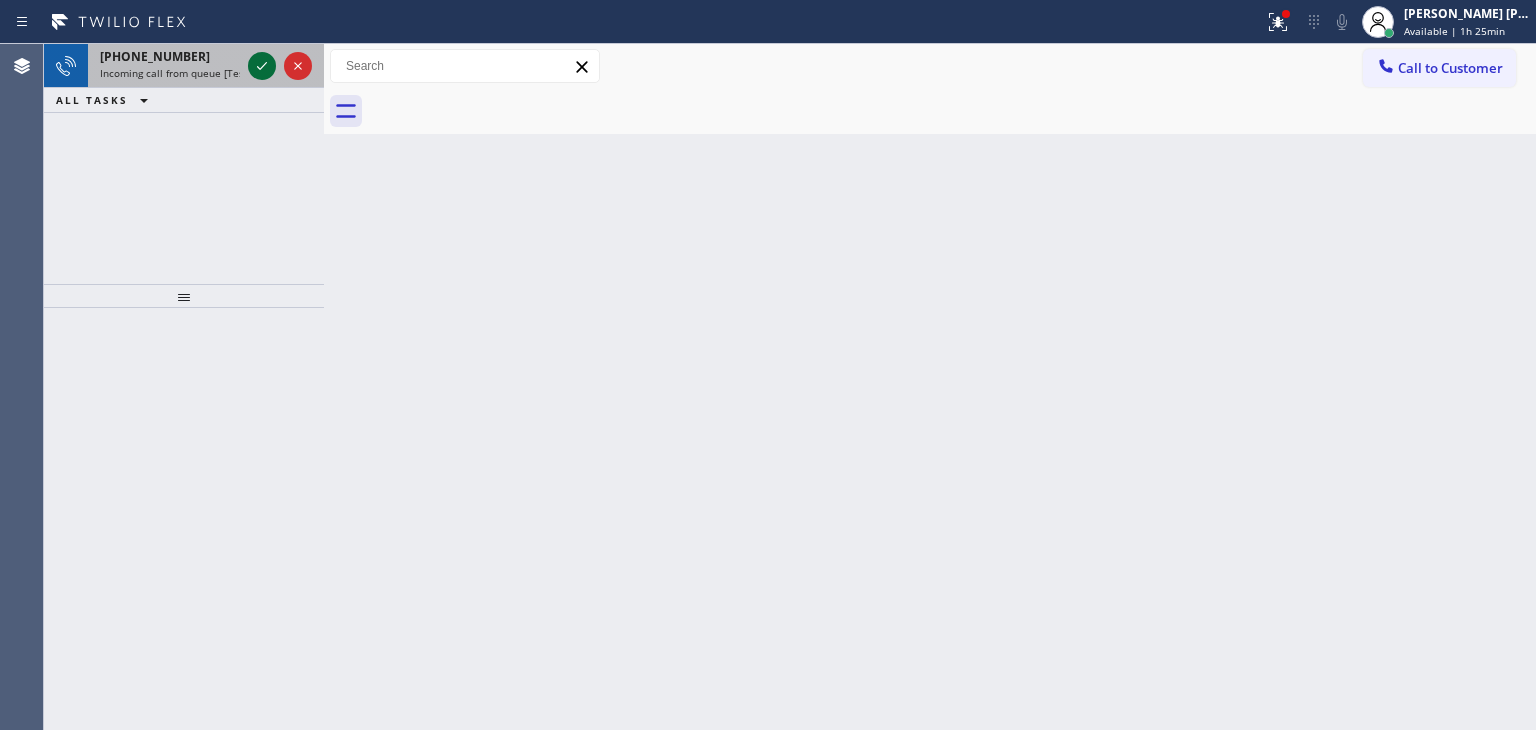 click 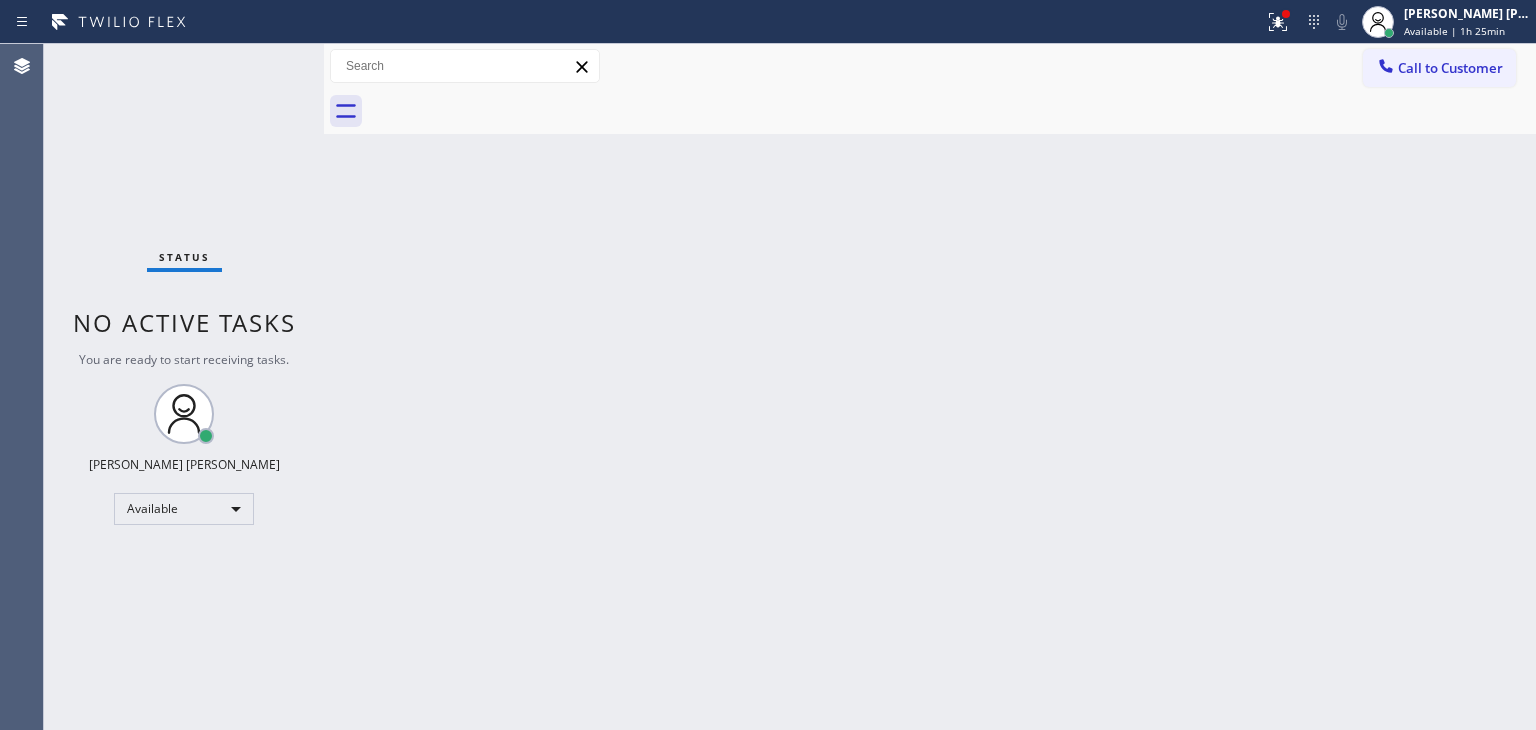 click on "Status   No active tasks     You are ready to start receiving tasks.   [PERSON_NAME] [PERSON_NAME] Available" at bounding box center (184, 387) 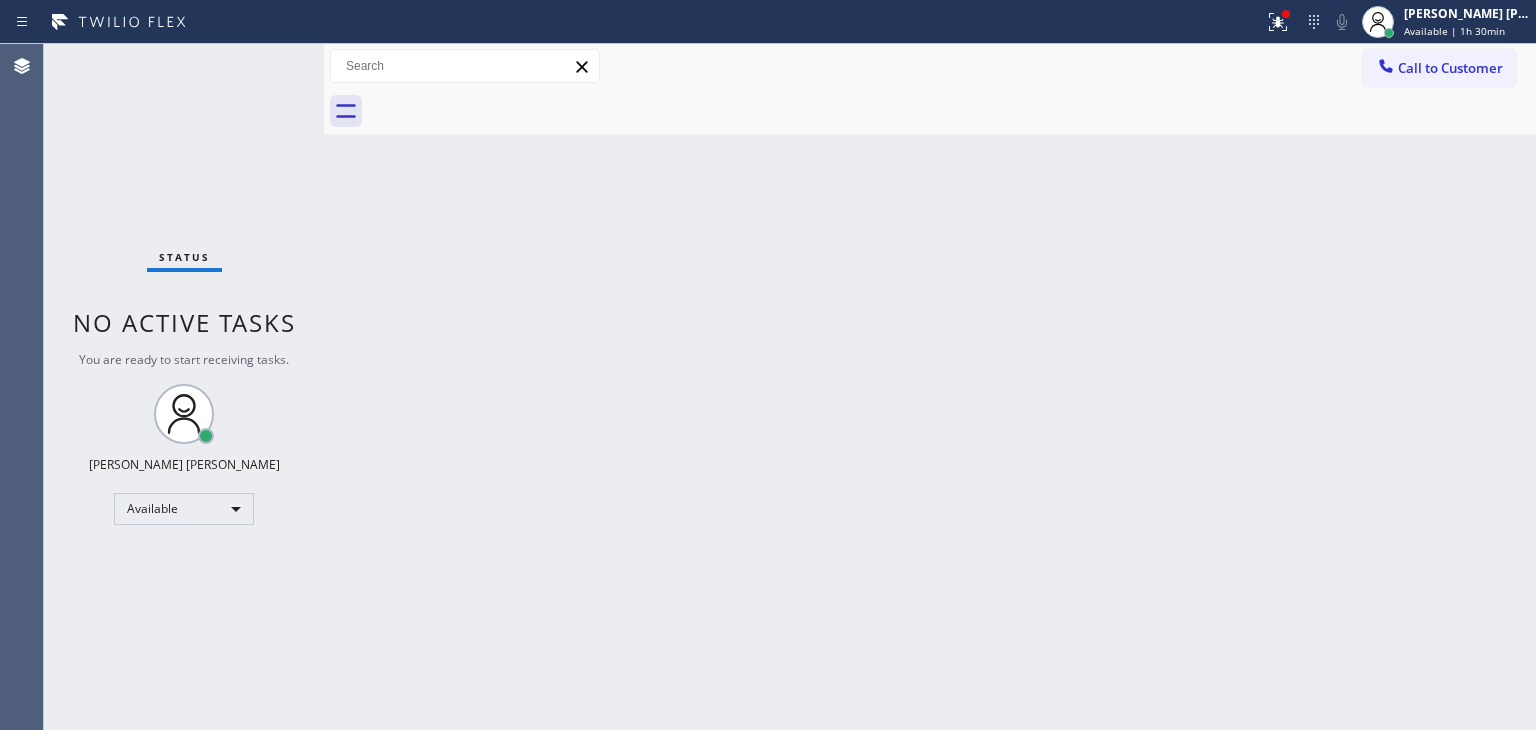 click on "Status   No active tasks     You are ready to start receiving tasks.   [PERSON_NAME] [PERSON_NAME] Available" at bounding box center (184, 387) 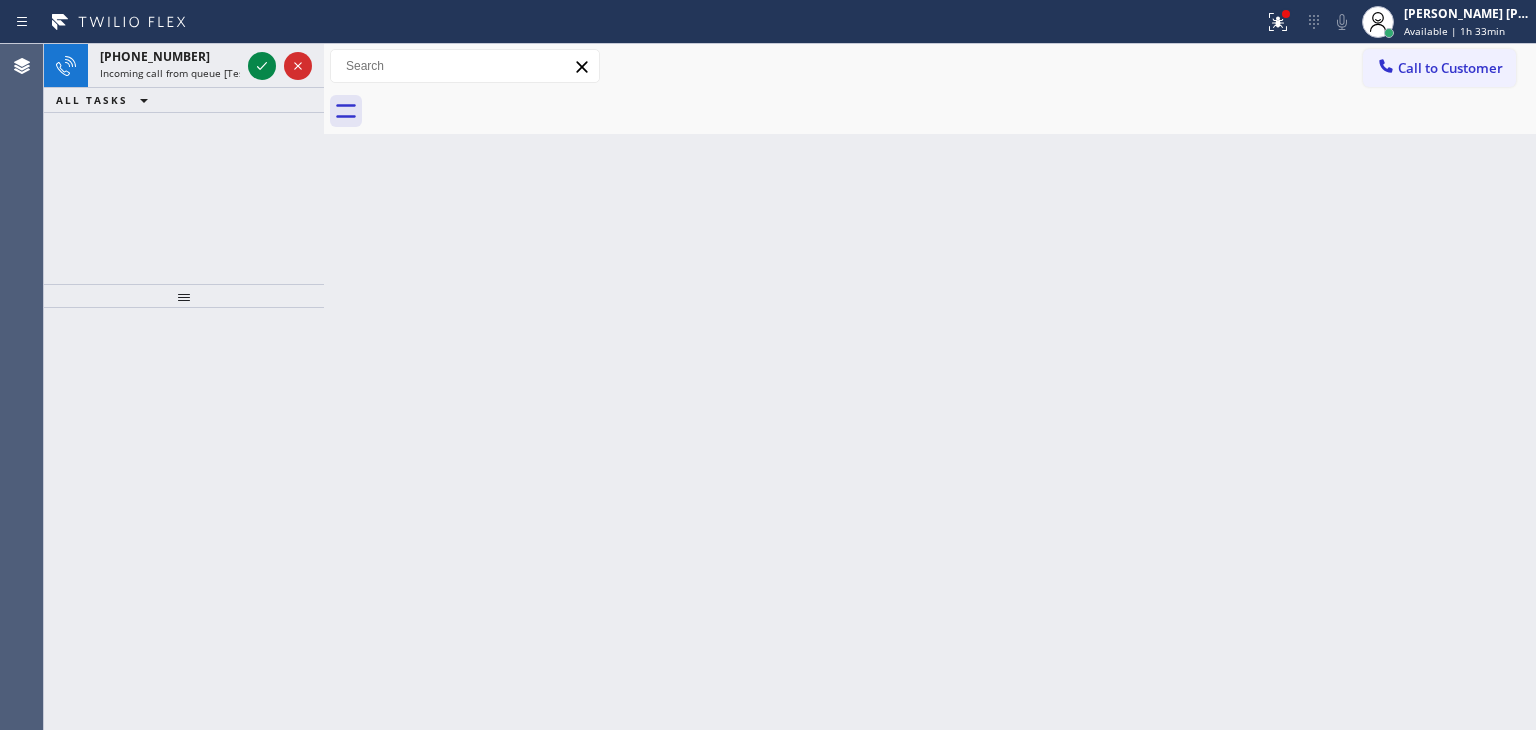 drag, startPoint x: 118, startPoint y: 153, endPoint x: 211, endPoint y: 33, distance: 151.81897 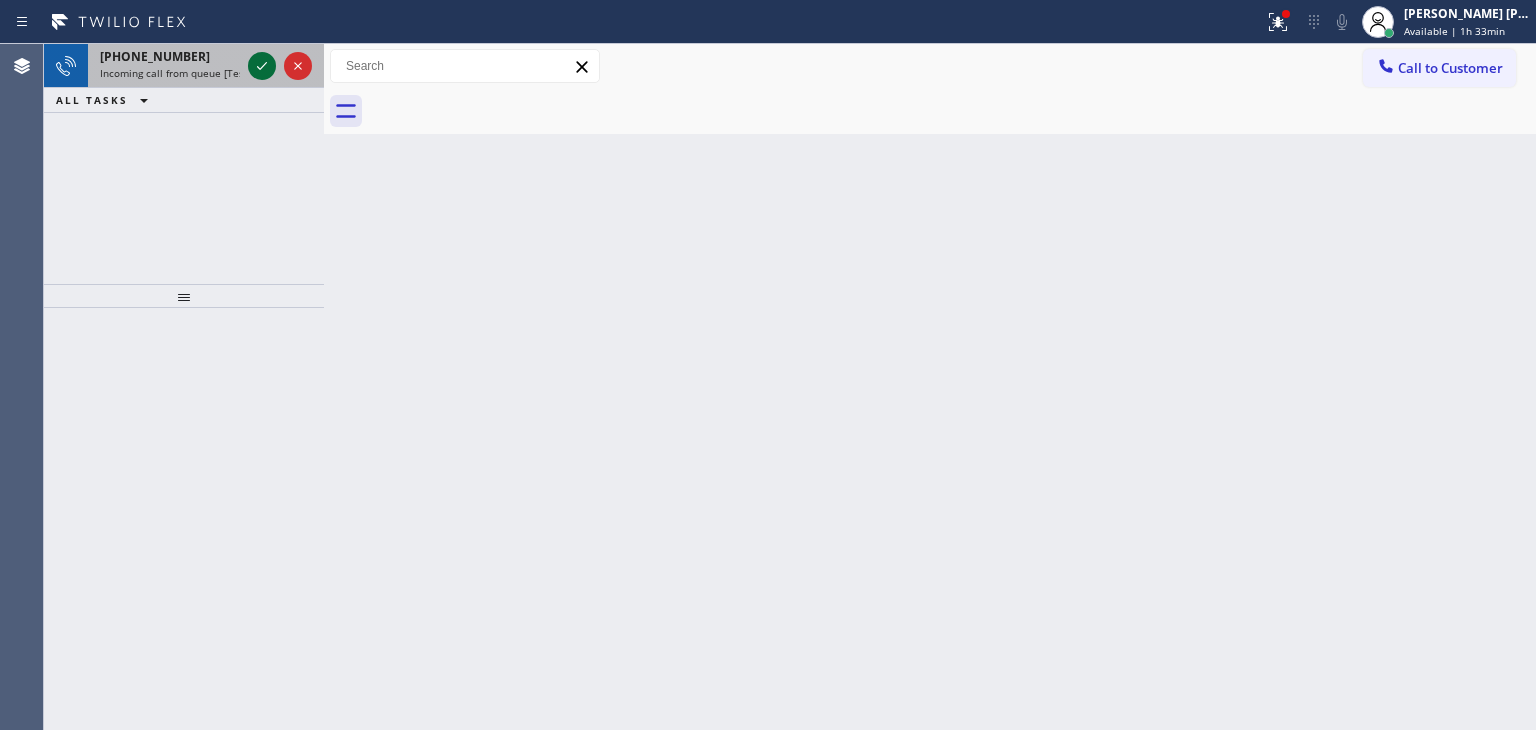 click 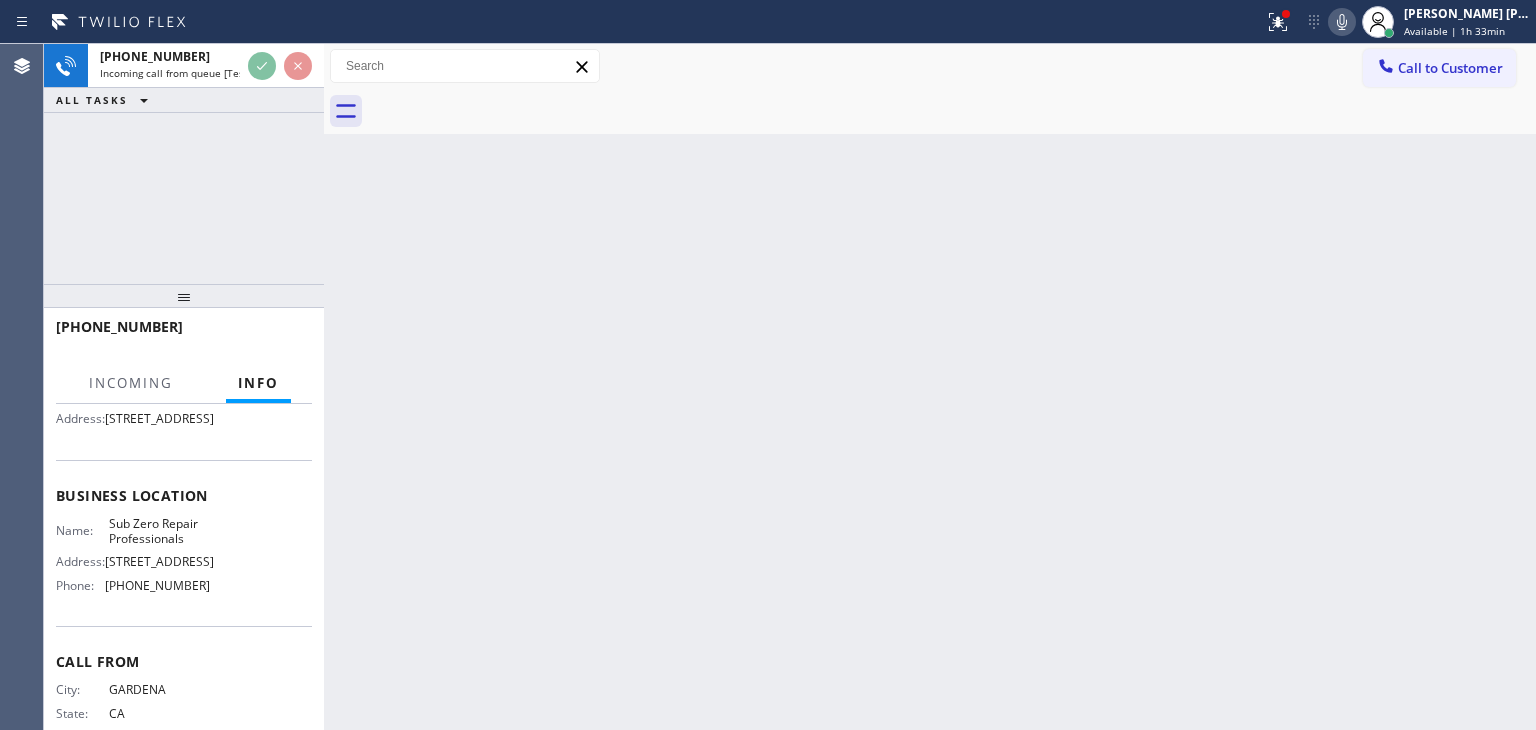 scroll, scrollTop: 200, scrollLeft: 0, axis: vertical 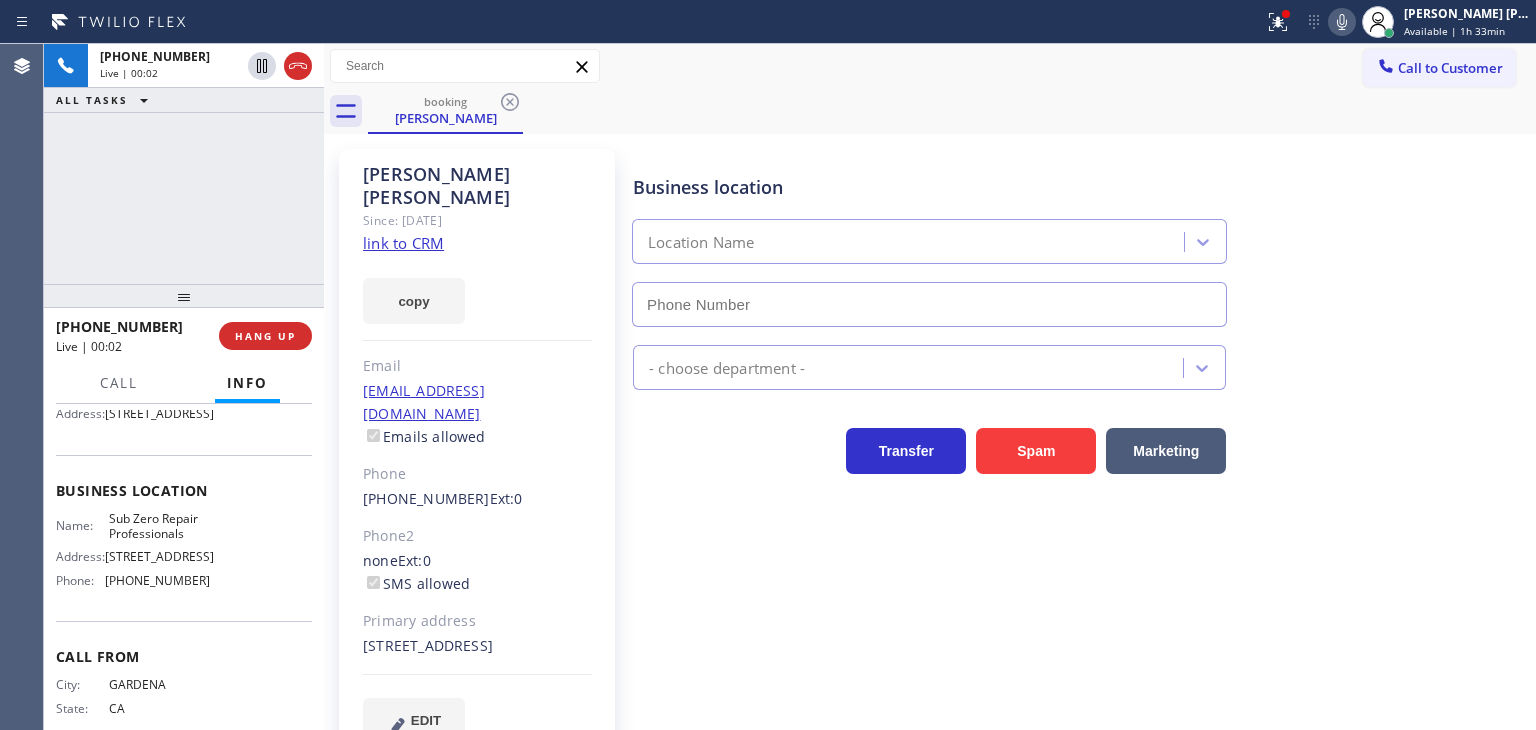 type on "[PHONE_NUMBER]" 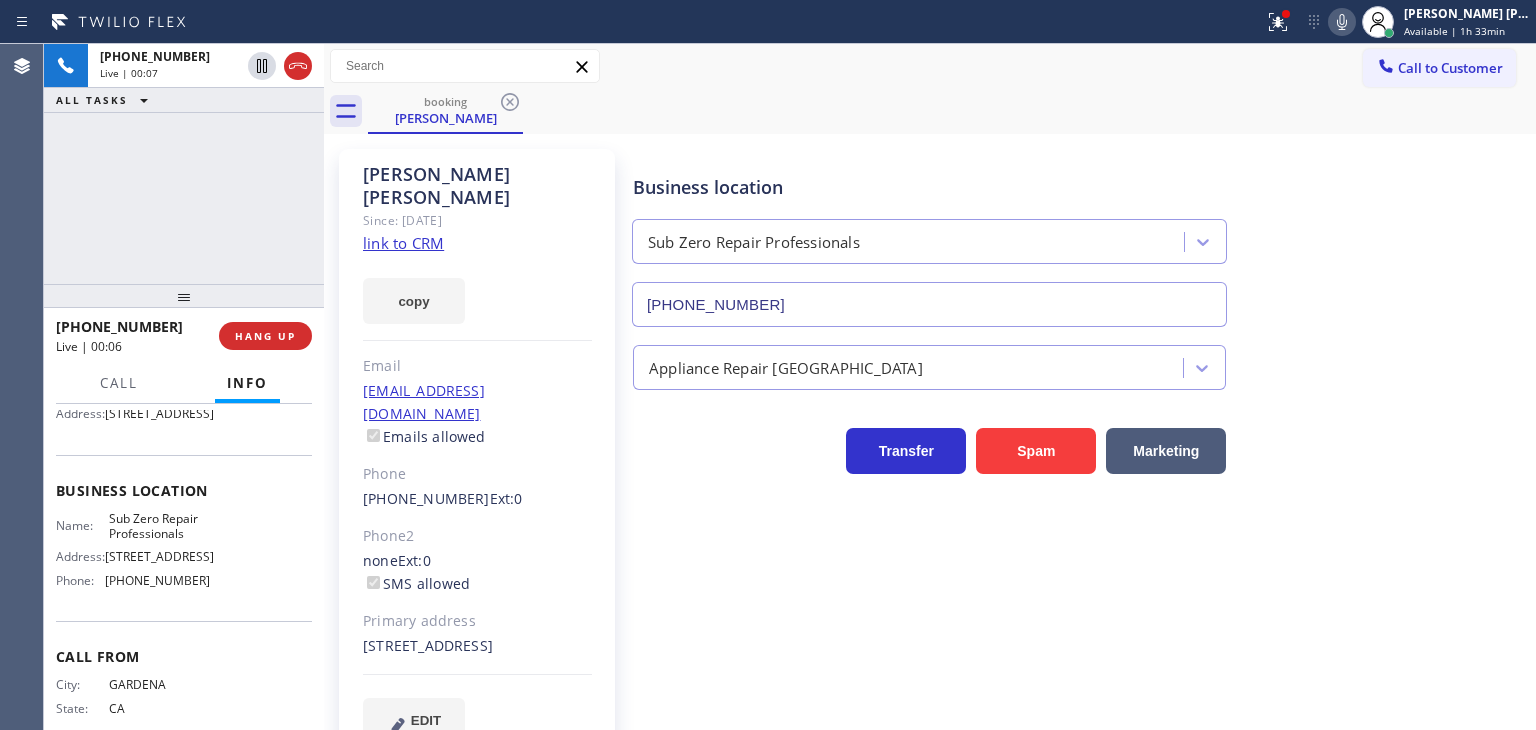 click on "link to CRM" 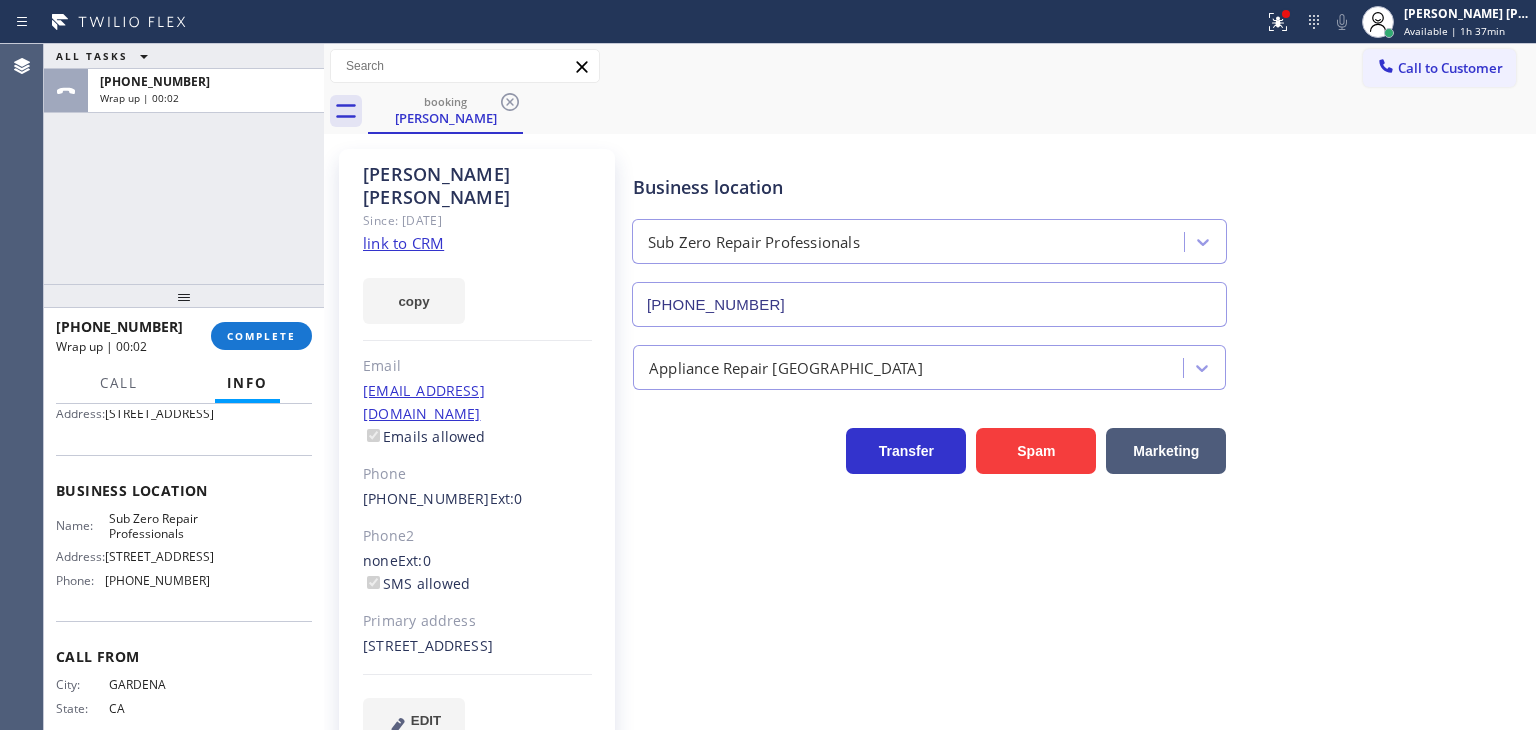 click on "ALL TASKS ALL TASKS ACTIVE TASKS TASKS IN WRAP UP [PHONE_NUMBER] Wrap up | 00:02" at bounding box center (184, 164) 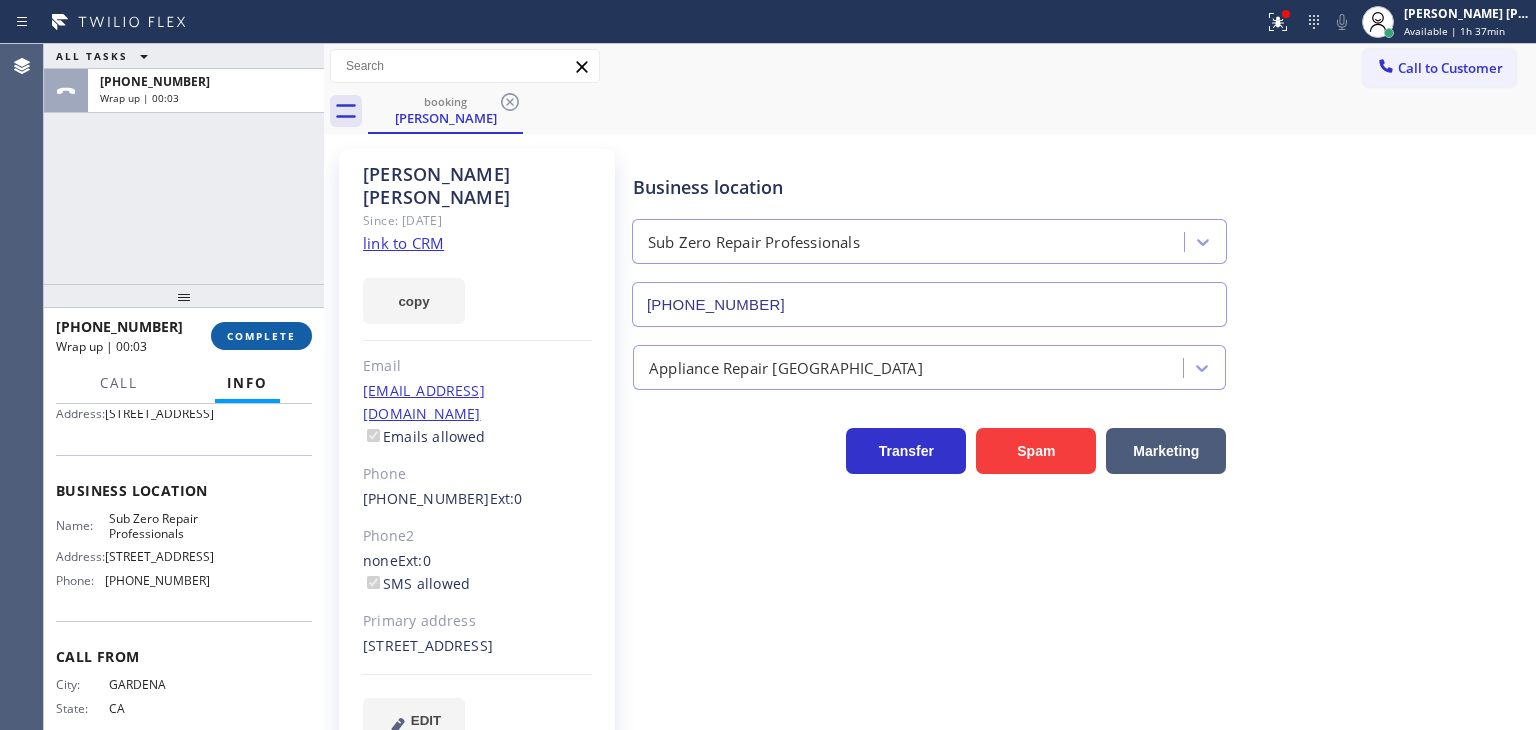 click on "COMPLETE" at bounding box center (261, 336) 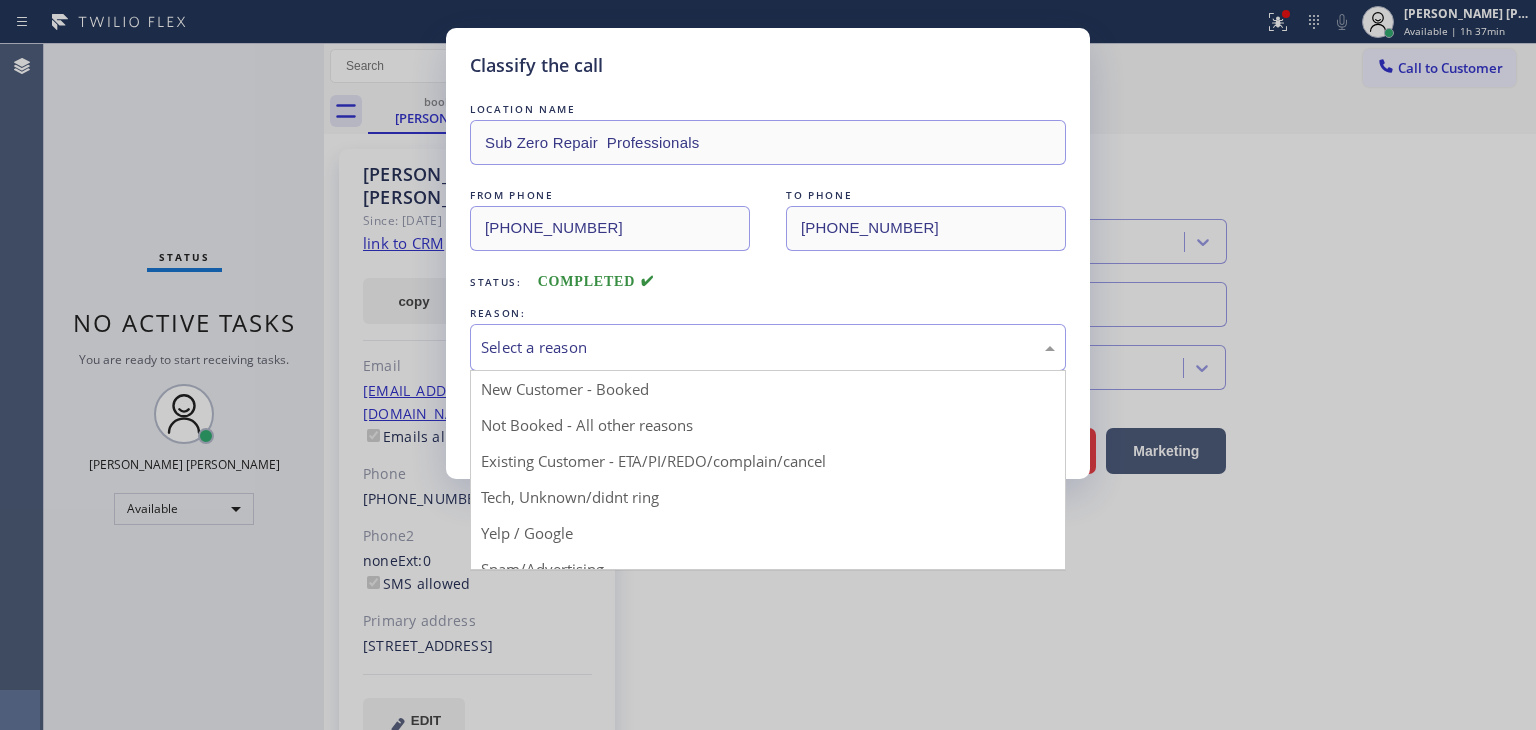 click on "Select a reason" at bounding box center [768, 347] 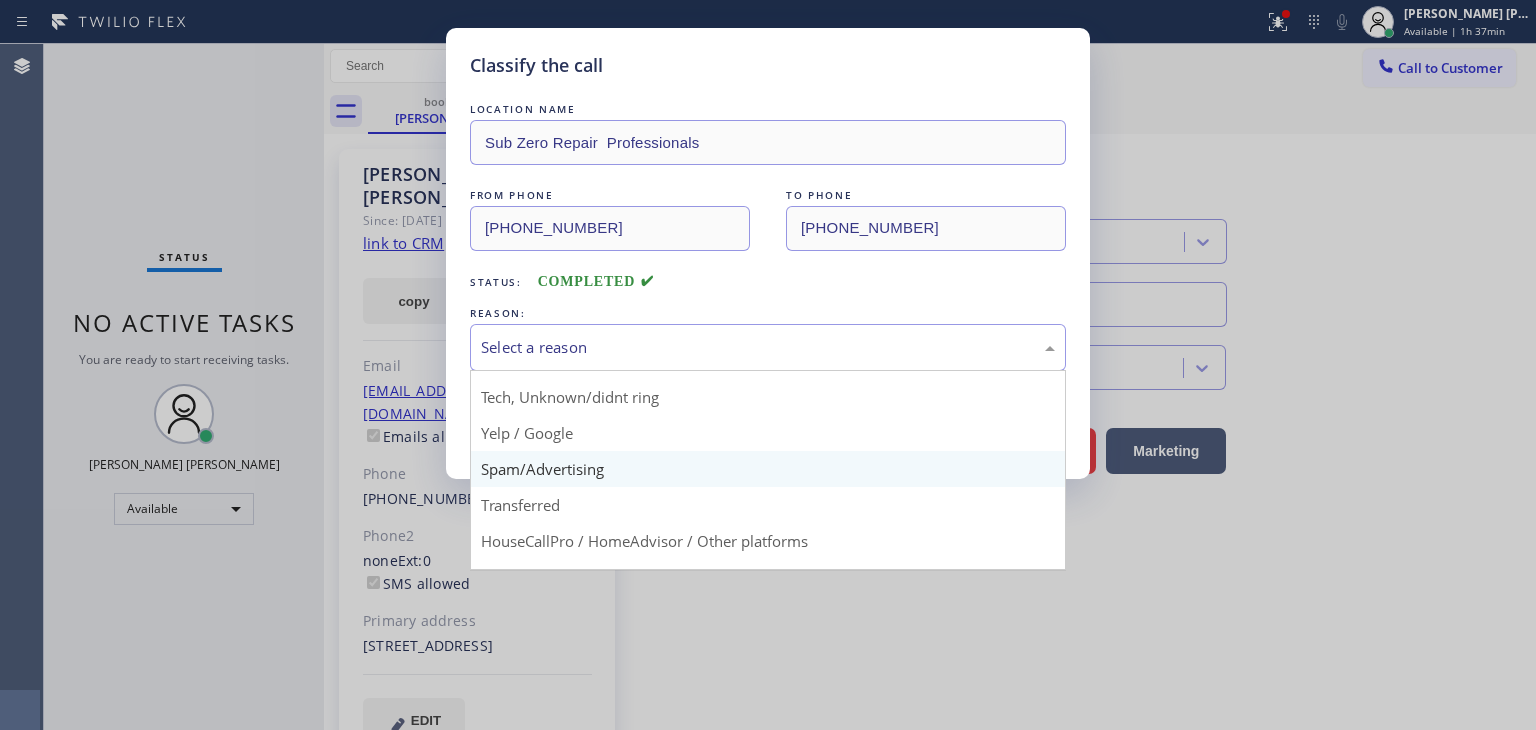 scroll, scrollTop: 0, scrollLeft: 0, axis: both 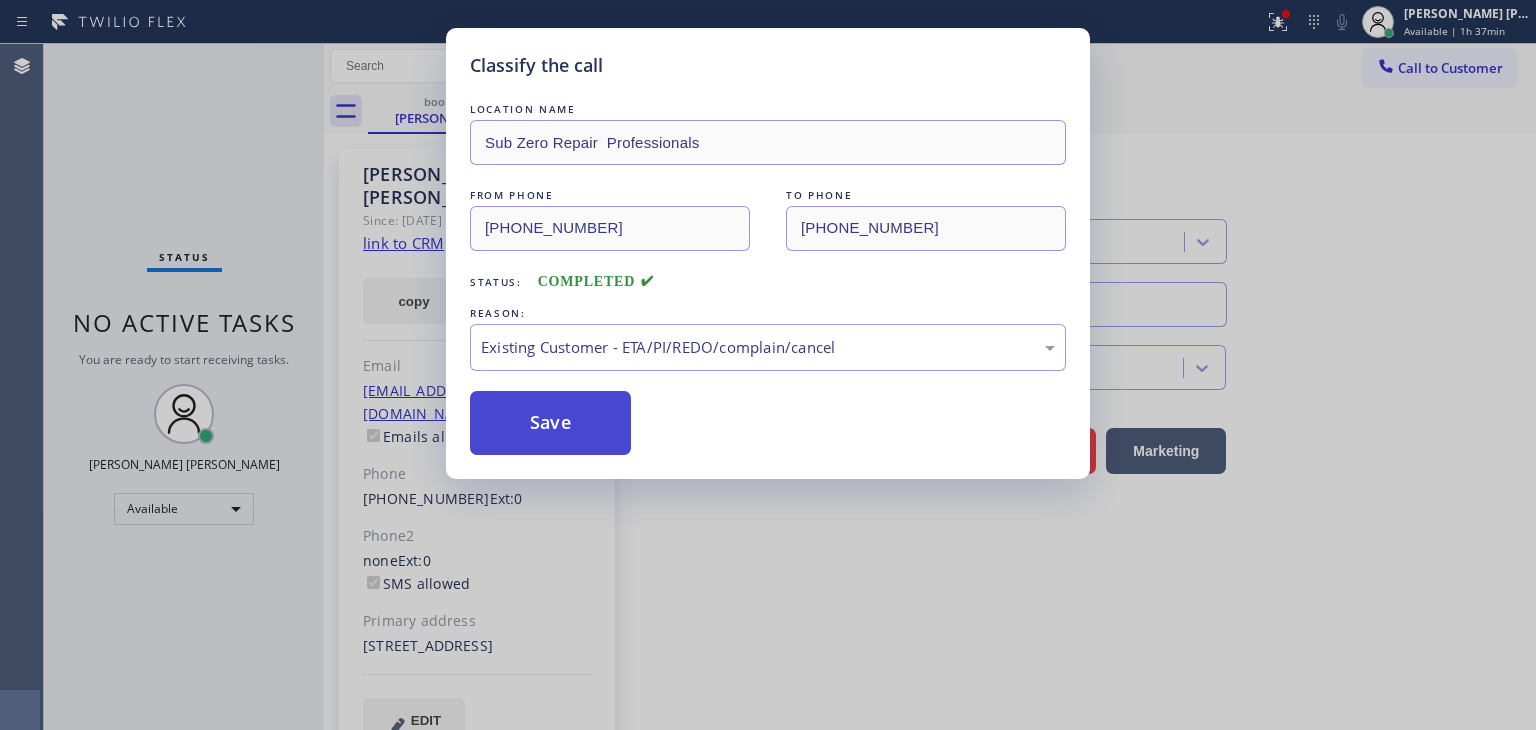 click on "Save" at bounding box center [550, 423] 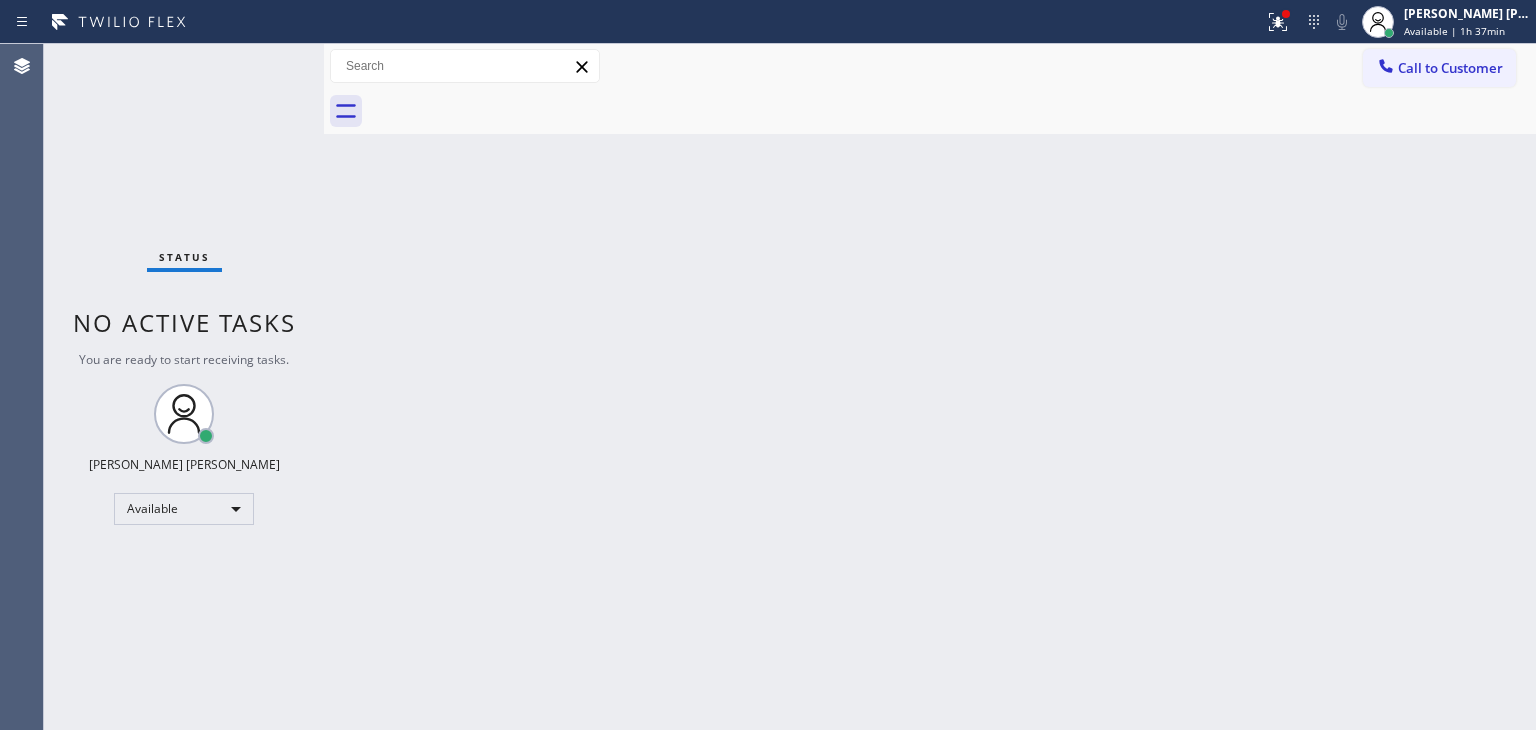 click on "Status   No active tasks     You are ready to start receiving tasks.   [PERSON_NAME] [PERSON_NAME] Available" at bounding box center [184, 387] 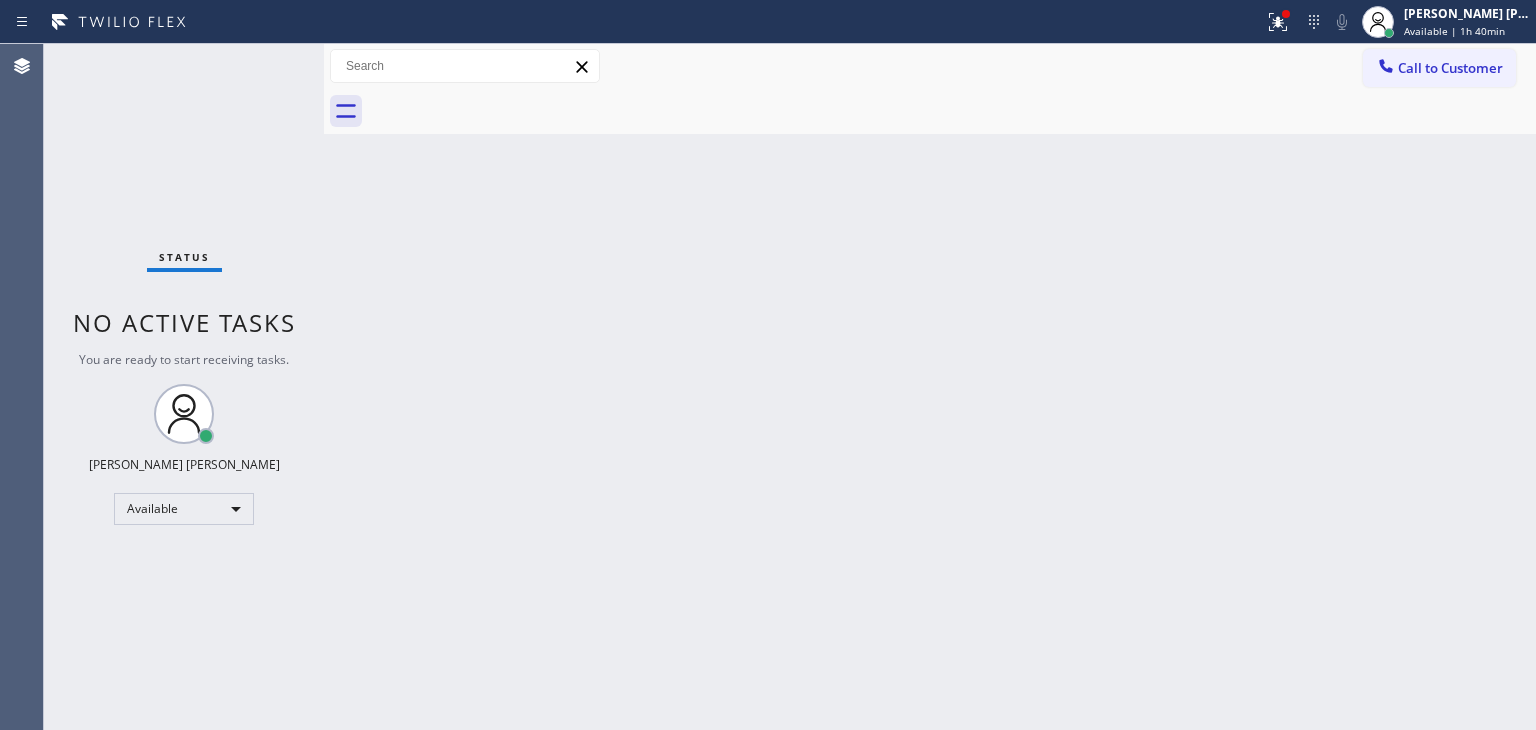 click on "Status   No active tasks     You are ready to start receiving tasks.   [PERSON_NAME] [PERSON_NAME] Available" at bounding box center [184, 387] 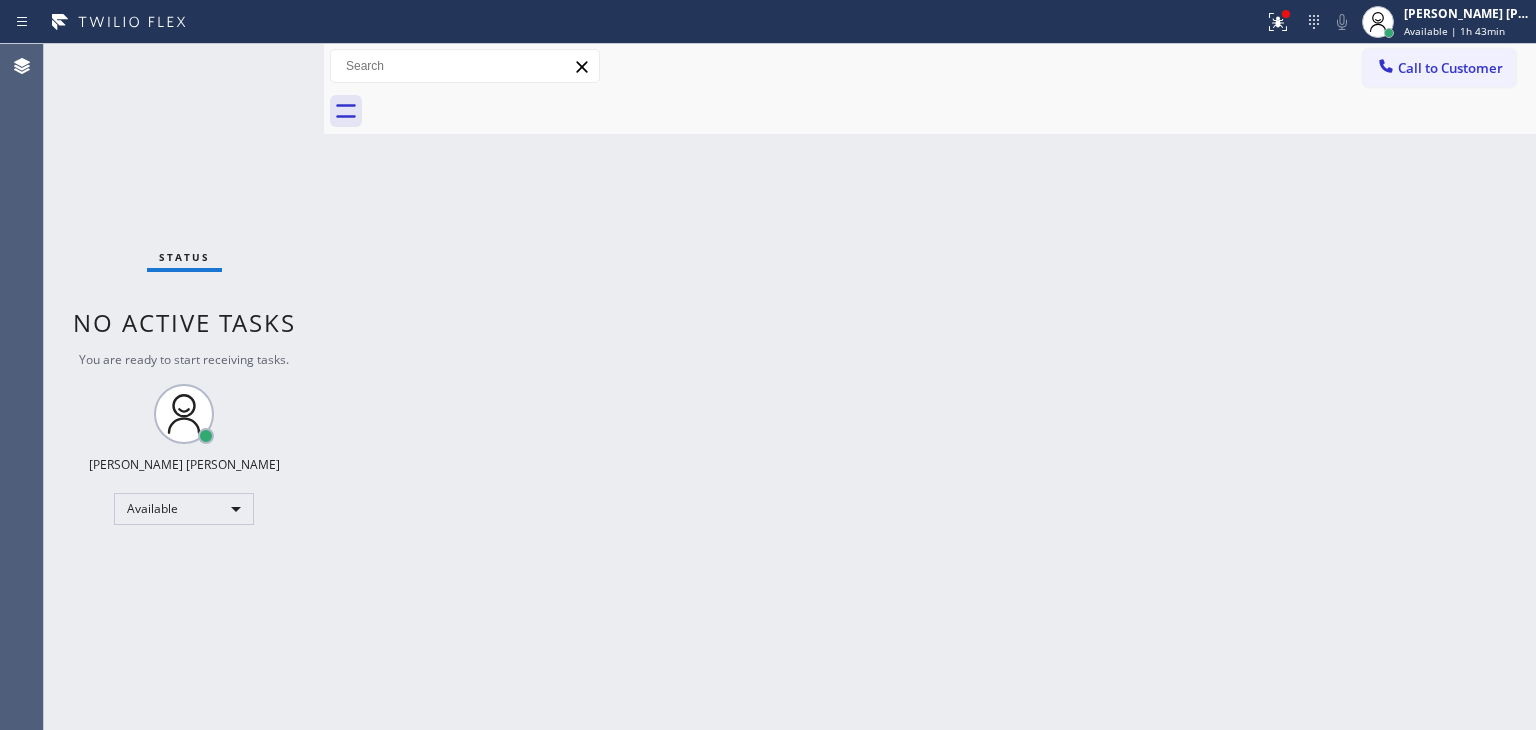 click on "Status   No active tasks     You are ready to start receiving tasks.   [PERSON_NAME] [PERSON_NAME] Available" at bounding box center [184, 387] 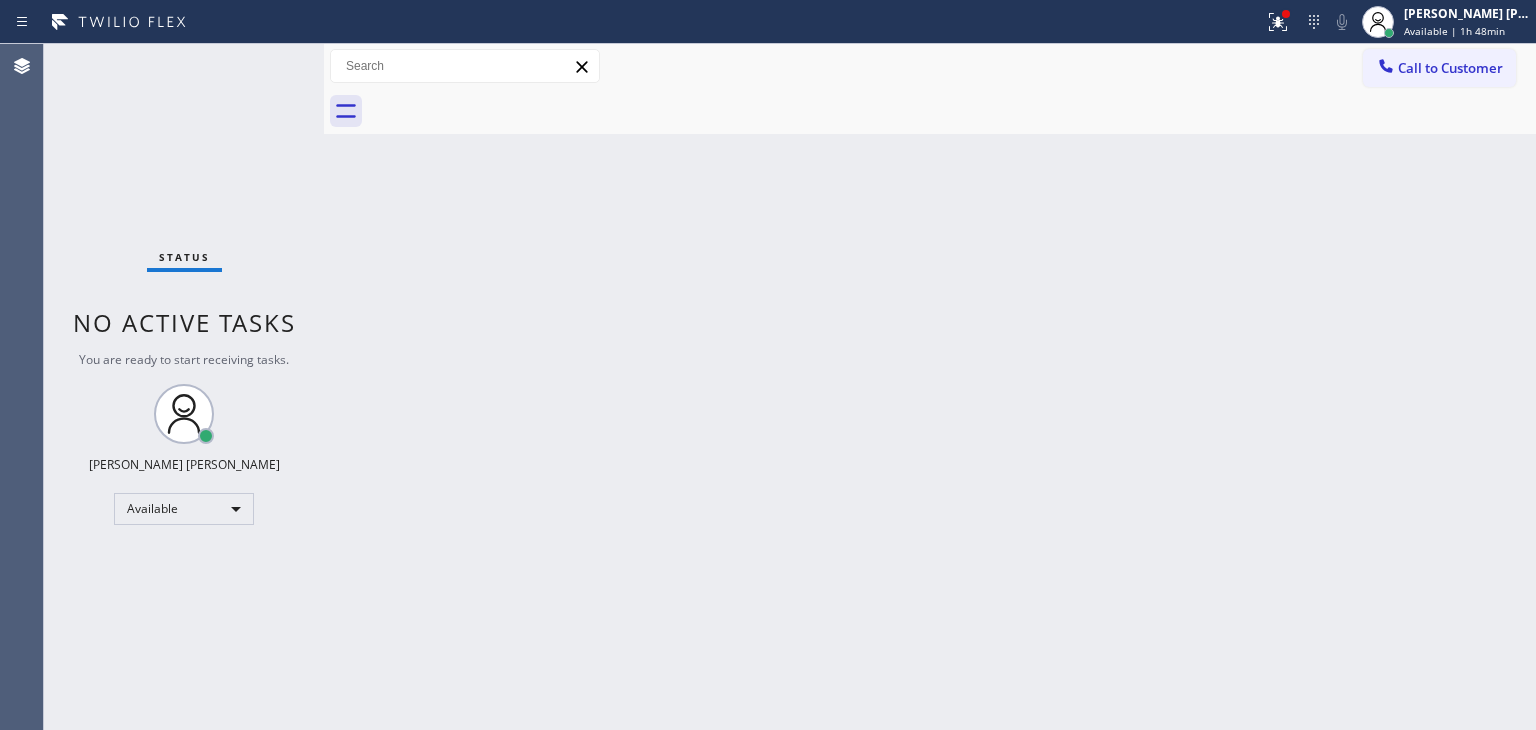 click on "Status   No active tasks     You are ready to start receiving tasks.   [PERSON_NAME] [PERSON_NAME] Available" at bounding box center [184, 387] 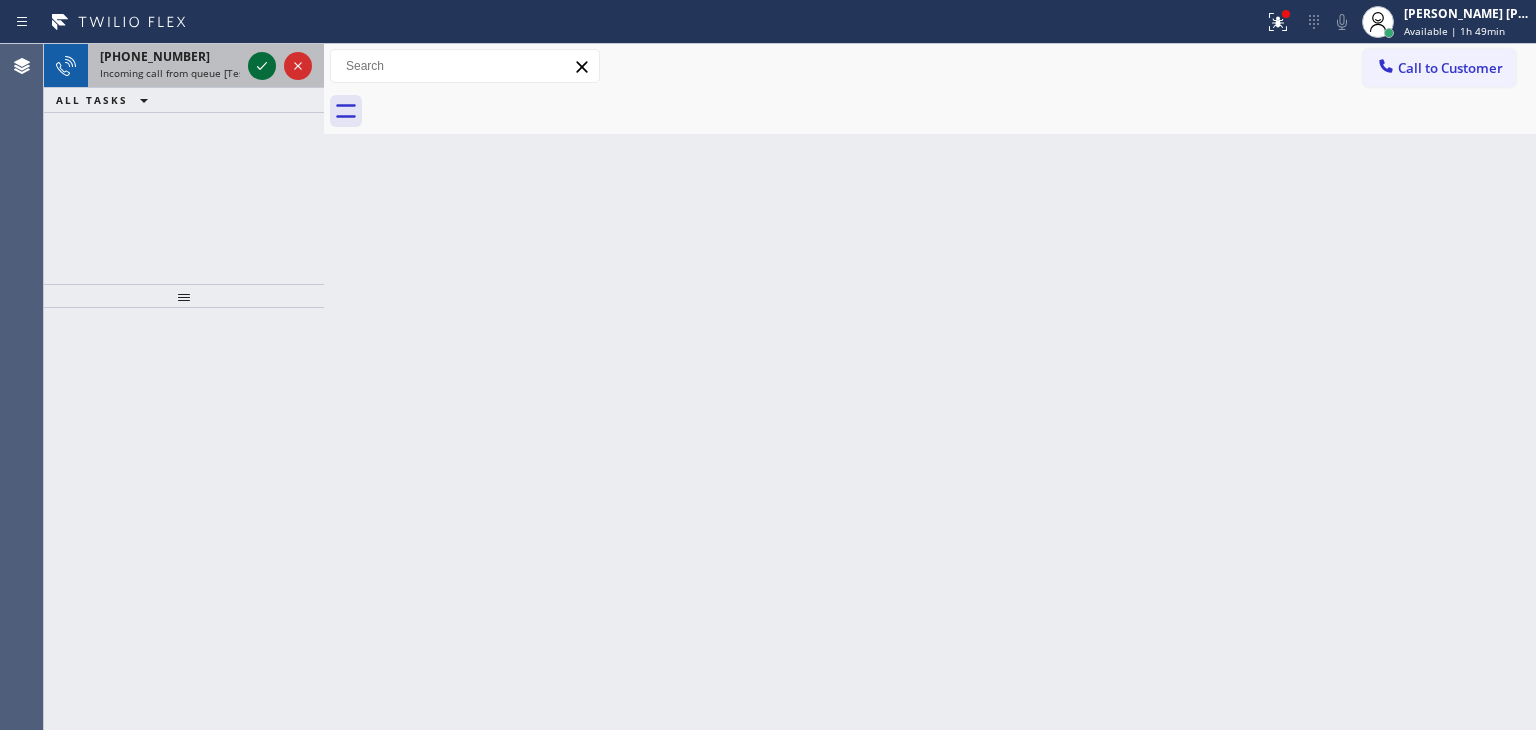 click 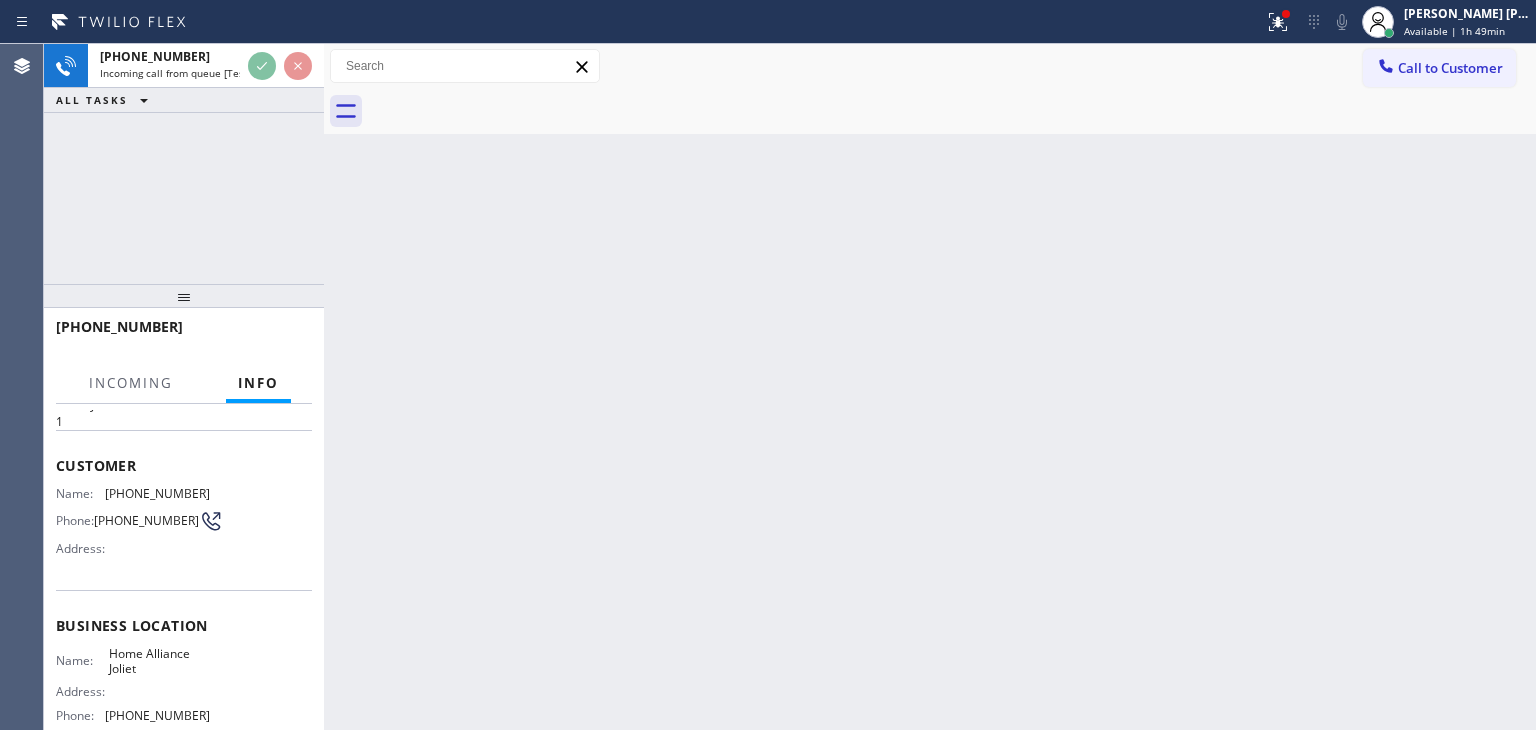 scroll, scrollTop: 100, scrollLeft: 0, axis: vertical 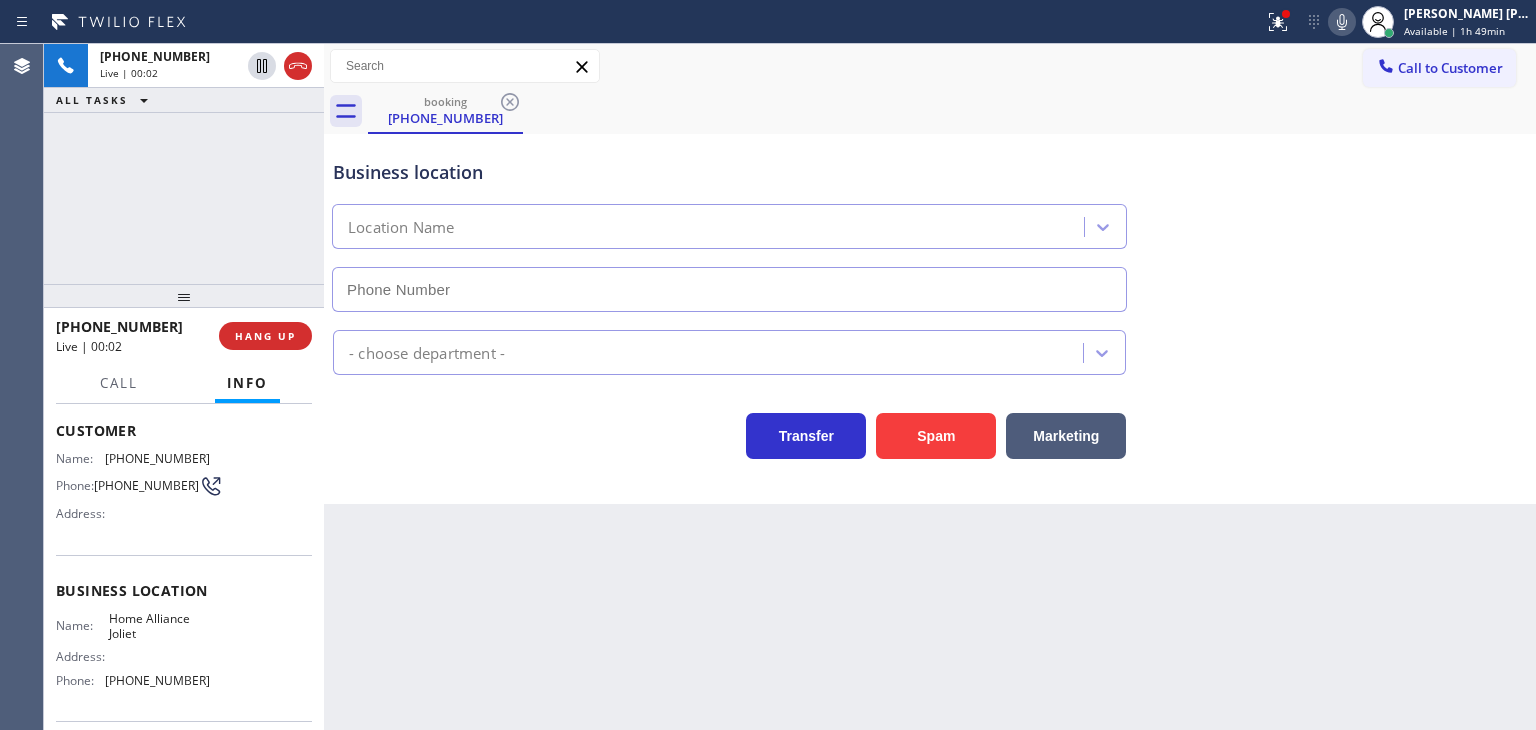 type on "[PHONE_NUMBER]" 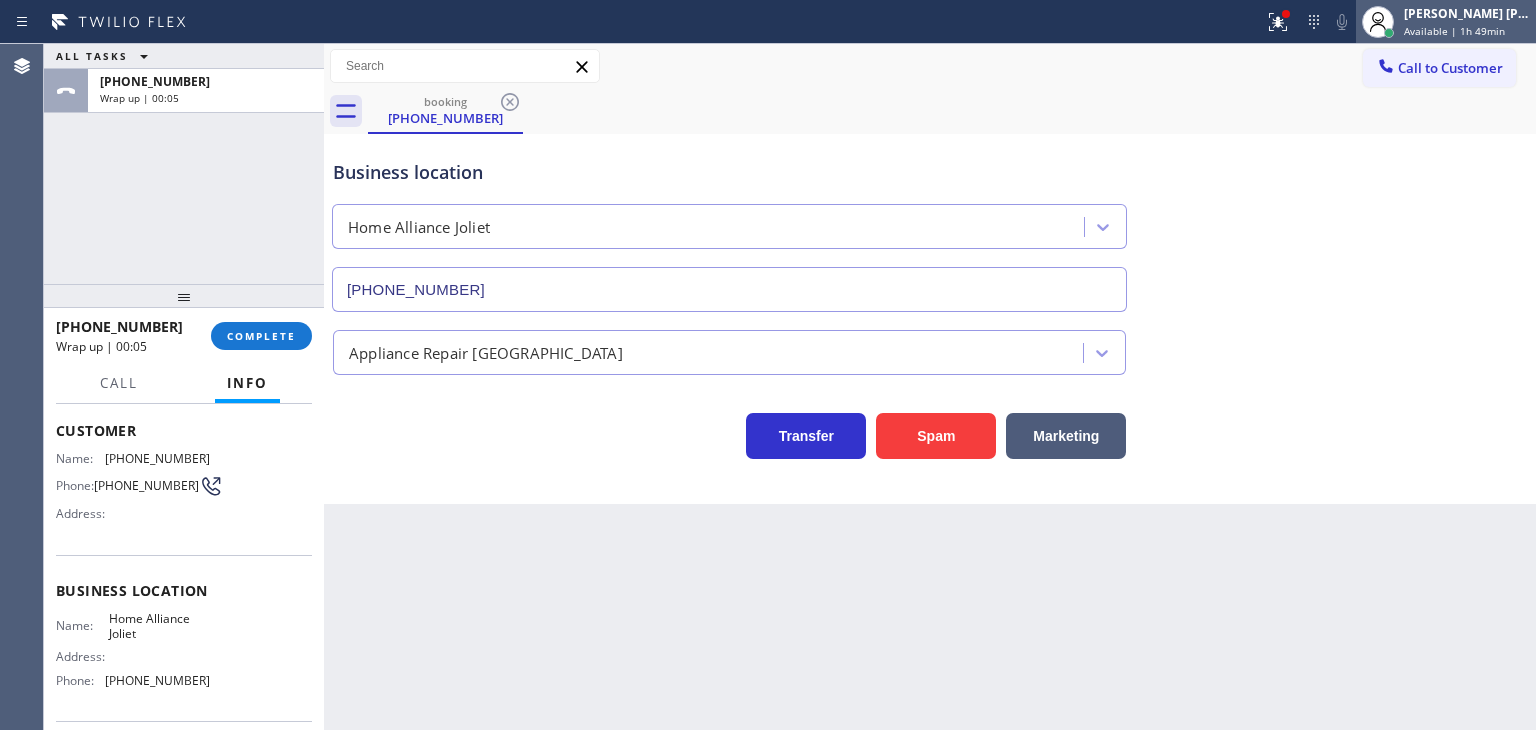 click on "Available | 1h 49min" at bounding box center [1454, 31] 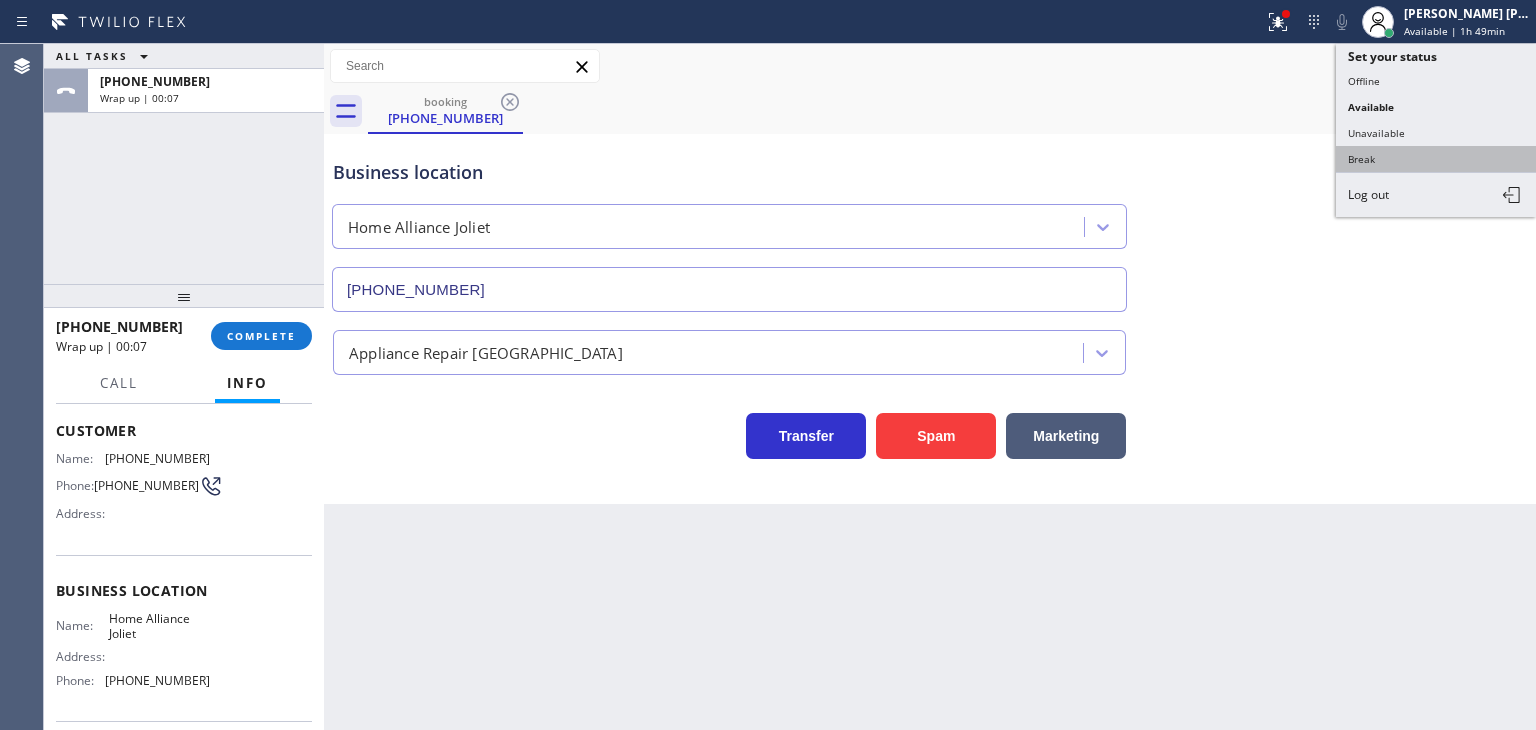 click on "Break" at bounding box center (1436, 159) 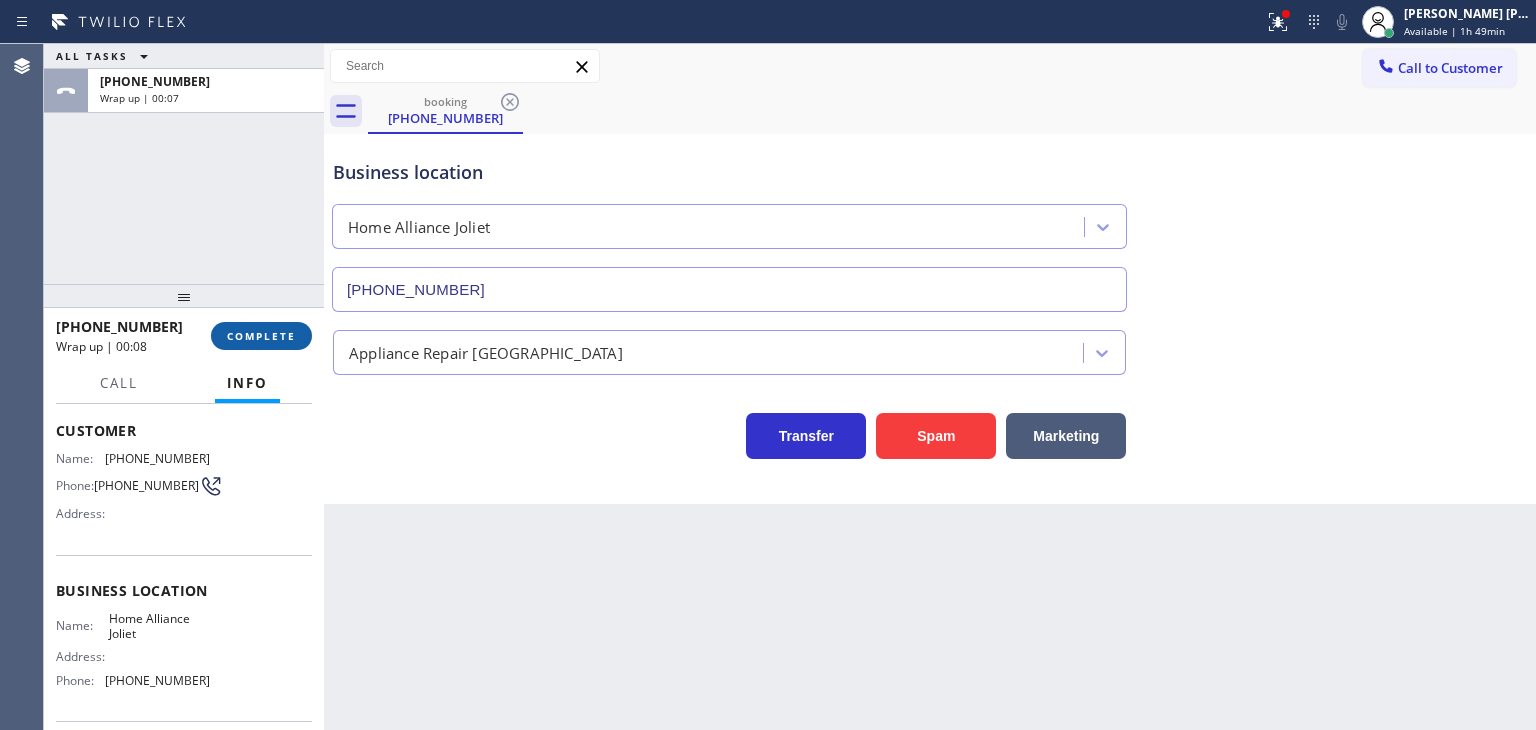 click on "COMPLETE" at bounding box center (261, 336) 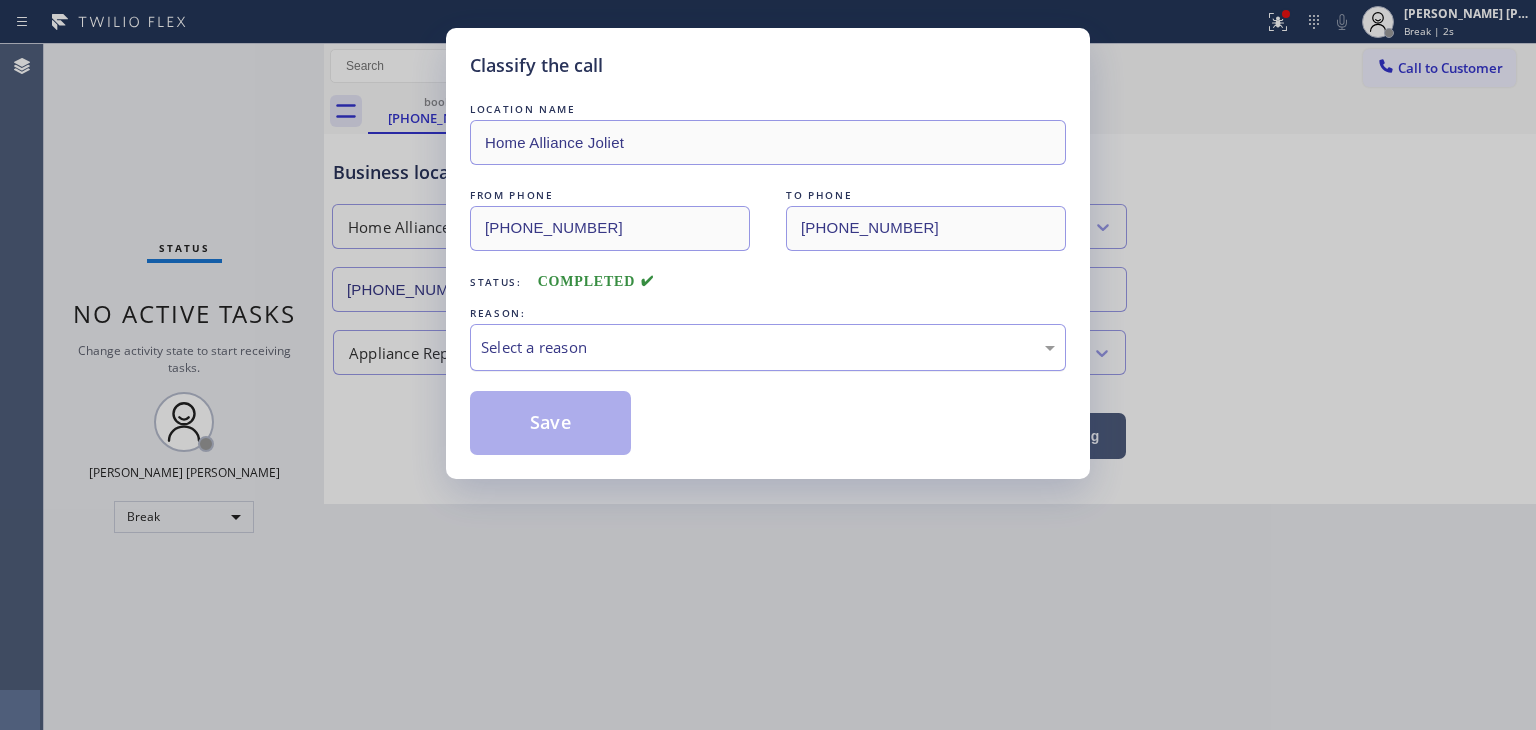 click on "Select a reason" at bounding box center [768, 347] 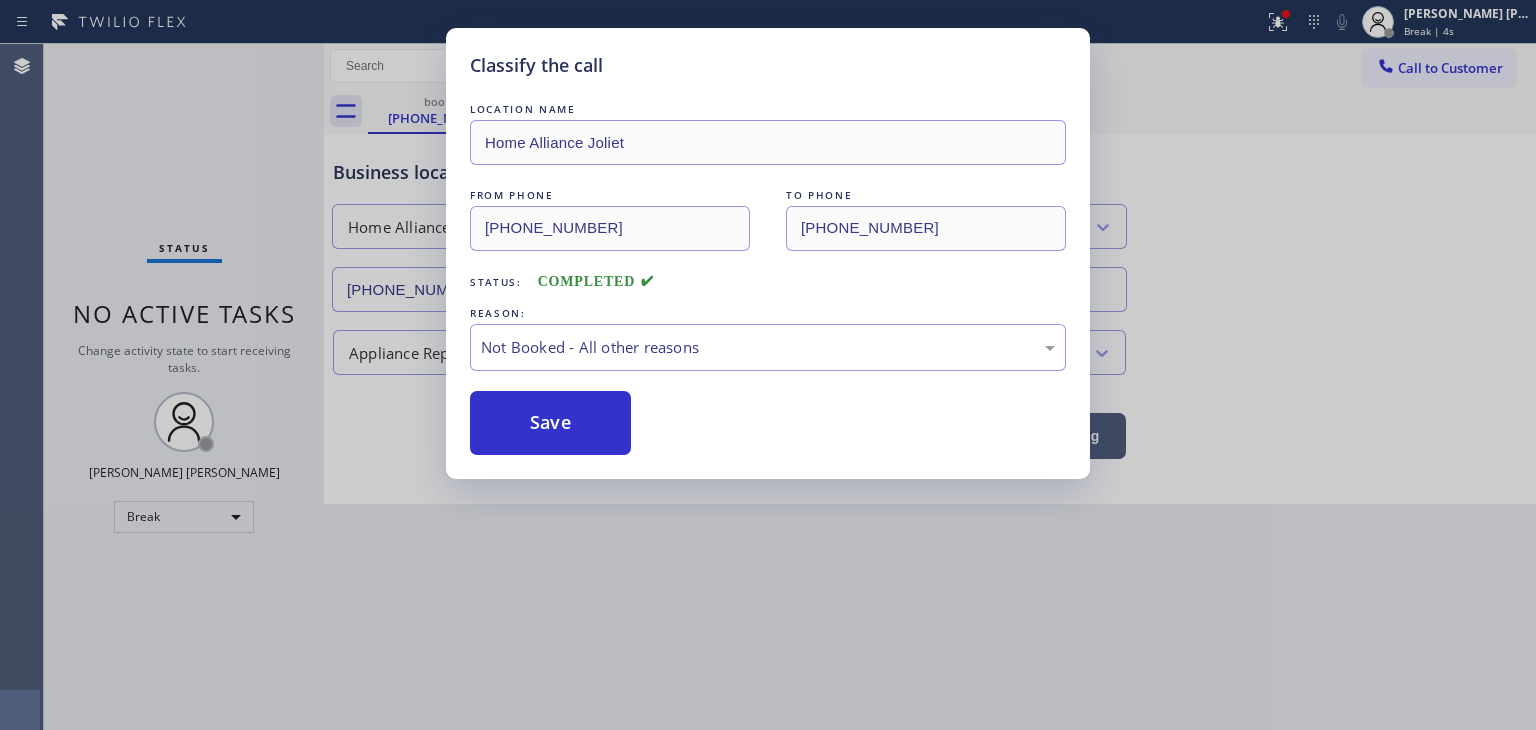 click on "Save" at bounding box center (550, 423) 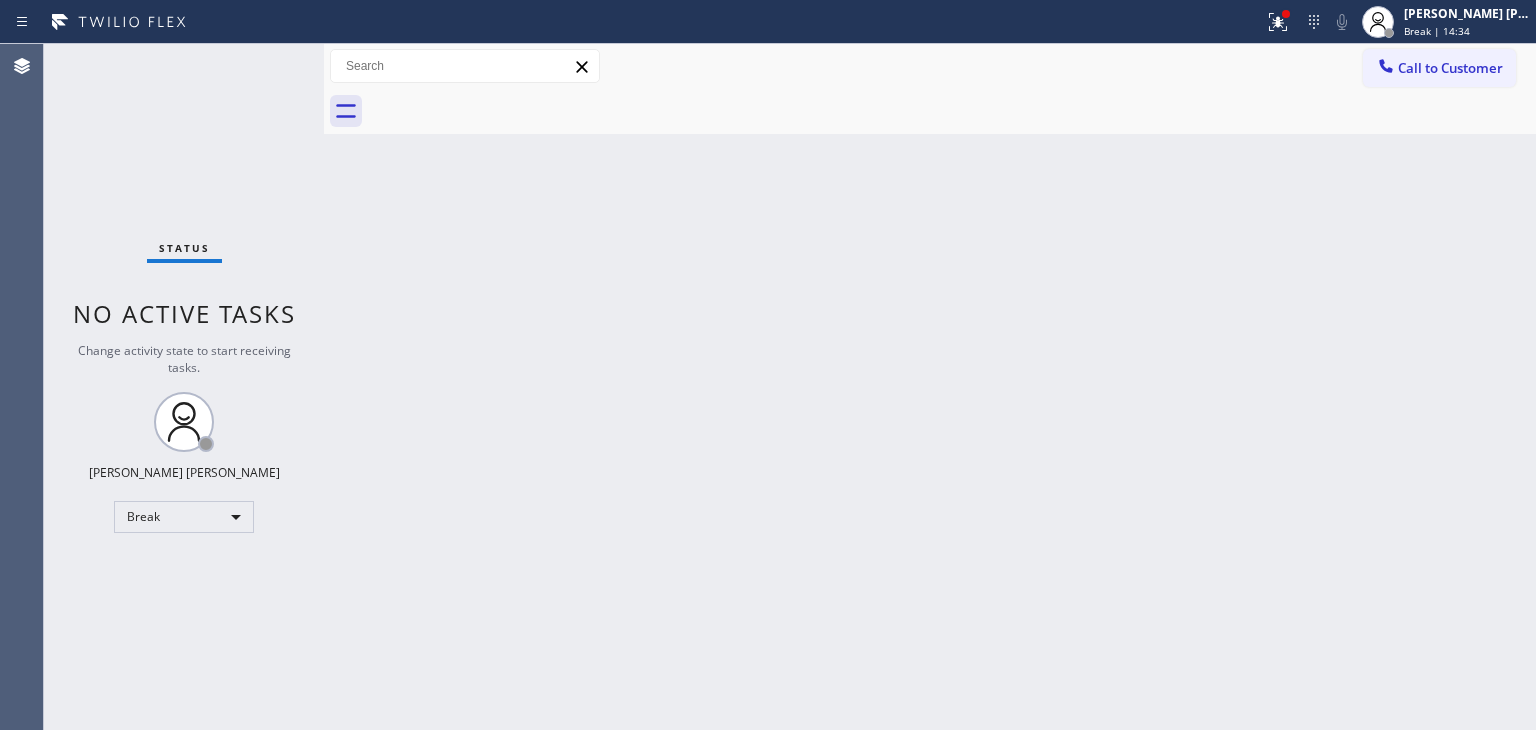 drag, startPoint x: 1503, startPoint y: 25, endPoint x: 1480, endPoint y: 46, distance: 31.144823 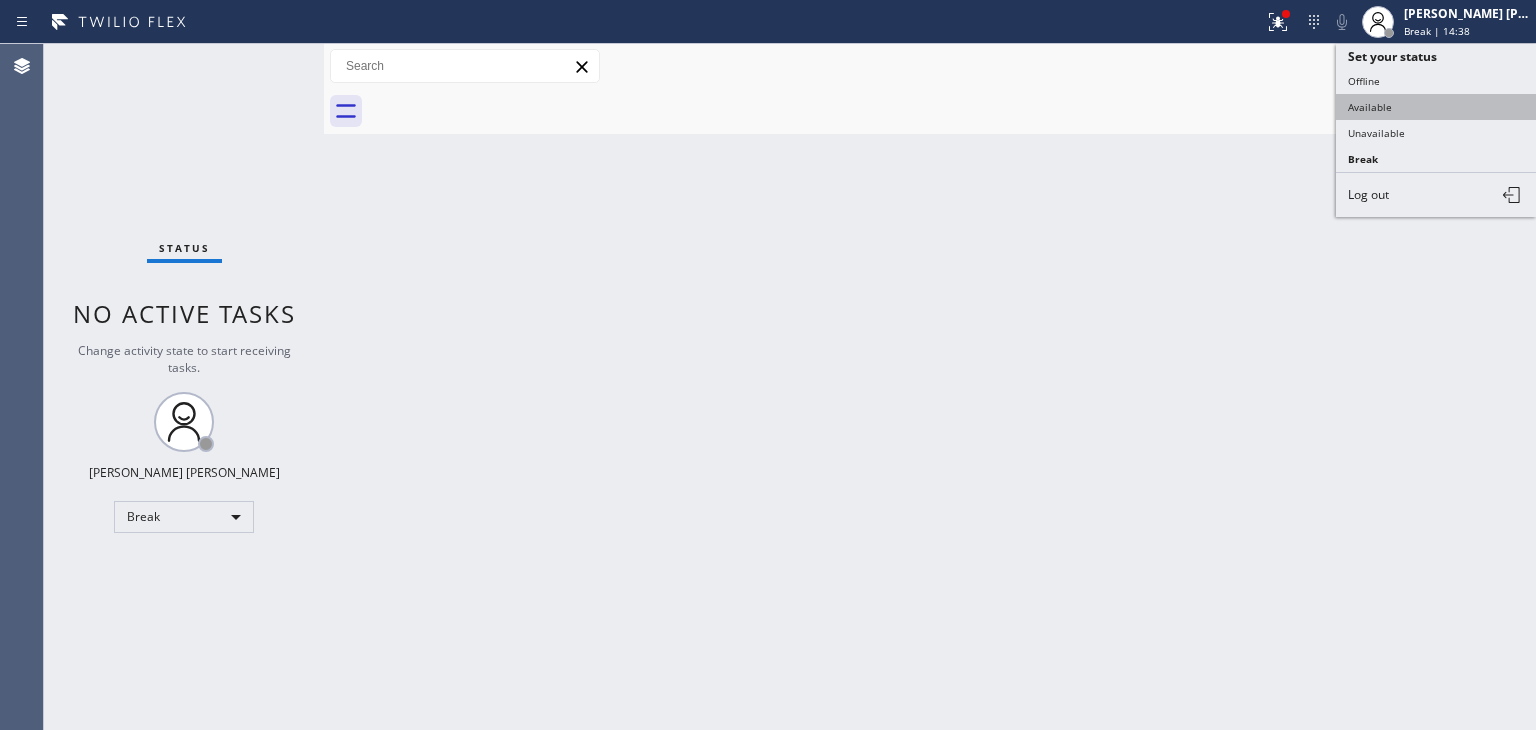 click on "Available" at bounding box center [1436, 107] 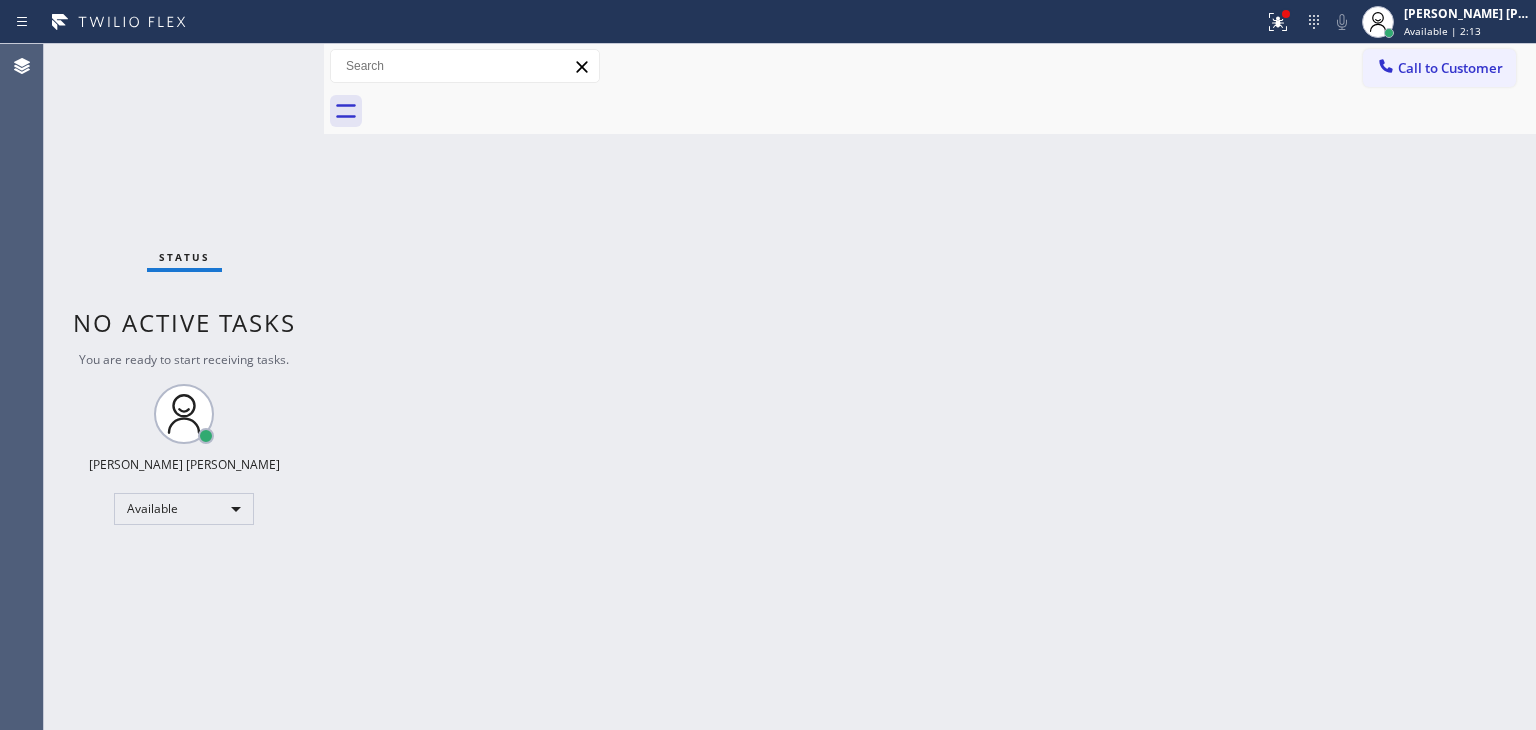 drag, startPoint x: 1406, startPoint y: 346, endPoint x: 894, endPoint y: 169, distance: 541.7315 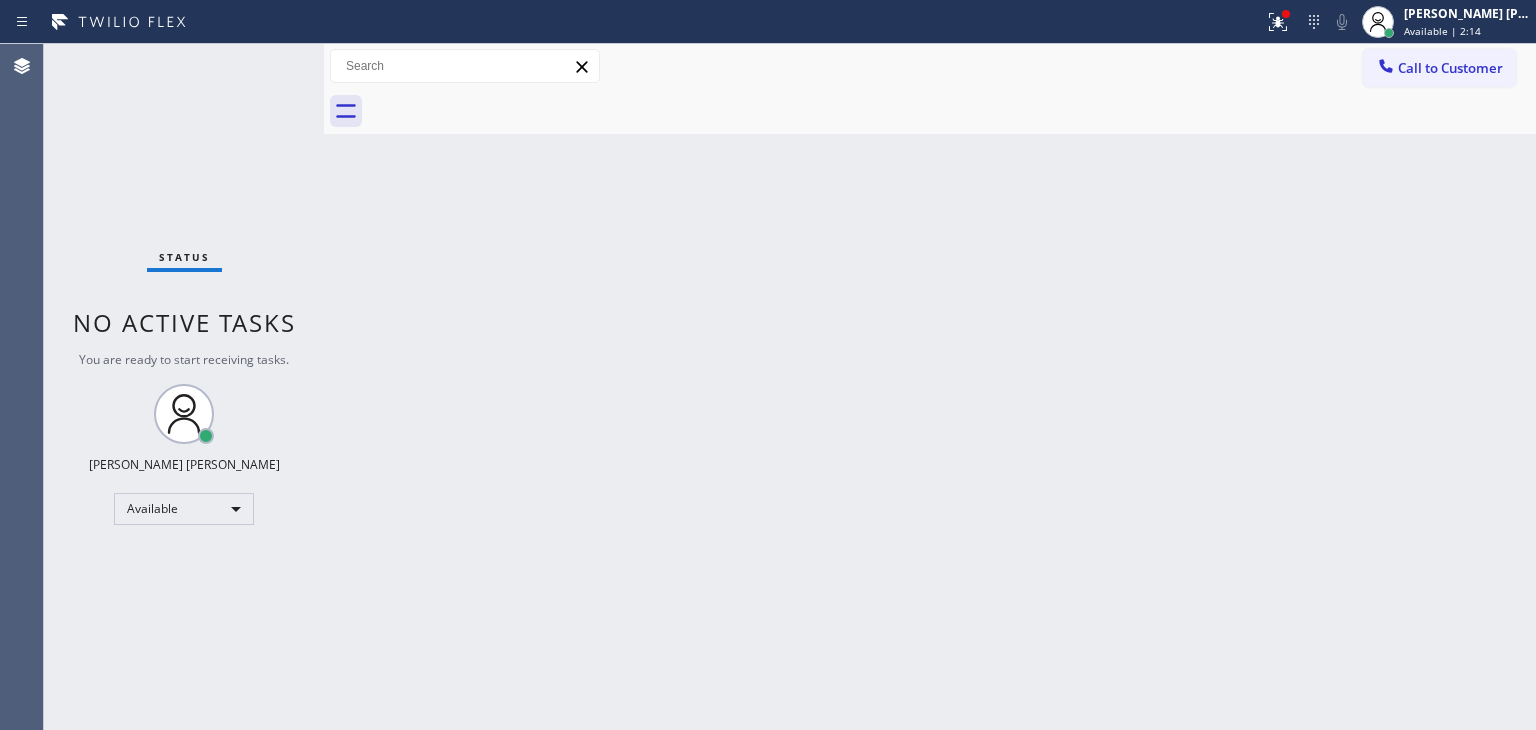 click on "Status   No active tasks     You are ready to start receiving tasks.   [PERSON_NAME] [PERSON_NAME] Available" at bounding box center (184, 387) 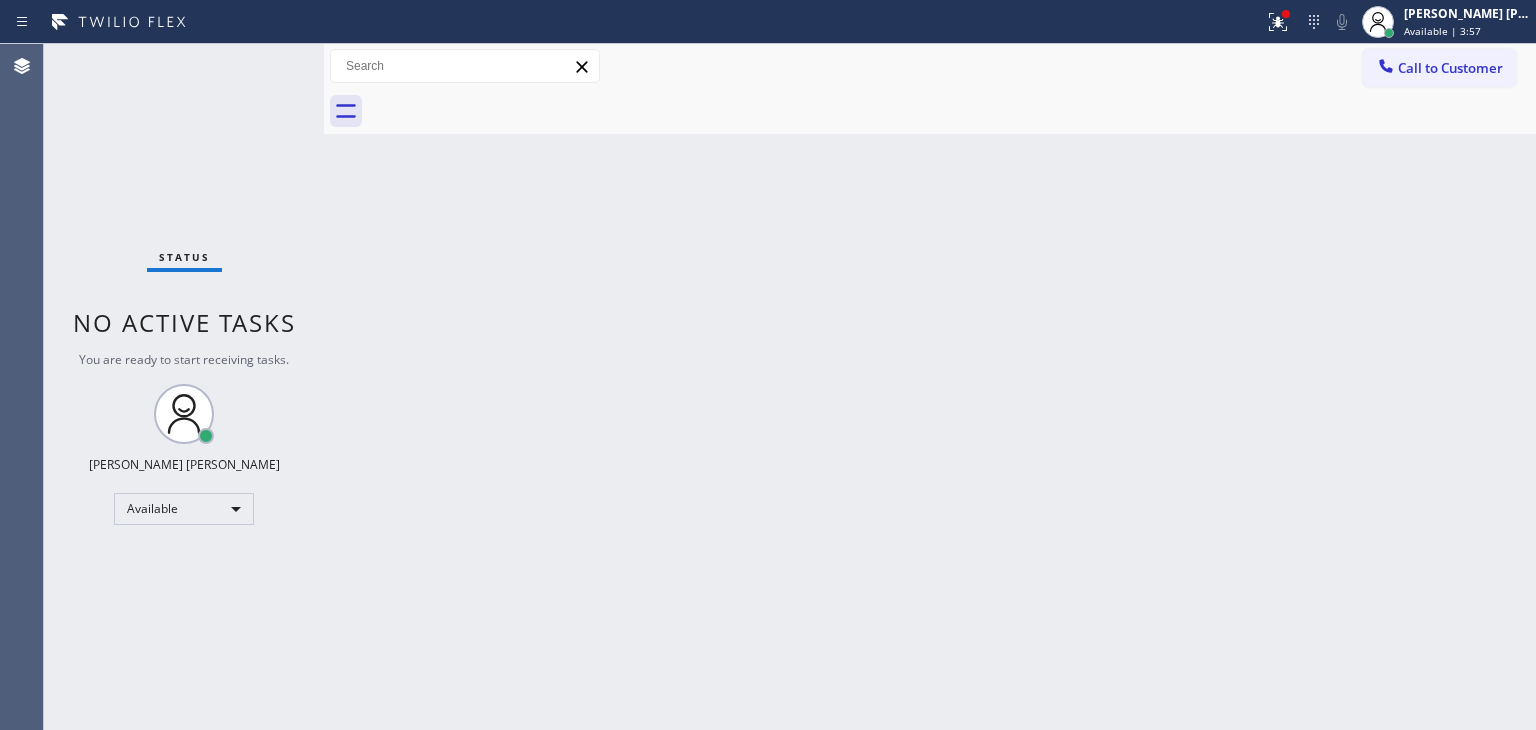 drag, startPoint x: 168, startPoint y: 113, endPoint x: 168, endPoint y: 99, distance: 14 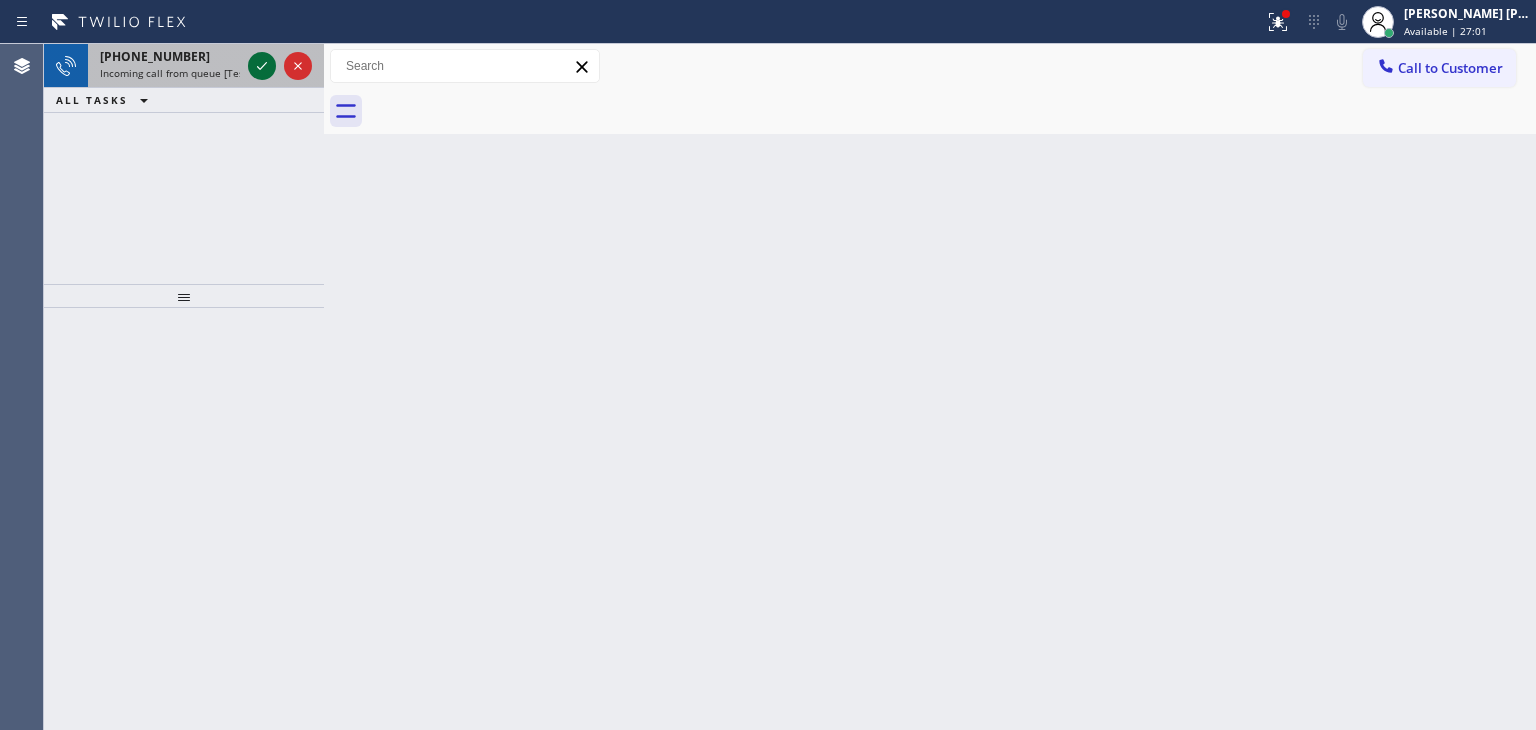 click 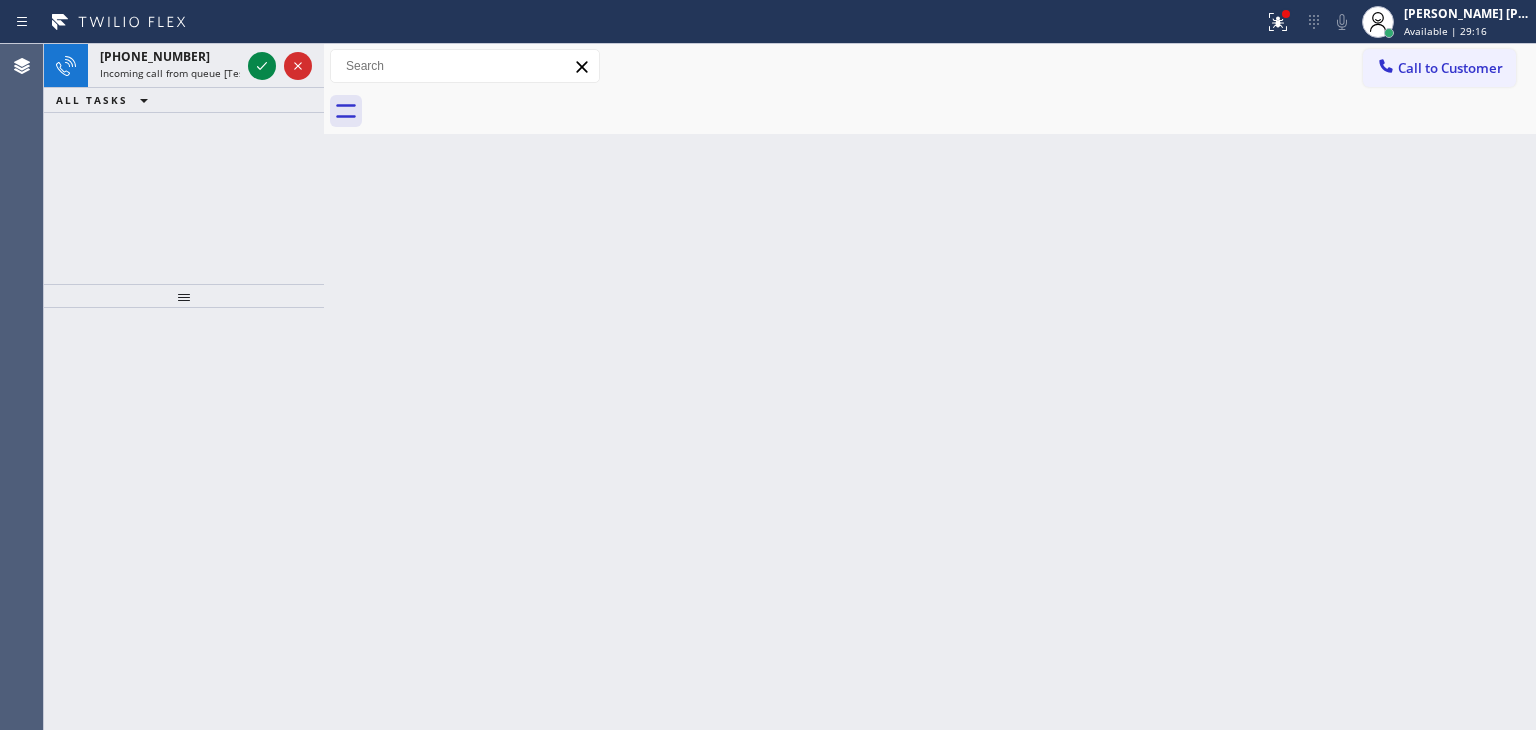 click on "[PHONE_NUMBER] Incoming call from queue [Test] All ALL TASKS ALL TASKS ACTIVE TASKS TASKS IN WRAP UP" at bounding box center (184, 164) 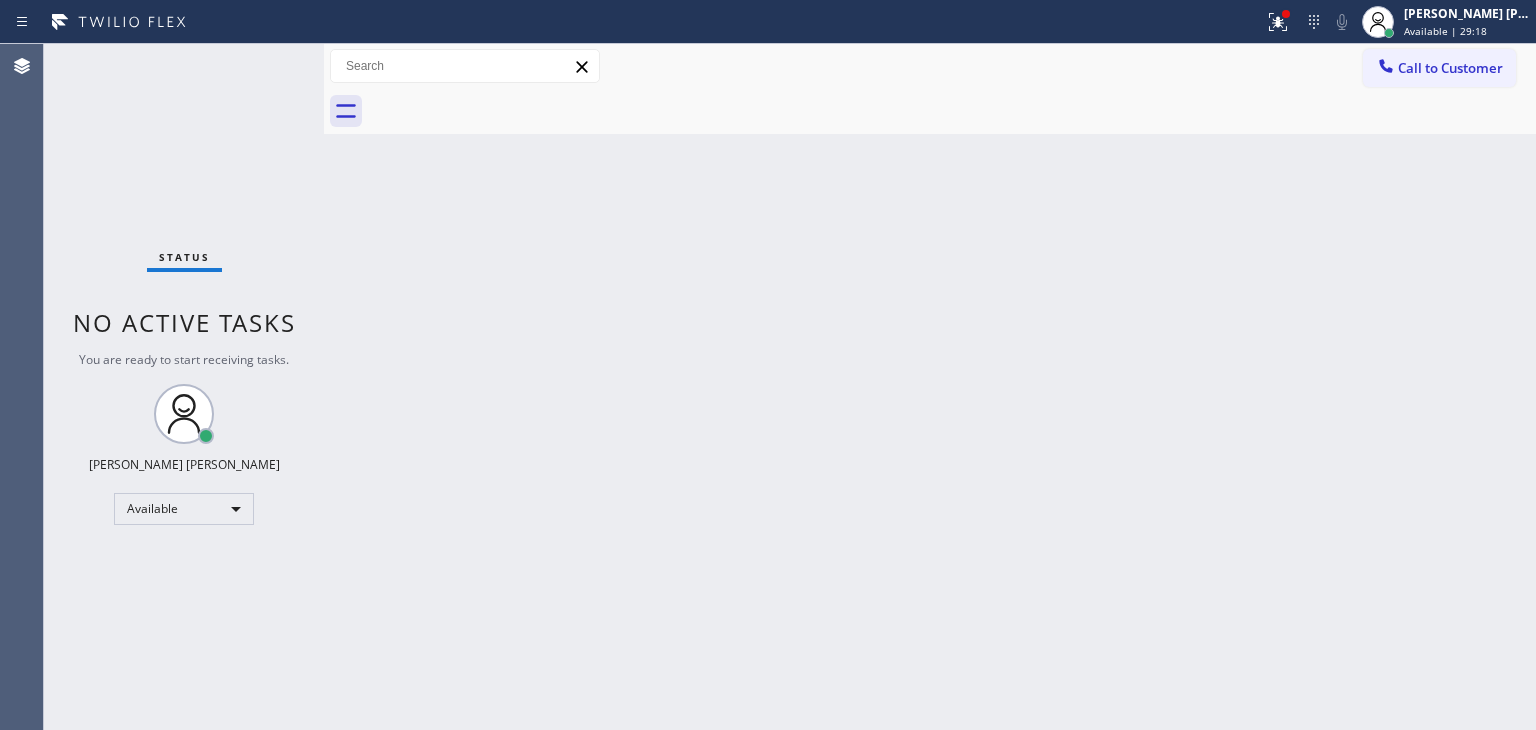 click on "Status   No active tasks     You are ready to start receiving tasks.   [PERSON_NAME] [PERSON_NAME] Available" at bounding box center [184, 387] 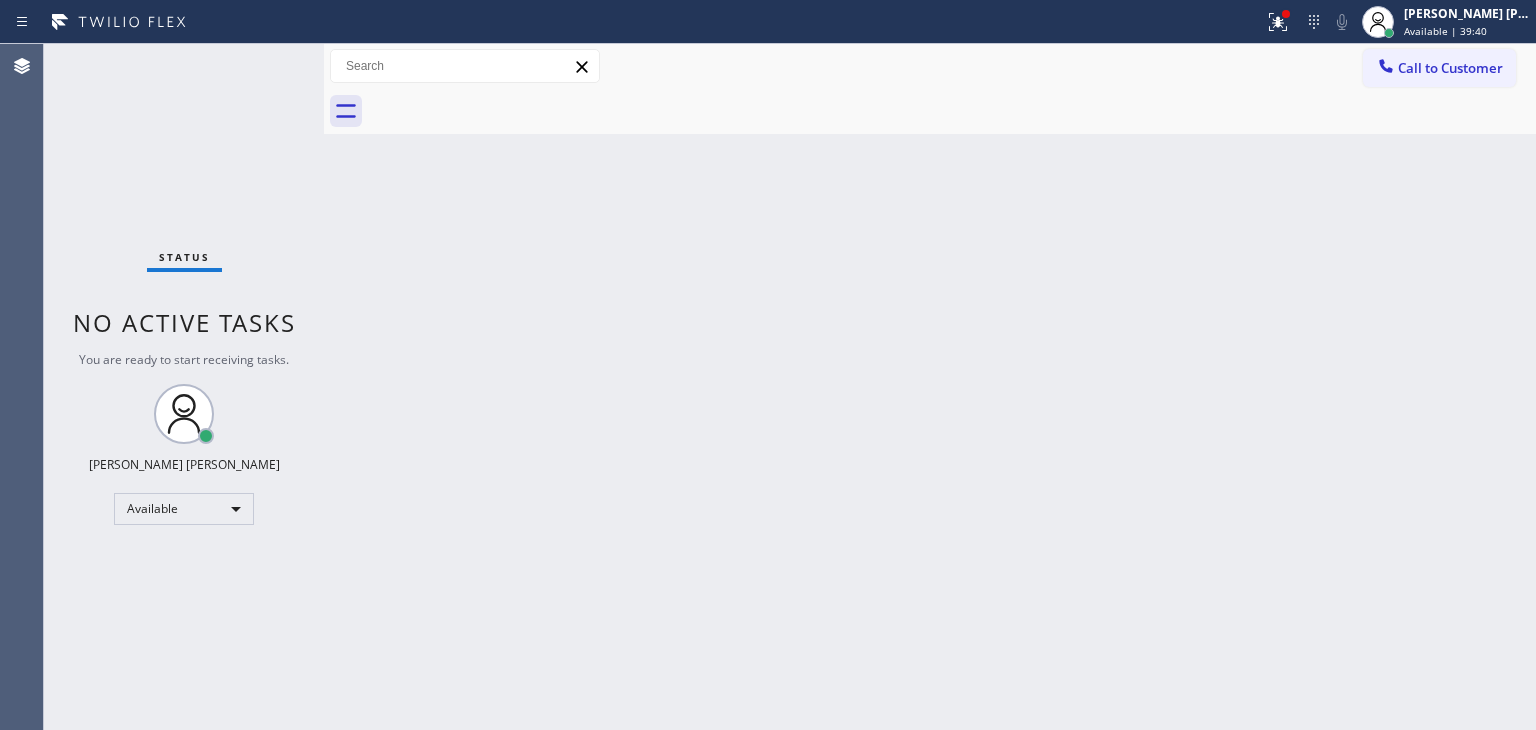 click on "Status   No active tasks     You are ready to start receiving tasks.   [PERSON_NAME] [PERSON_NAME] Available" at bounding box center [184, 387] 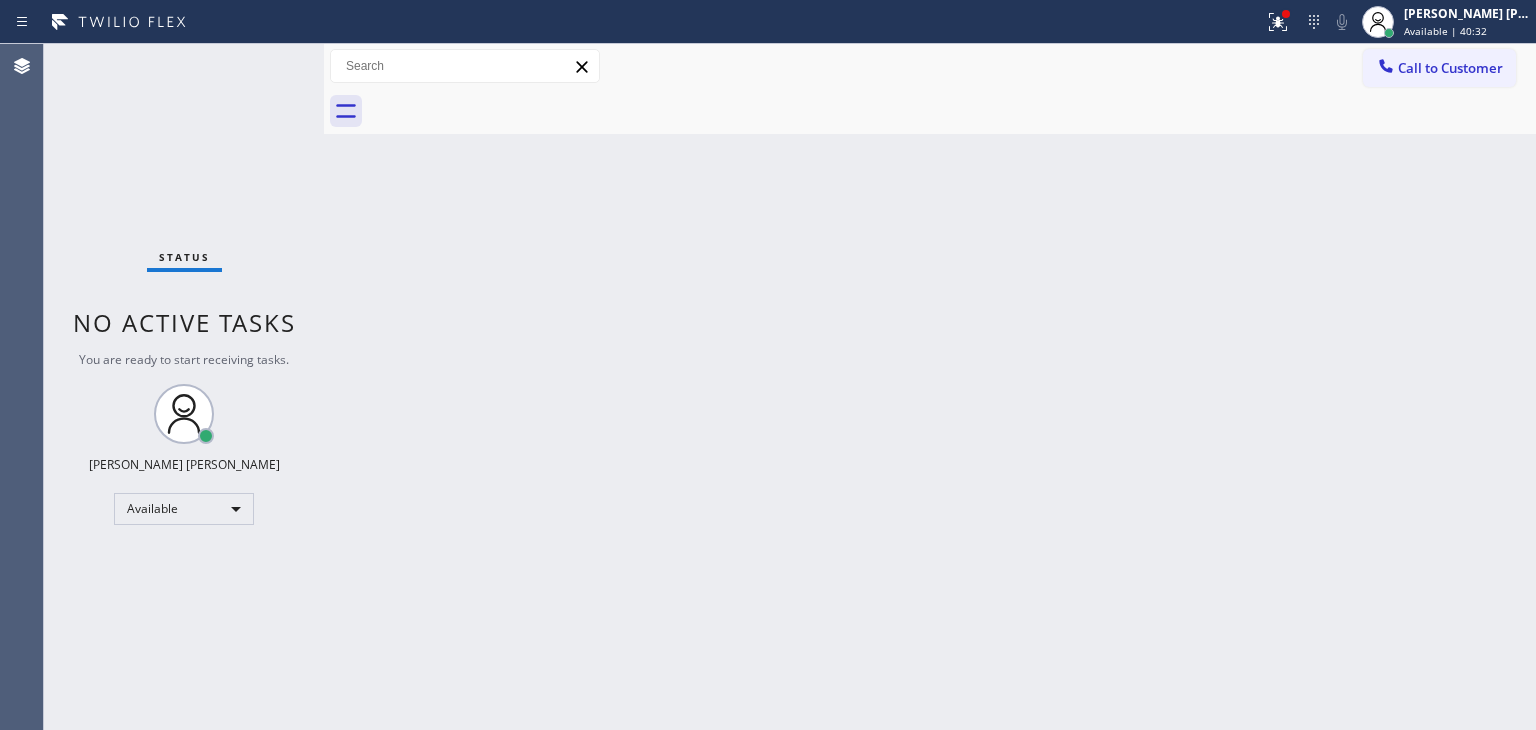 click on "Status   No active tasks     You are ready to start receiving tasks.   [PERSON_NAME] [PERSON_NAME] Available" at bounding box center (184, 387) 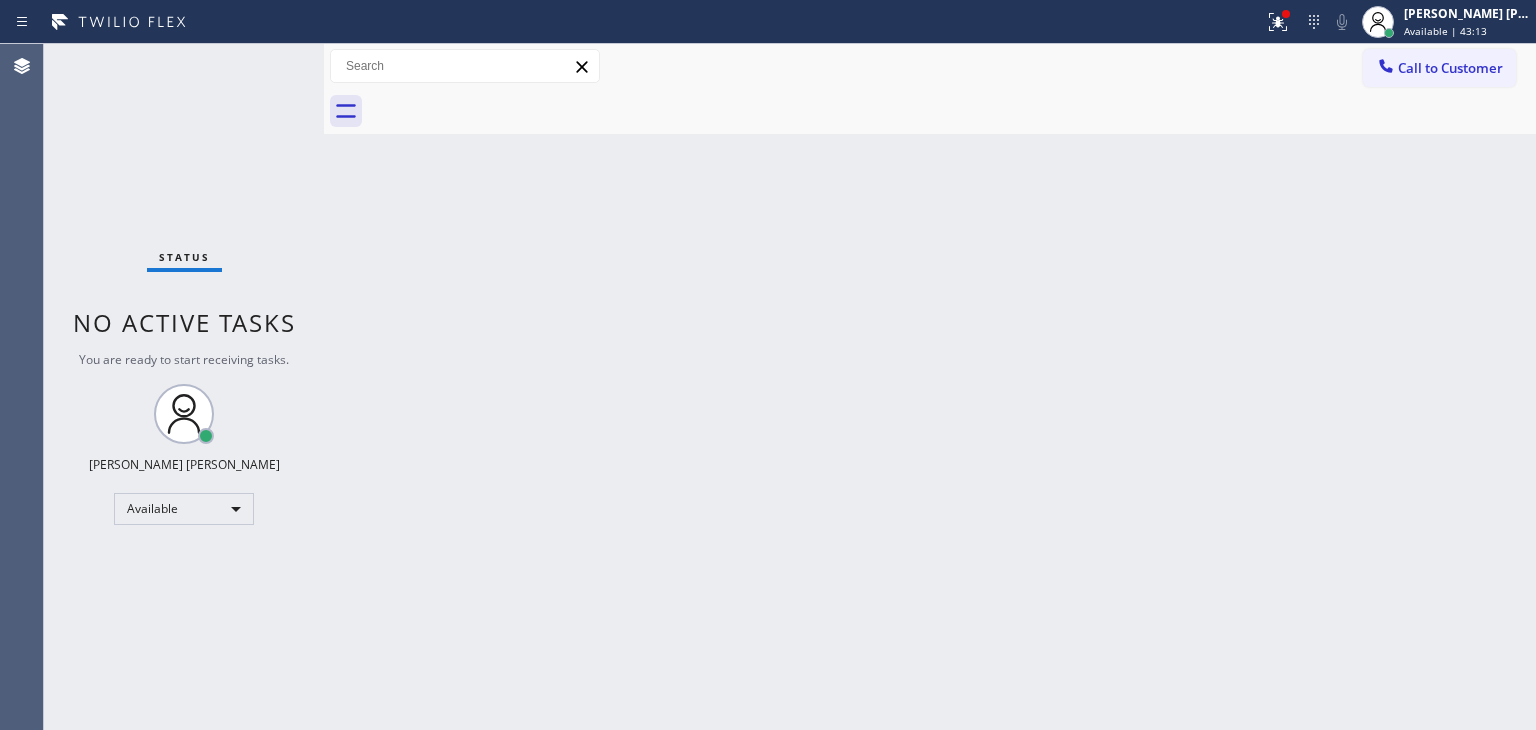 click on "Status   No active tasks     You are ready to start receiving tasks.   [PERSON_NAME] [PERSON_NAME] Available" at bounding box center [184, 387] 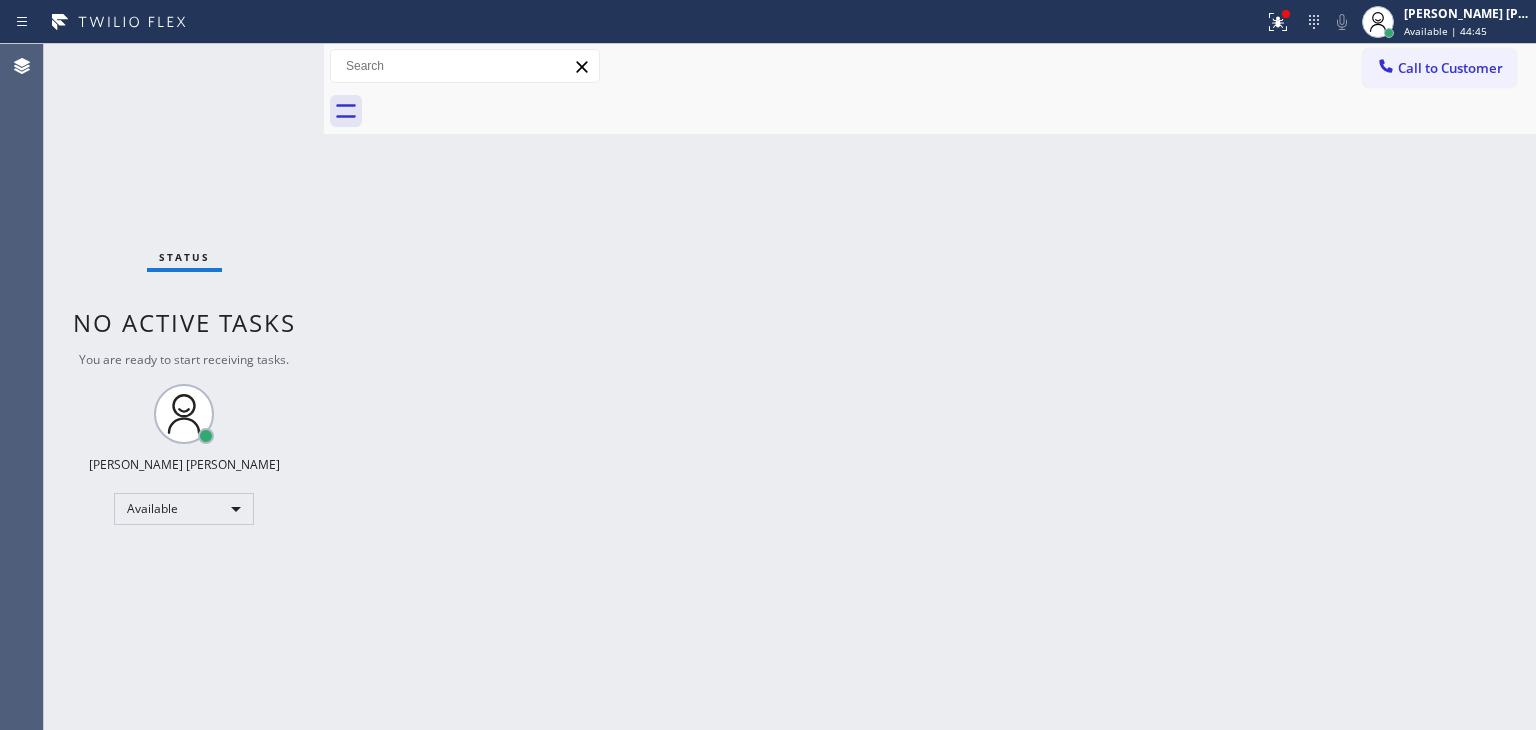 click on "Back to Dashboard Change Sender ID Customers Technicians Select a contact Outbound call Technician Search Technician Your caller id phone number Your caller id phone number Call Technician info Name   Phone none Address none Change Sender ID HVAC [PHONE_NUMBER] 5 Star Appliance [PHONE_NUMBER] Appliance Repair [PHONE_NUMBER] Plumbing [PHONE_NUMBER] Air Duct Cleaning [PHONE_NUMBER]  Electricians [PHONE_NUMBER] Cancel Change Check personal SMS Reset Change No tabs Call to Customer Outbound call Location Local Trusted Electricians Cypress Your caller id phone number [PHONE_NUMBER] Customer number Call Outbound call Technician Search Technician Your caller id phone number Your caller id phone number Call" at bounding box center [930, 387] 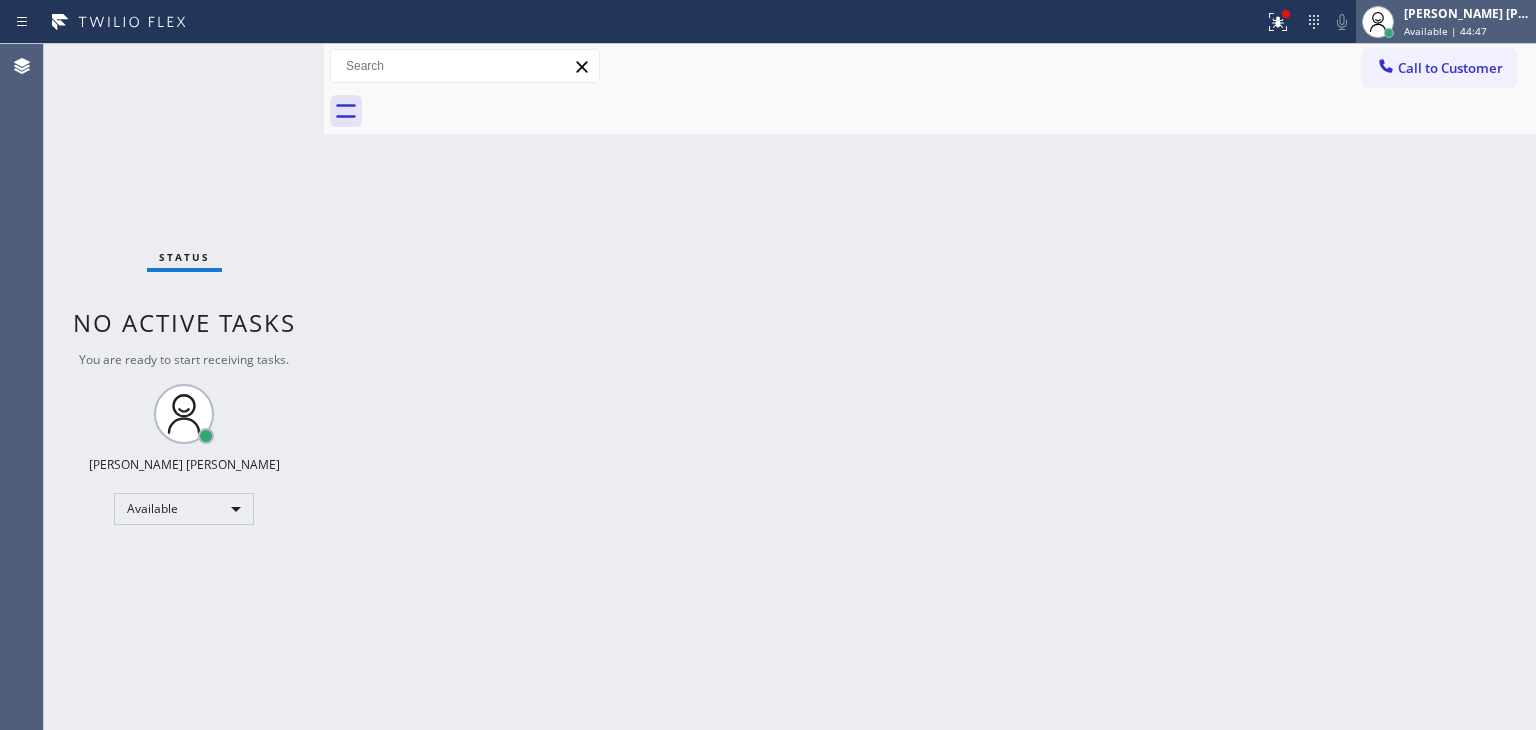 click on "Available | 44:47" at bounding box center [1445, 31] 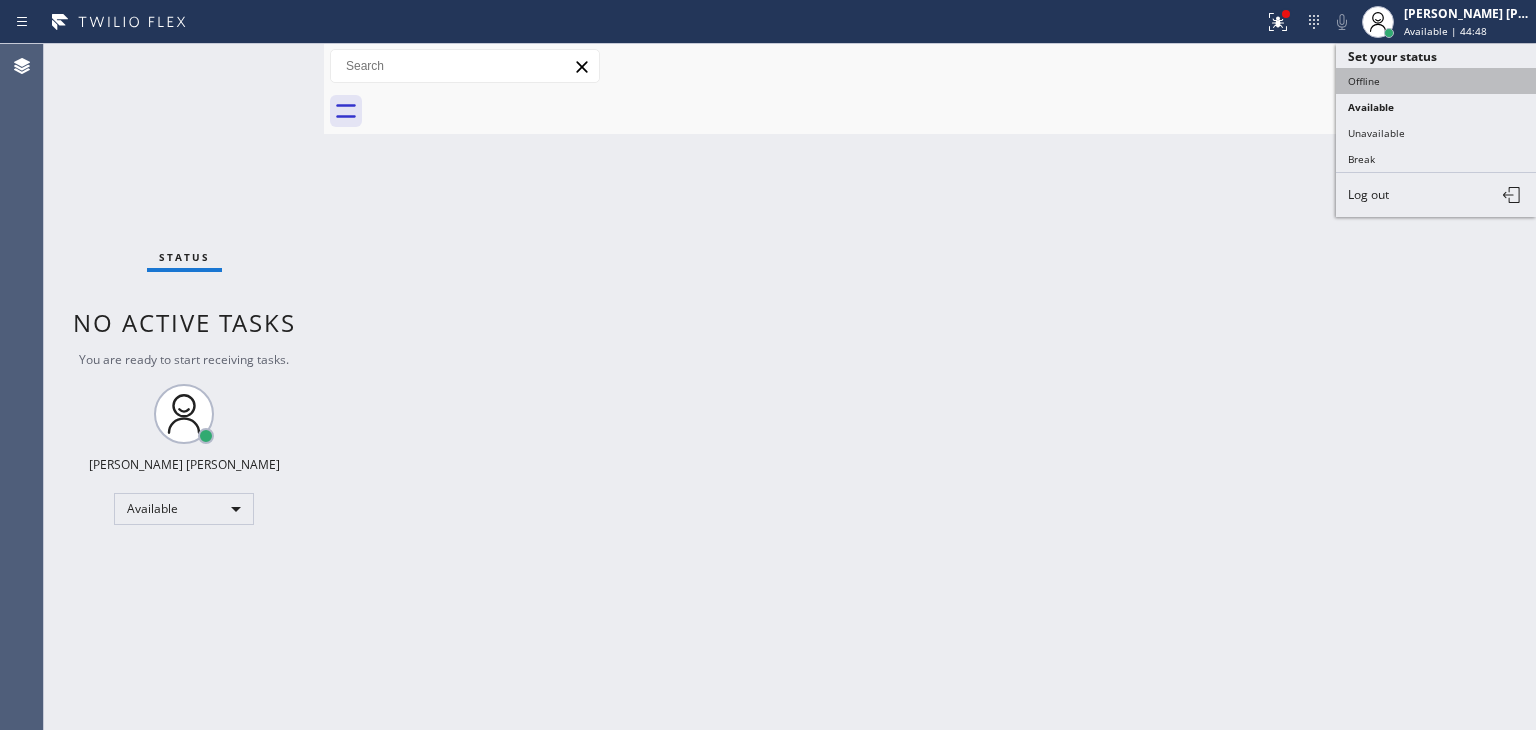 click on "Offline" at bounding box center (1436, 81) 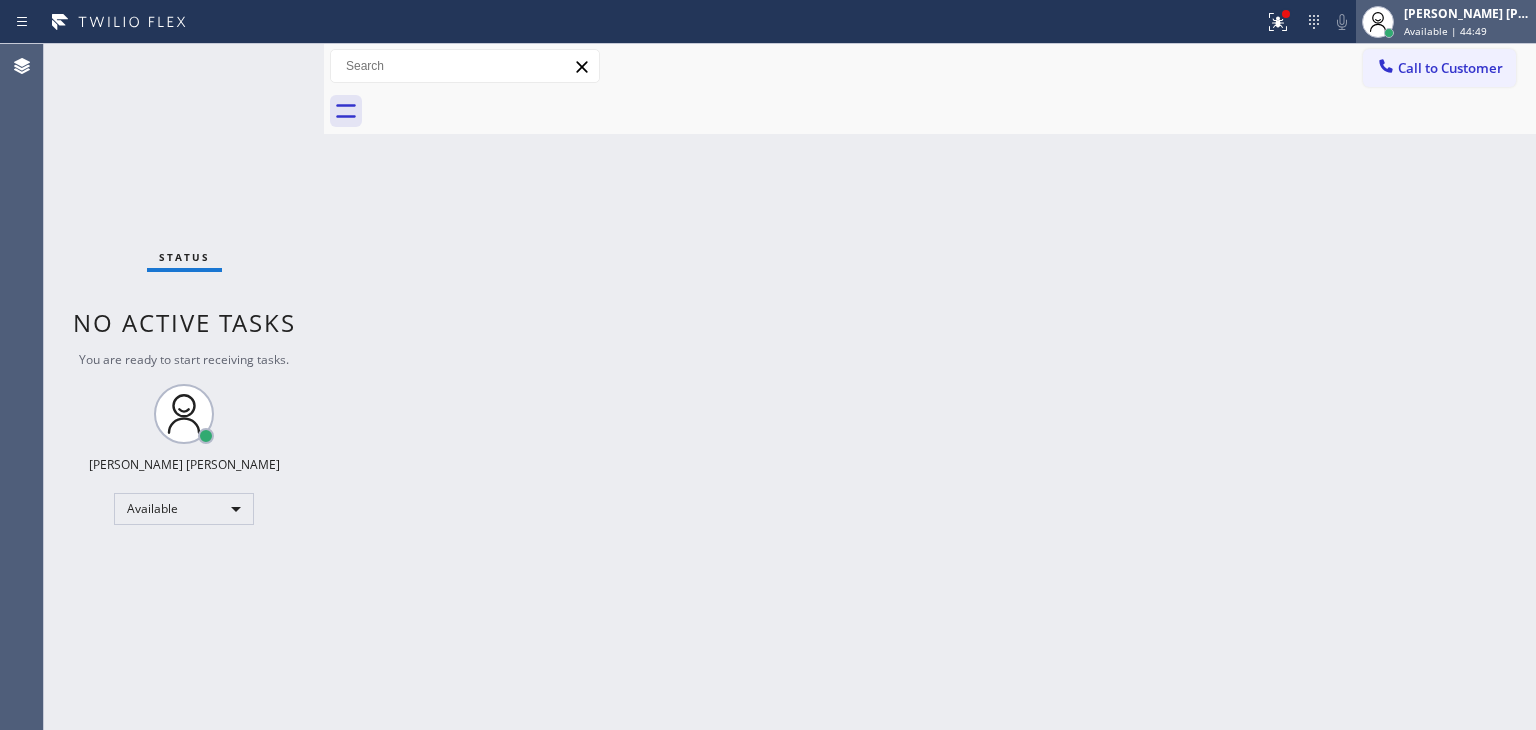 click on "[PERSON_NAME] [PERSON_NAME]" at bounding box center (1467, 13) 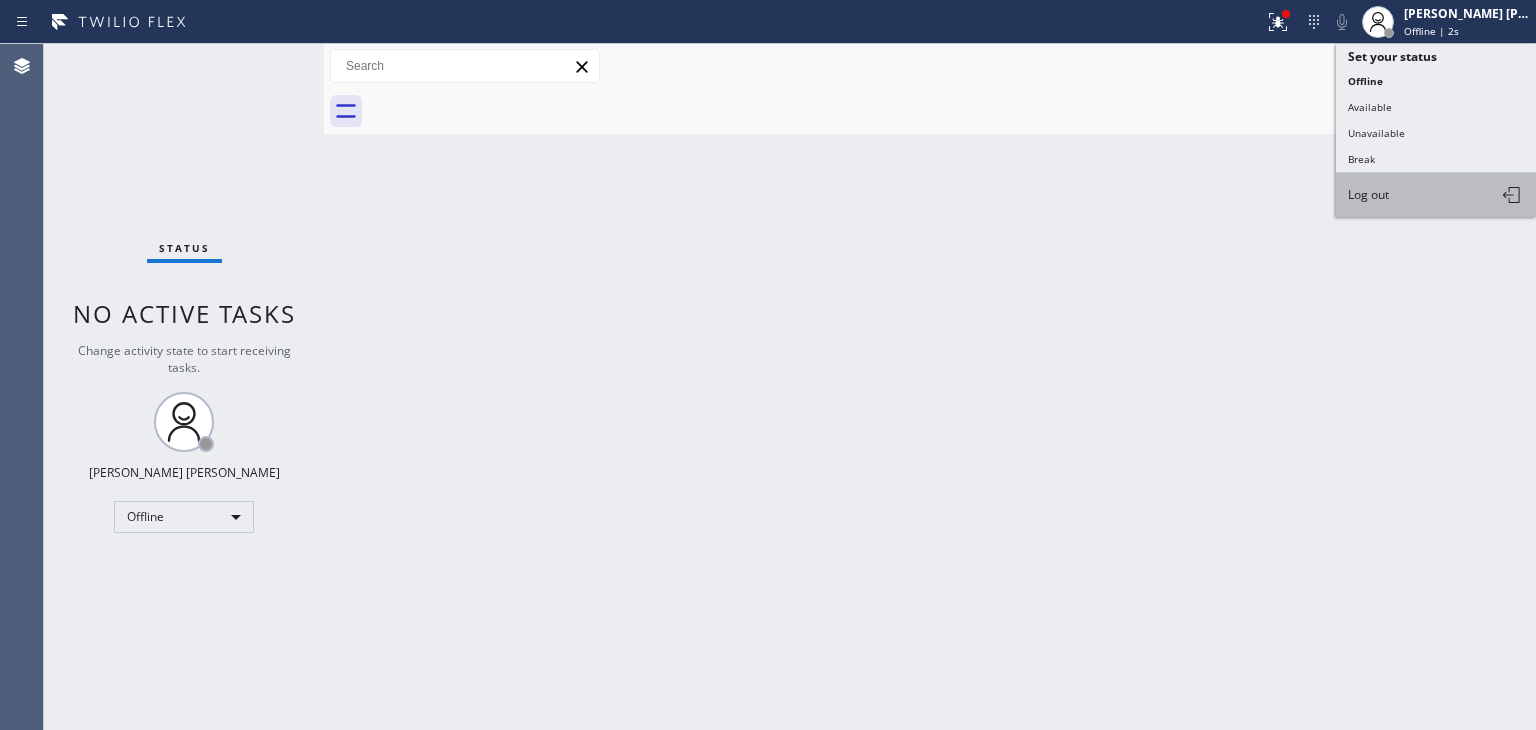 click on "Log out" at bounding box center (1368, 194) 